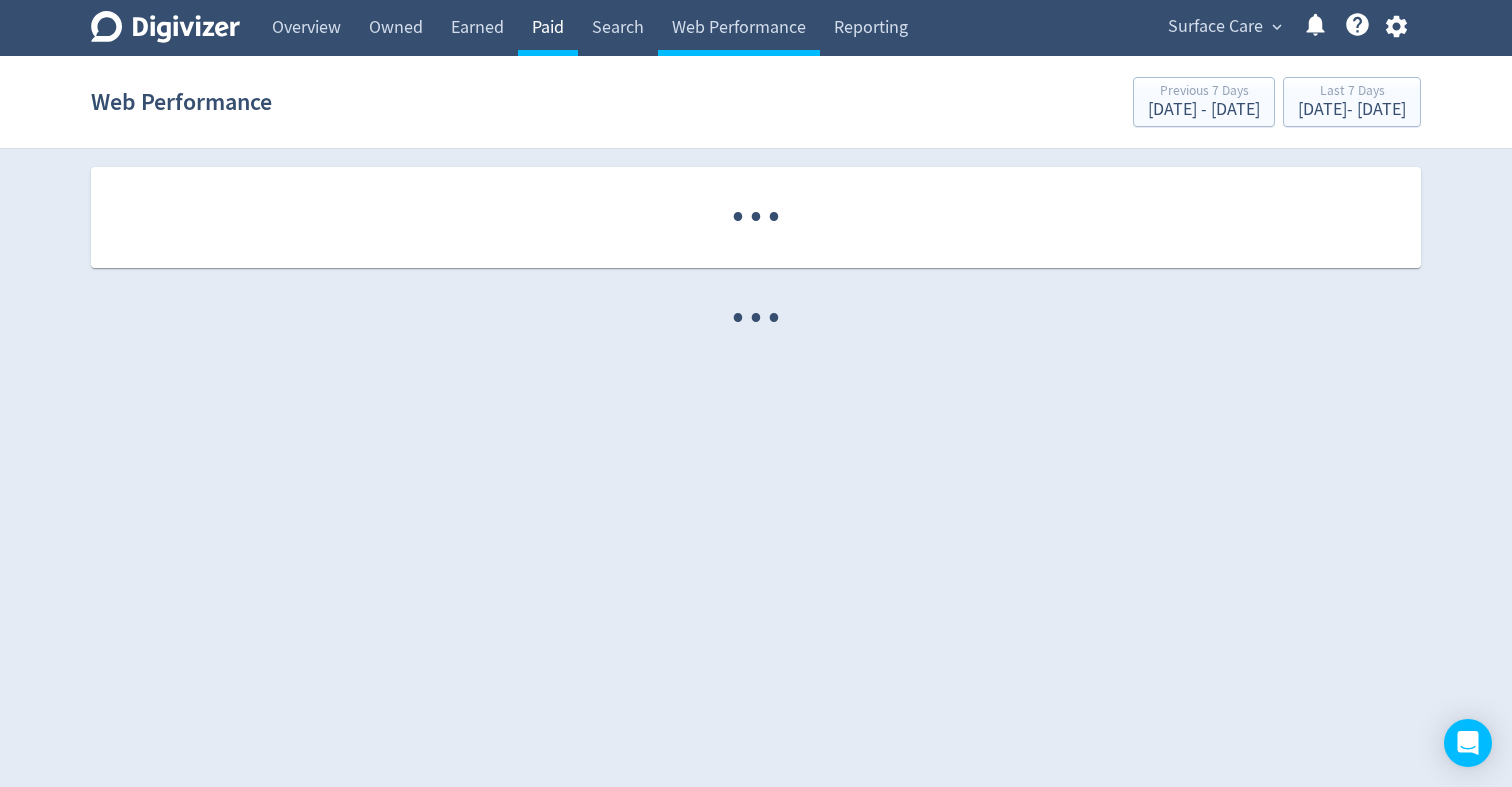 scroll, scrollTop: 0, scrollLeft: 0, axis: both 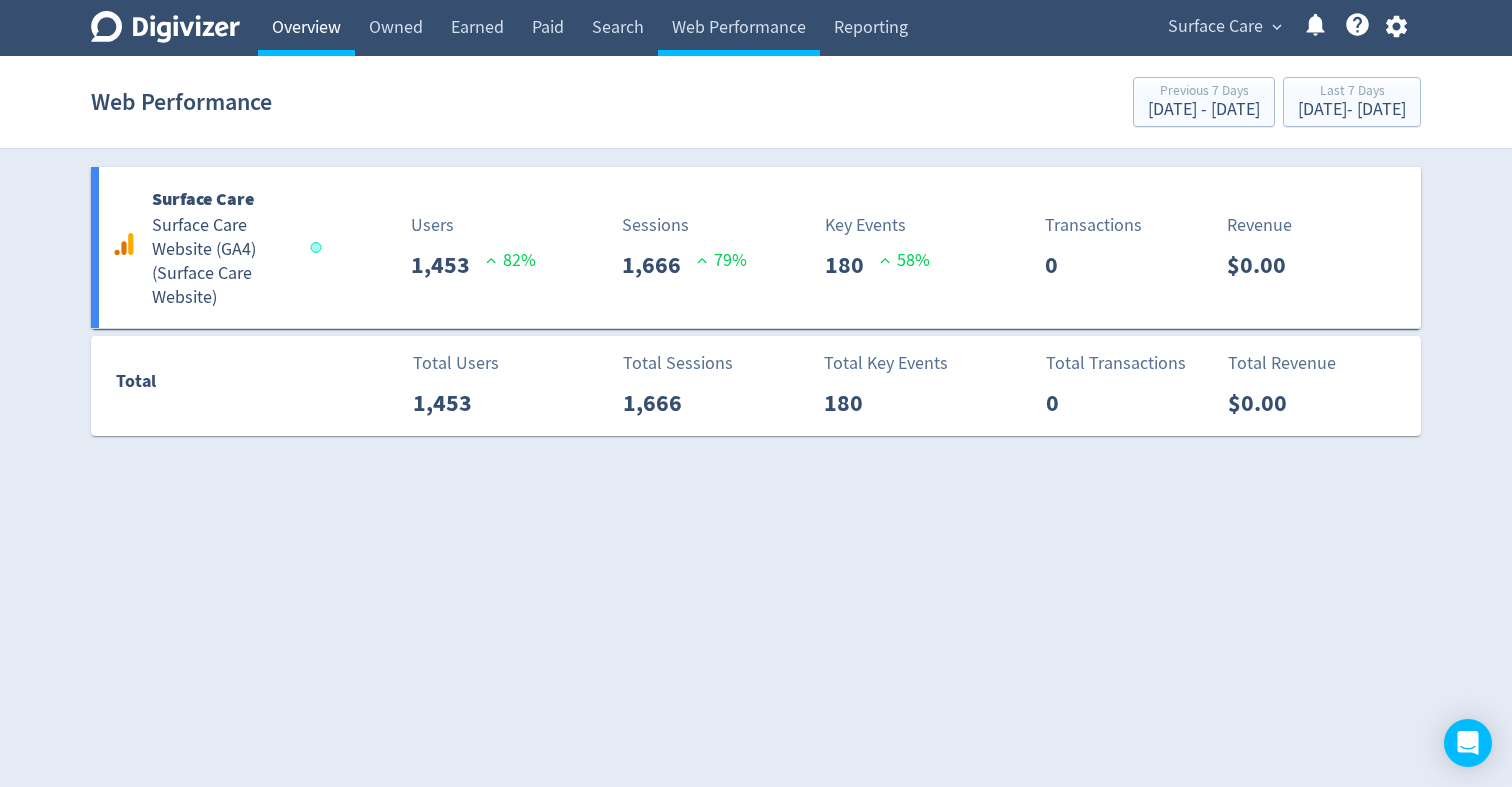 click on "Overview" at bounding box center (306, 28) 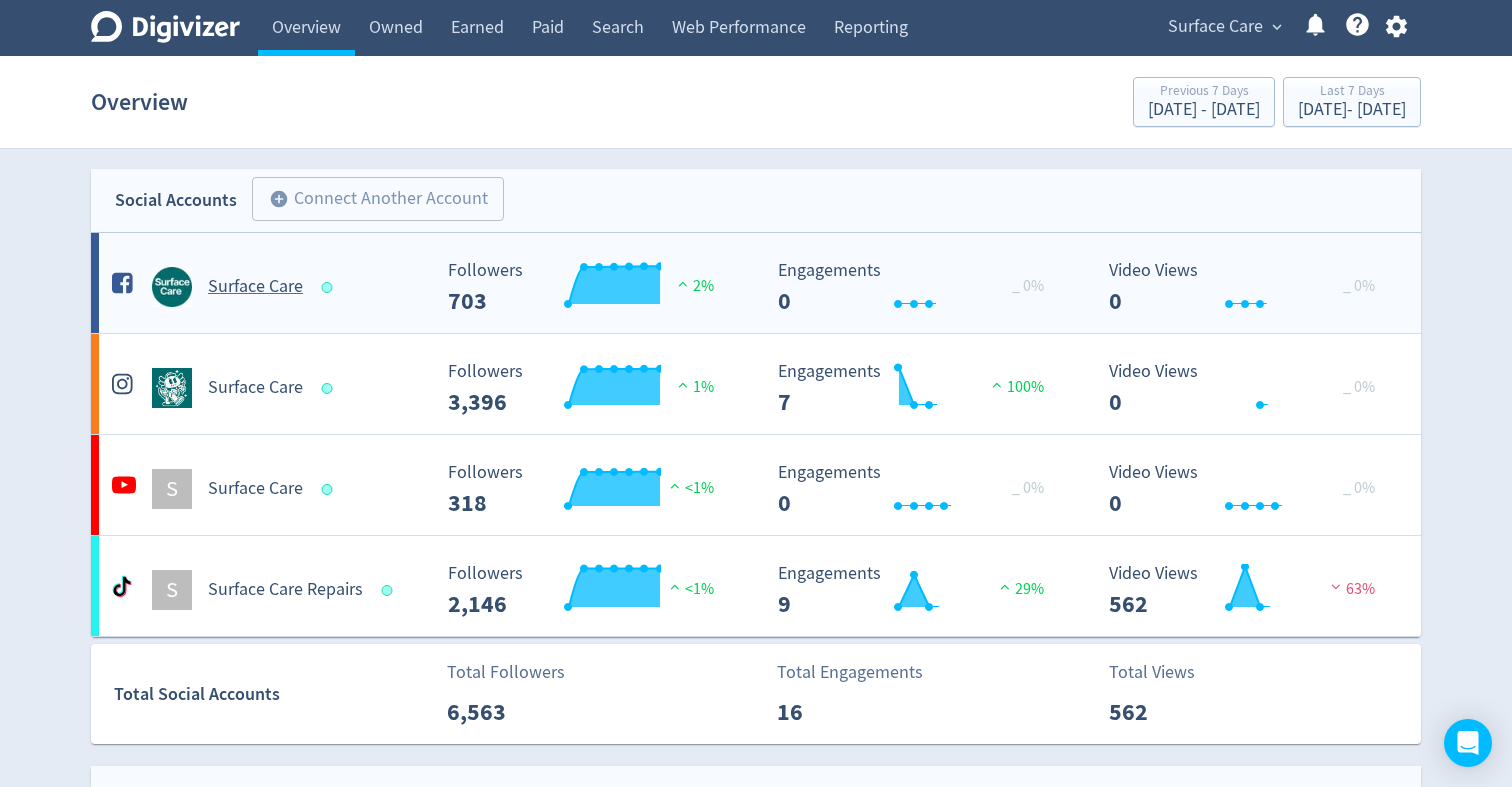 scroll, scrollTop: 28, scrollLeft: 0, axis: vertical 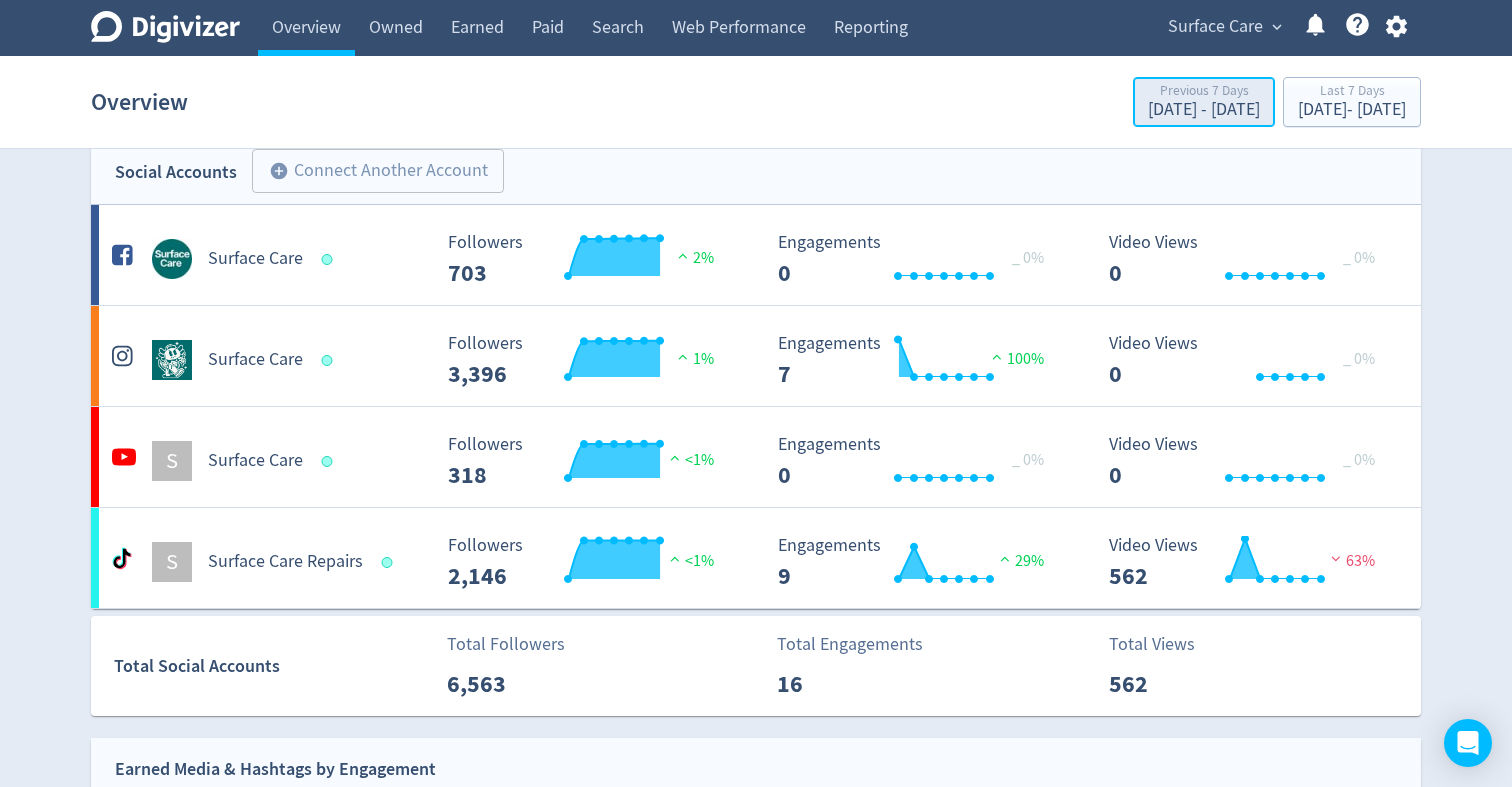 click on "[DATE]   -   [DATE]" at bounding box center (1204, 110) 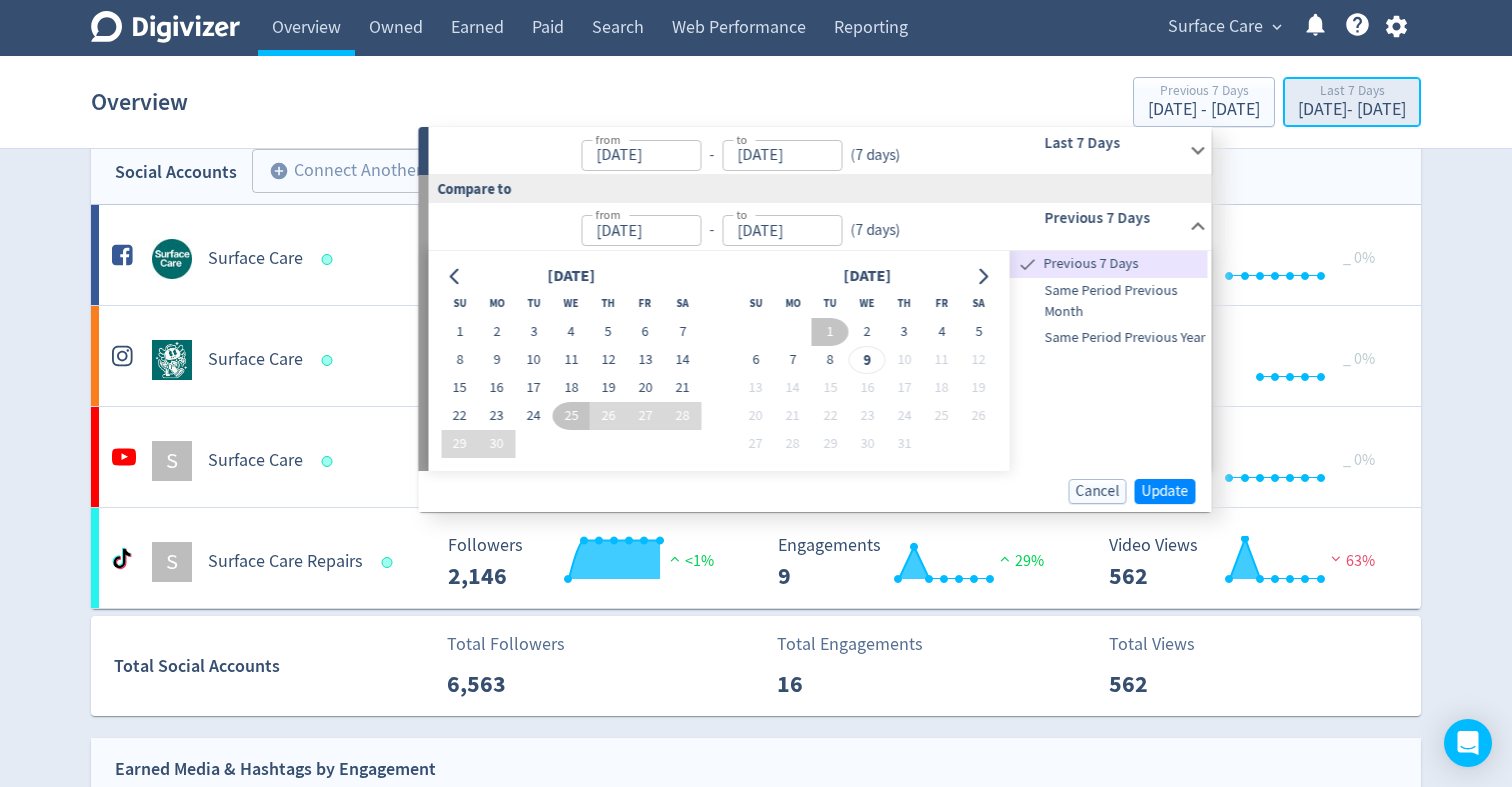 click on "[DATE]  -   [DATE]" at bounding box center (1352, 110) 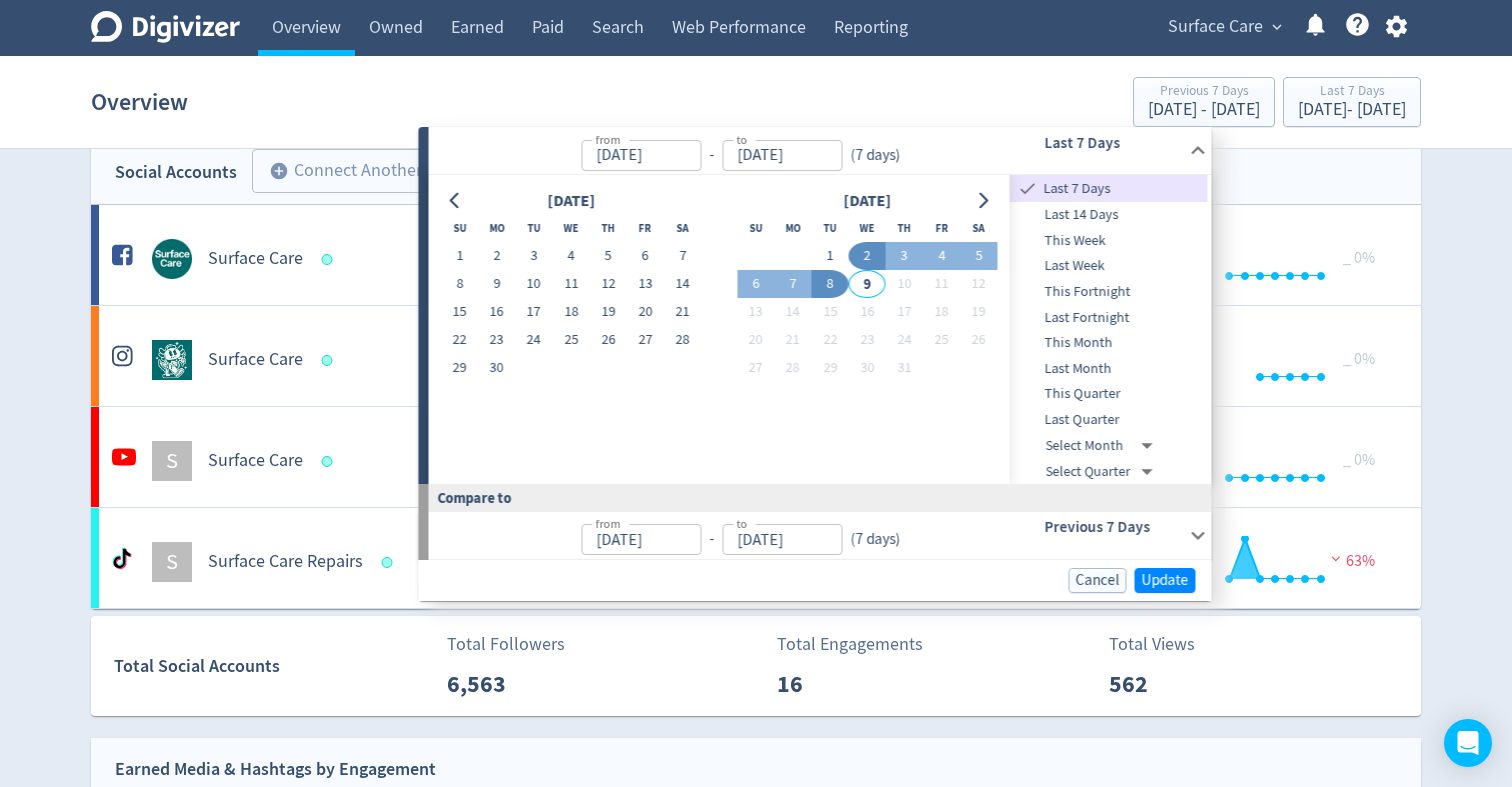 click on "Overview Previous 7 Days [DATE]   -   [DATE] Last 7 Days [DATE]  -   [DATE]" at bounding box center (756, 102) 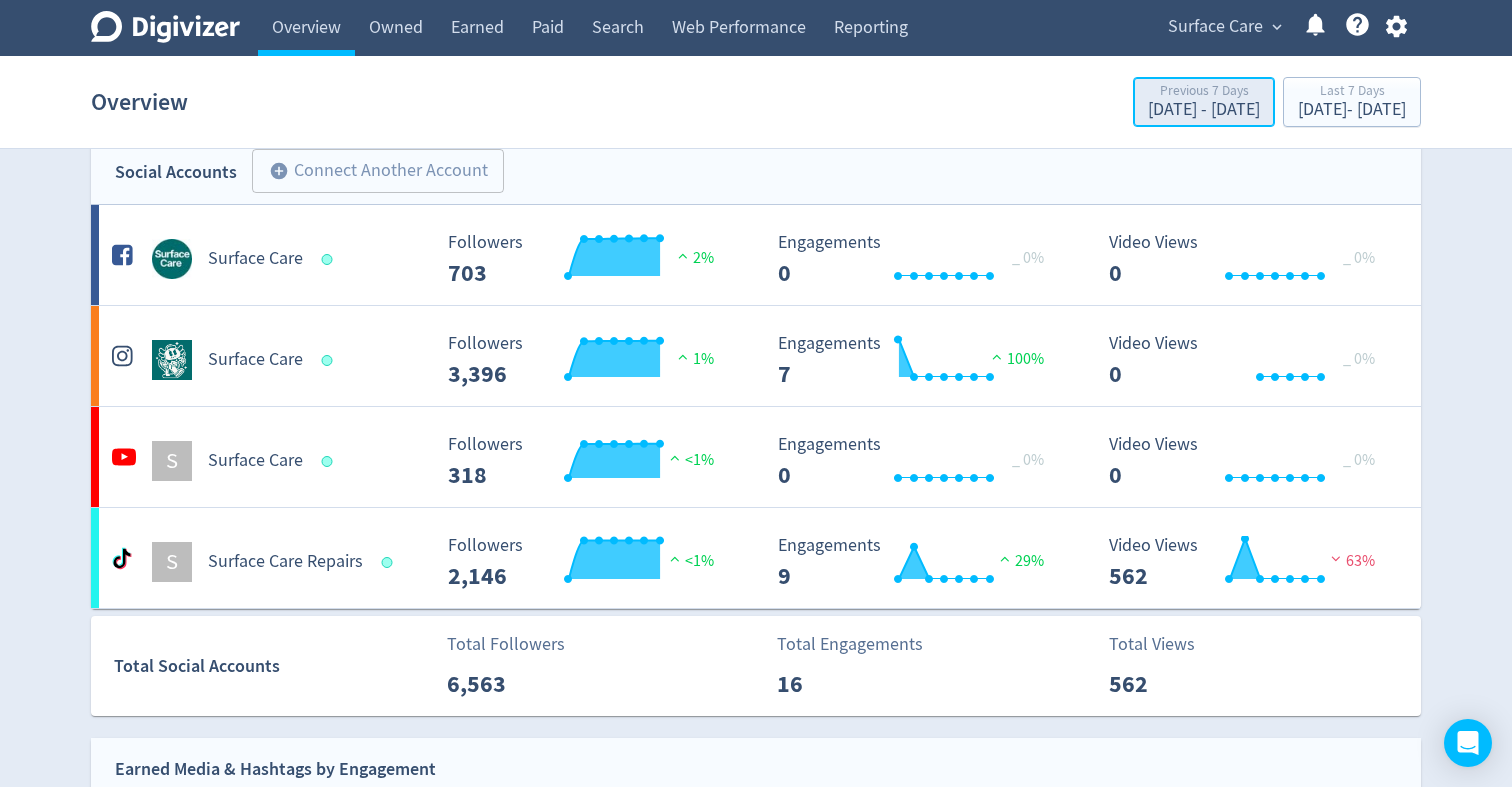 click on "[DATE]   -   [DATE]" at bounding box center [1204, 110] 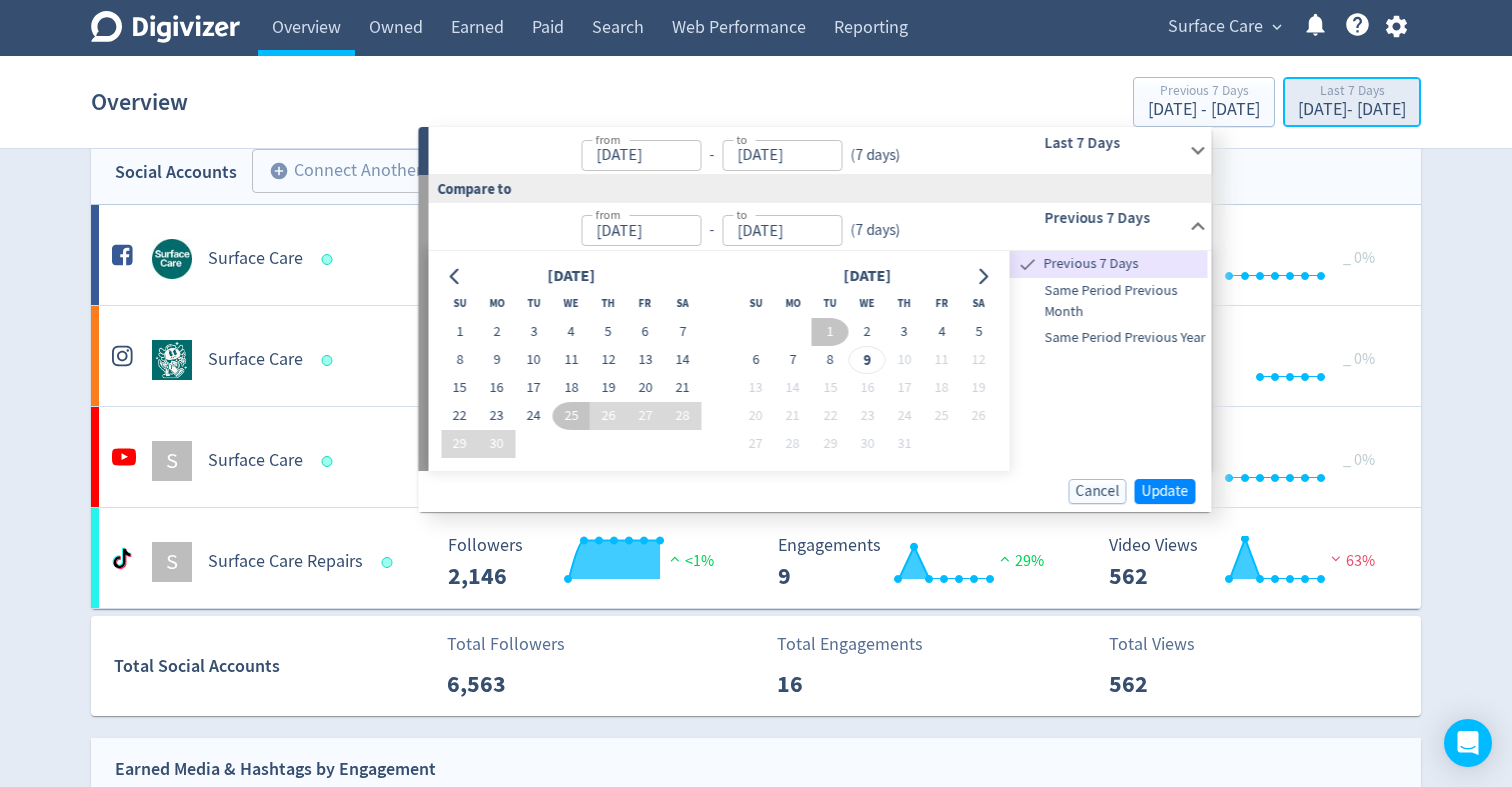 click on "Last 7 Days" at bounding box center [1352, 92] 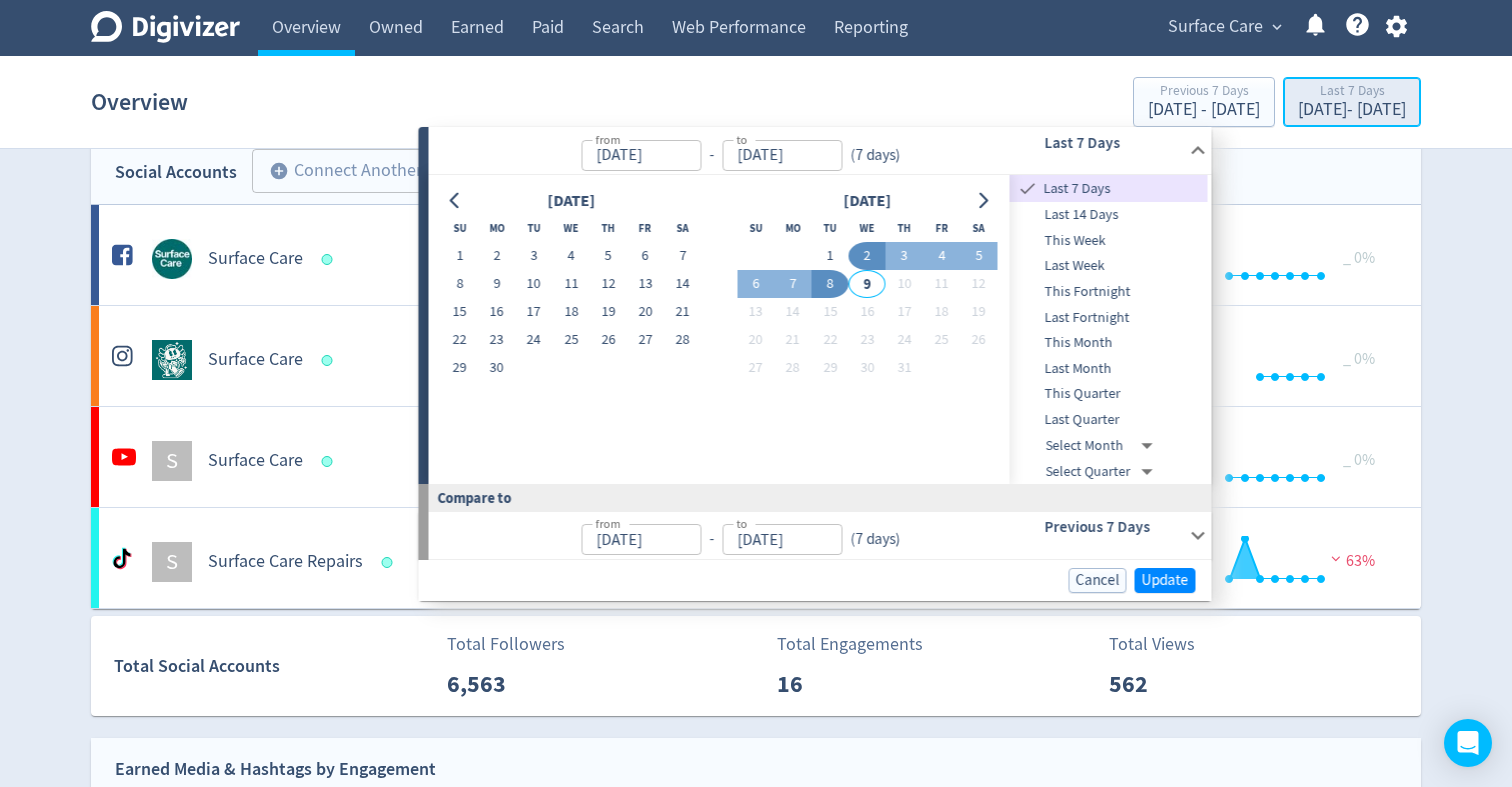 click on "Last 7 Days" at bounding box center [1352, 92] 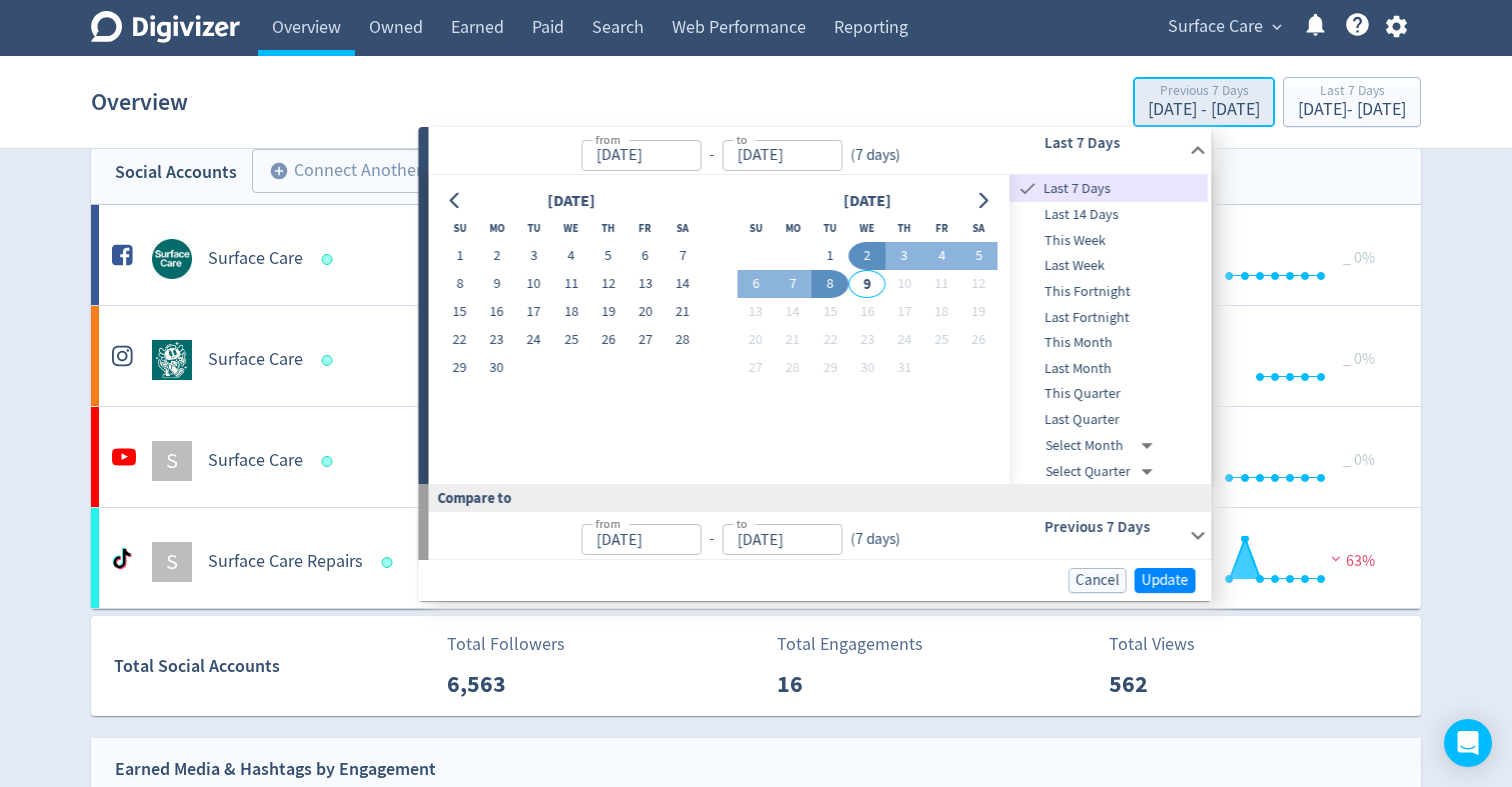 click on "Previous 7 Days" at bounding box center (1204, 92) 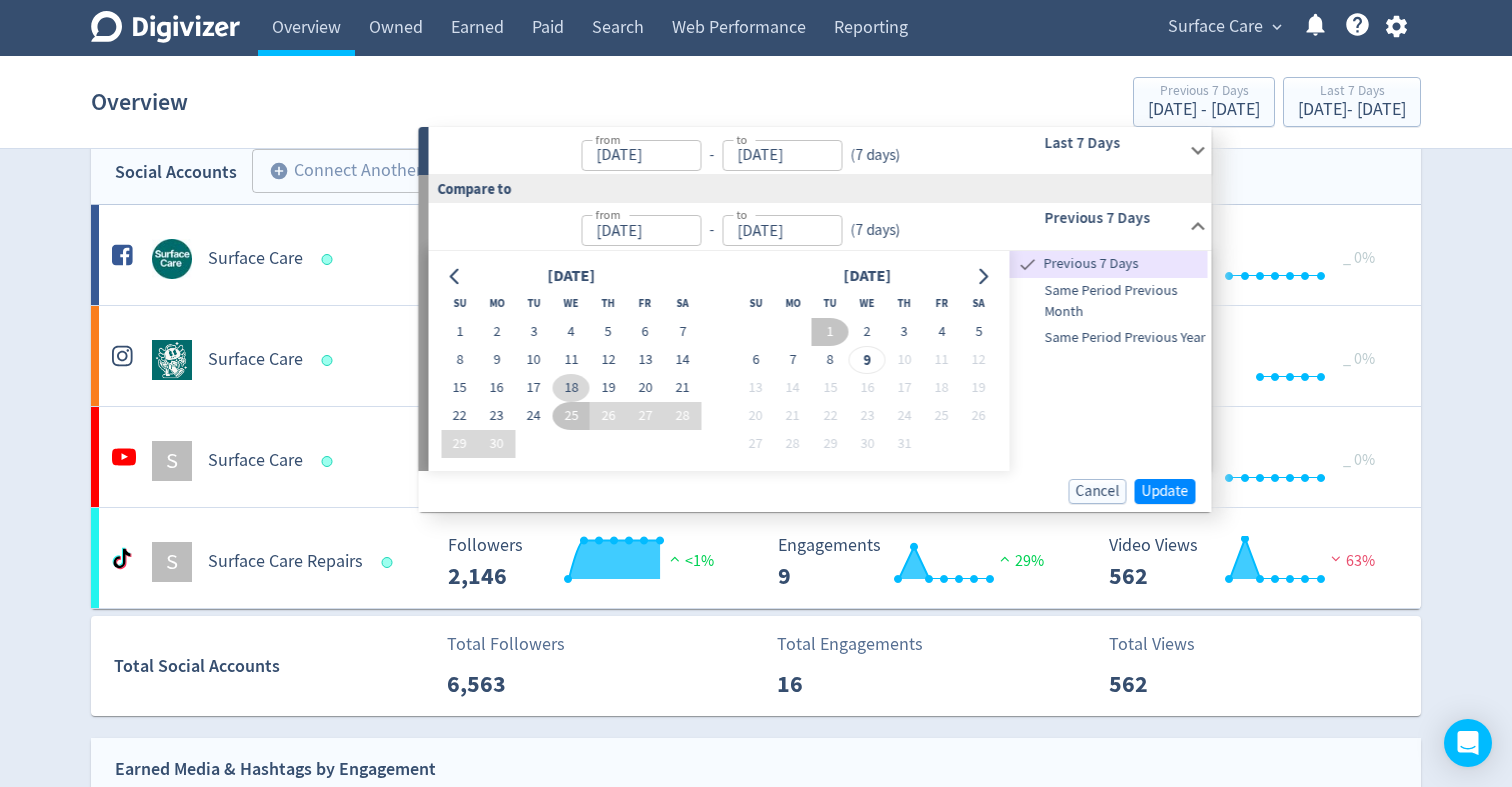 click on "18" at bounding box center [571, 388] 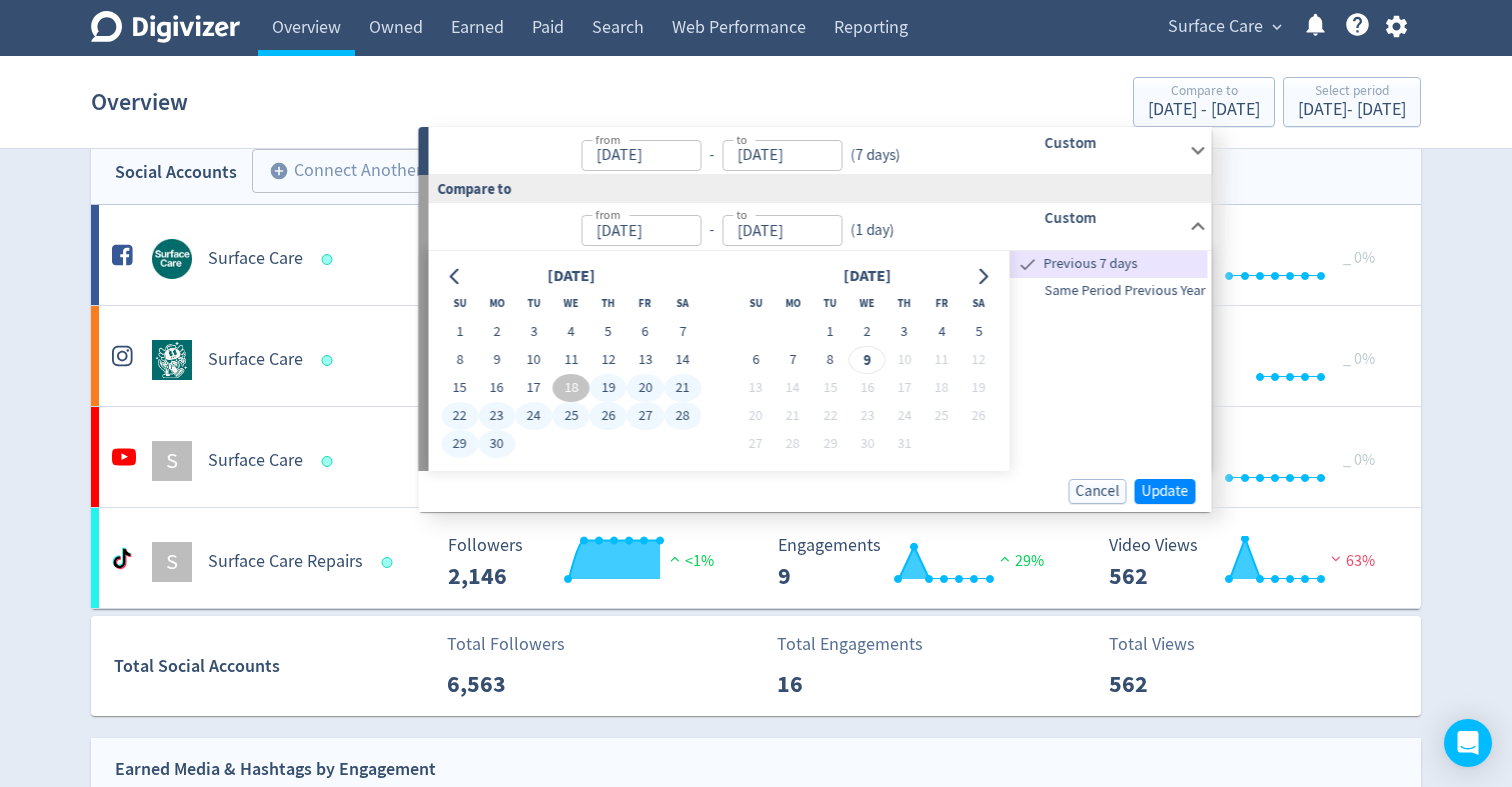 click on "23" at bounding box center [496, 416] 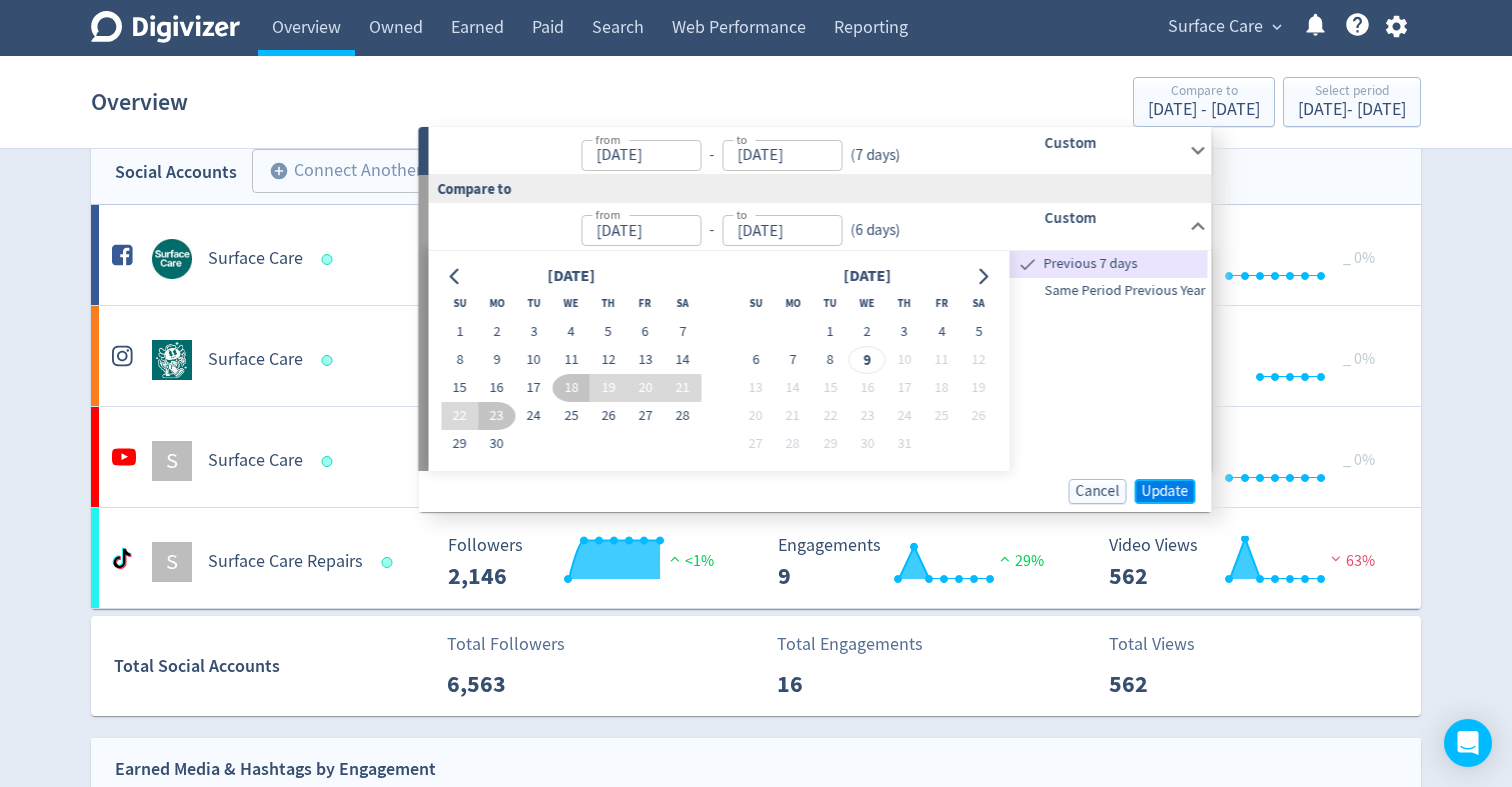 click on "Update" at bounding box center (1165, 491) 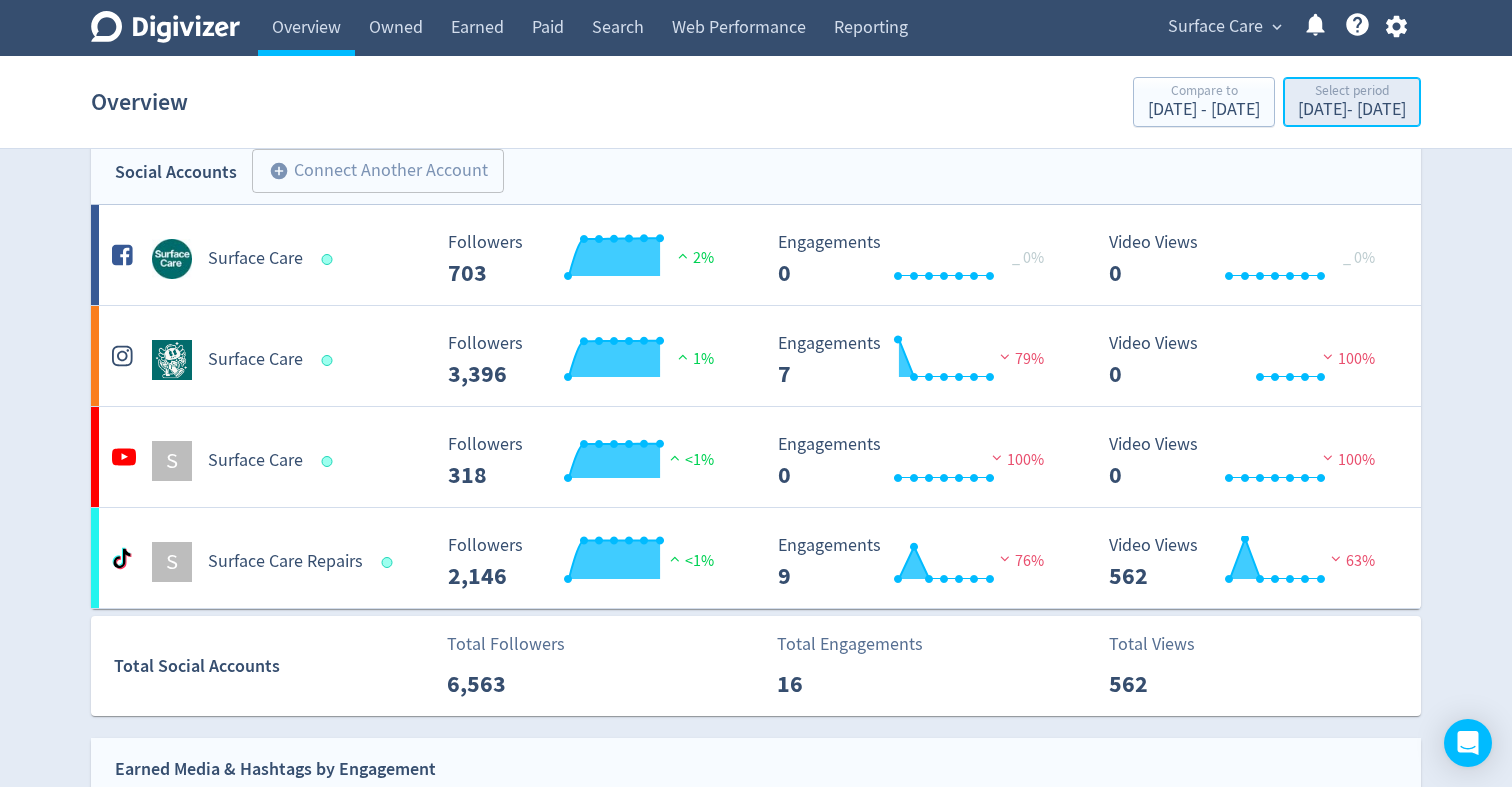 click on "[DATE]  -   [DATE]" at bounding box center (1352, 110) 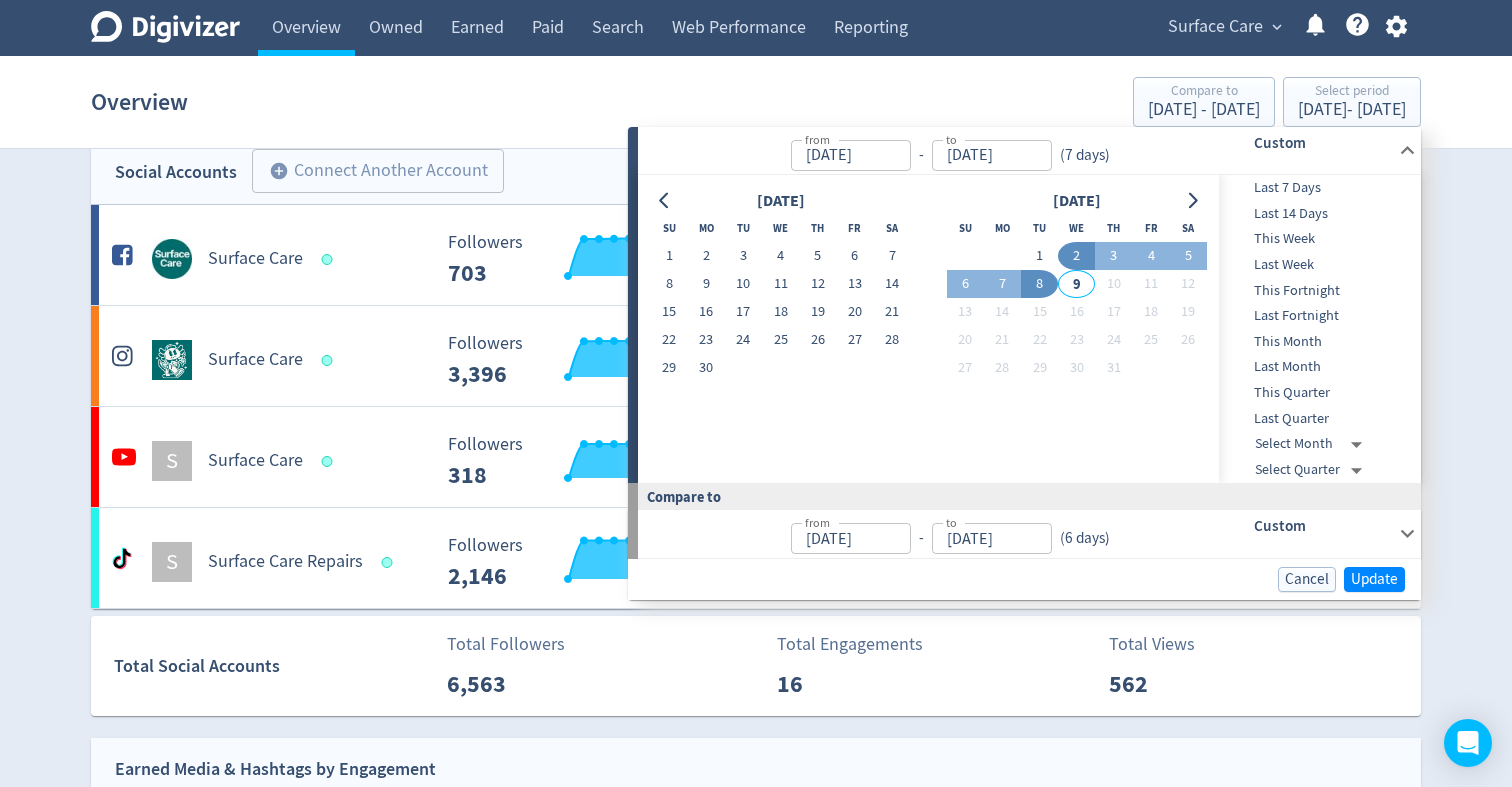 click on "[DATE]" at bounding box center (851, 538) 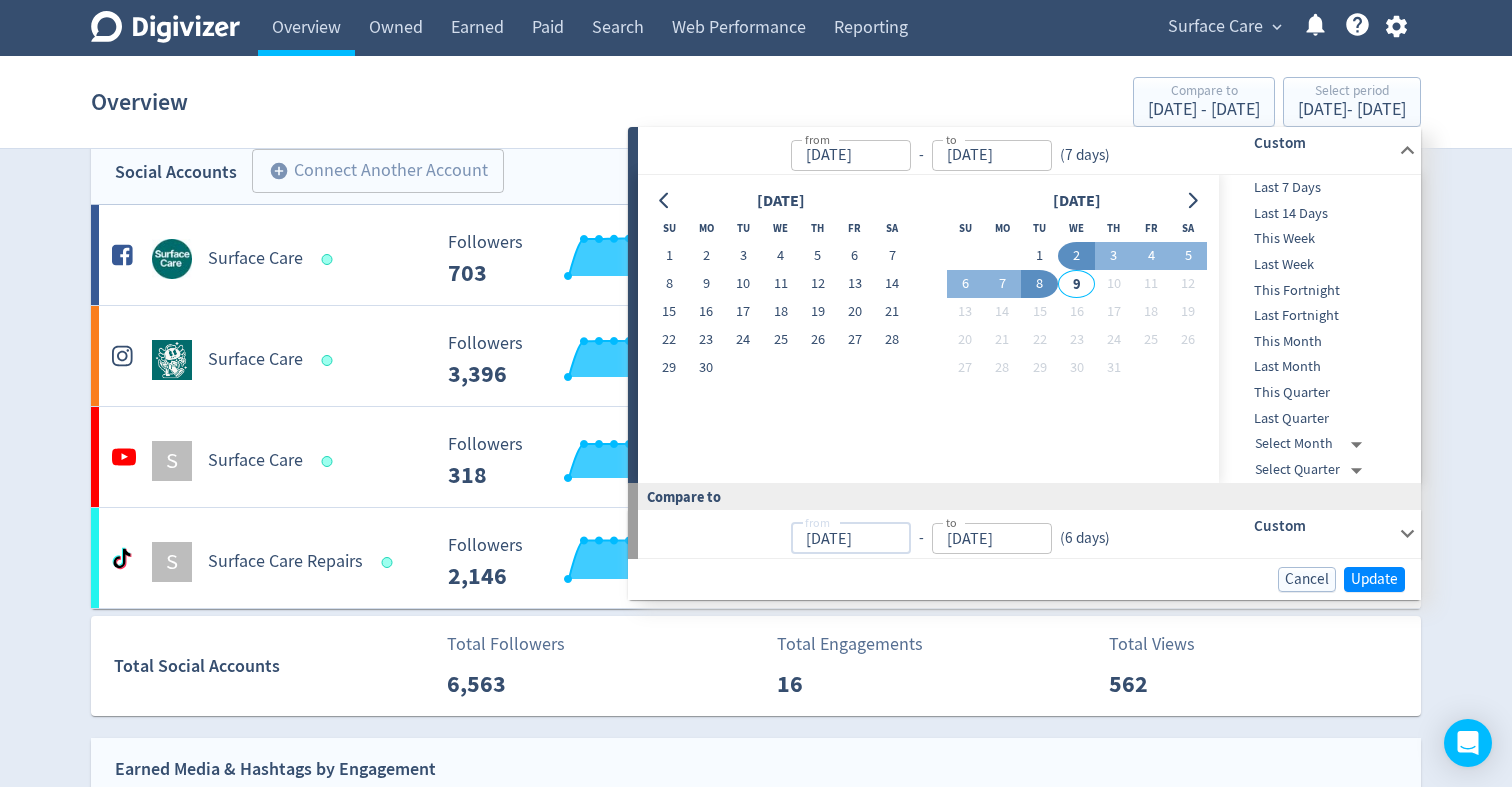 click on "[DATE]" at bounding box center (851, 538) 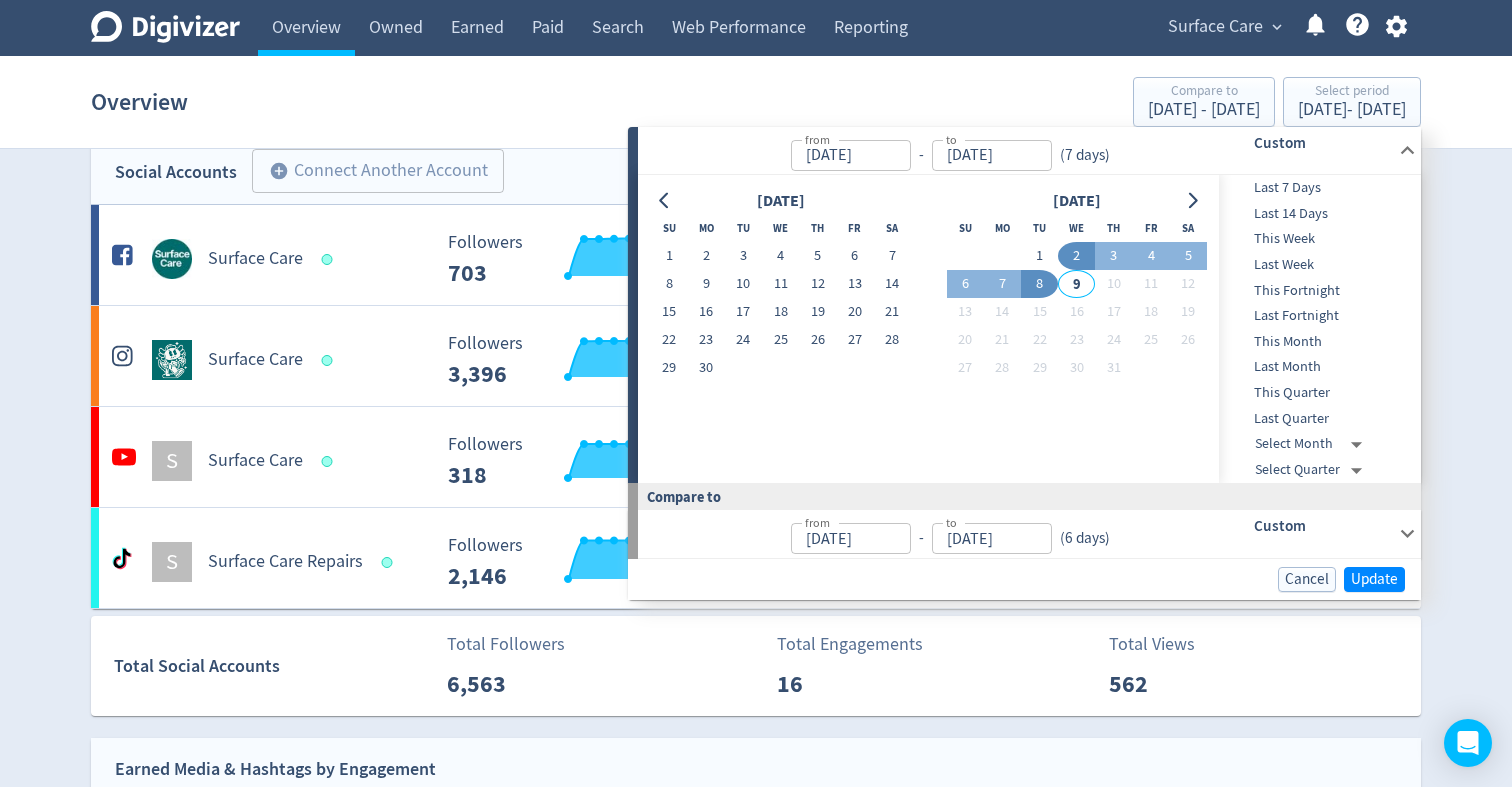 click on "Custom" at bounding box center [1322, 526] 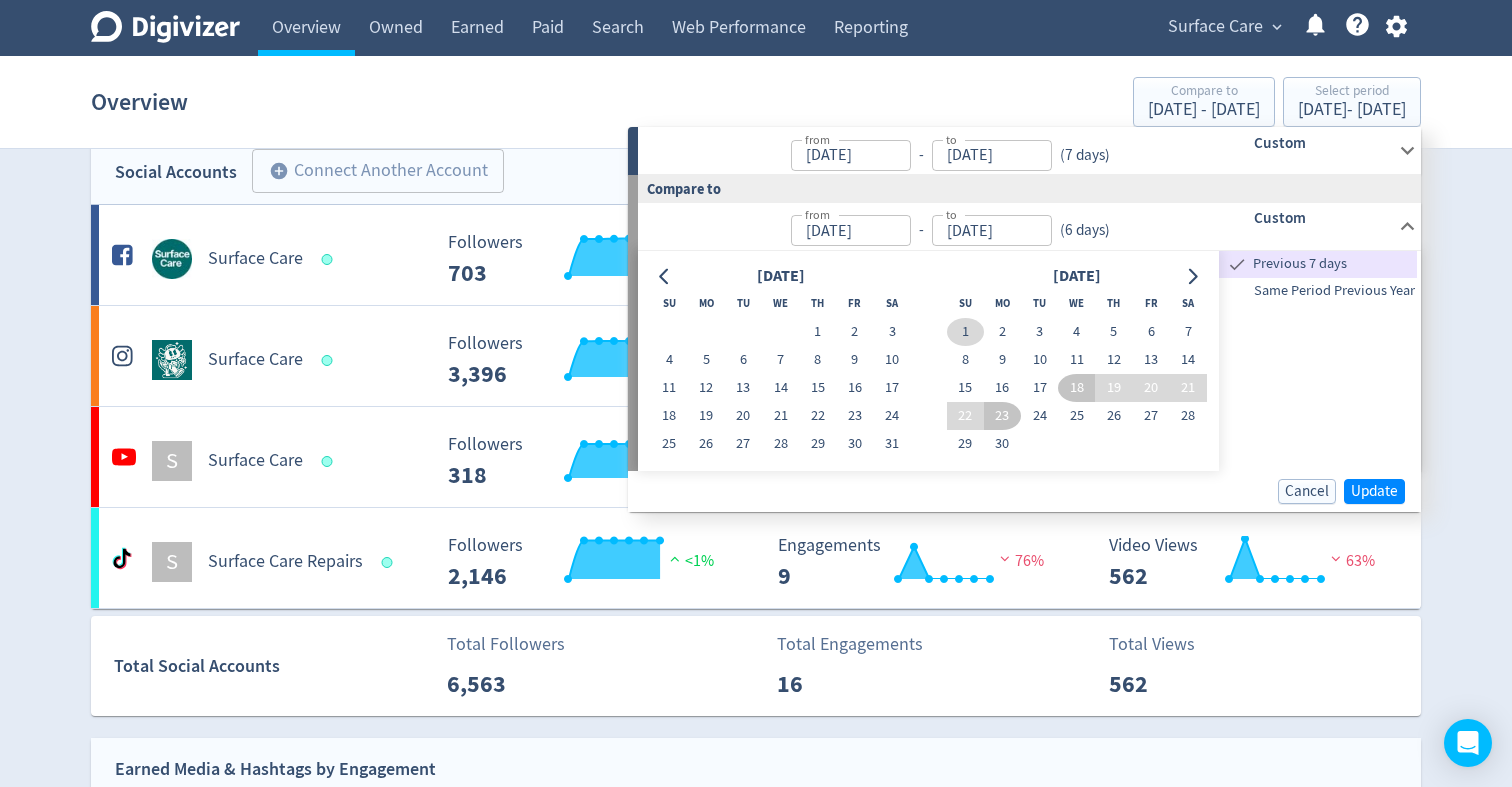 click on "1" at bounding box center (965, 332) 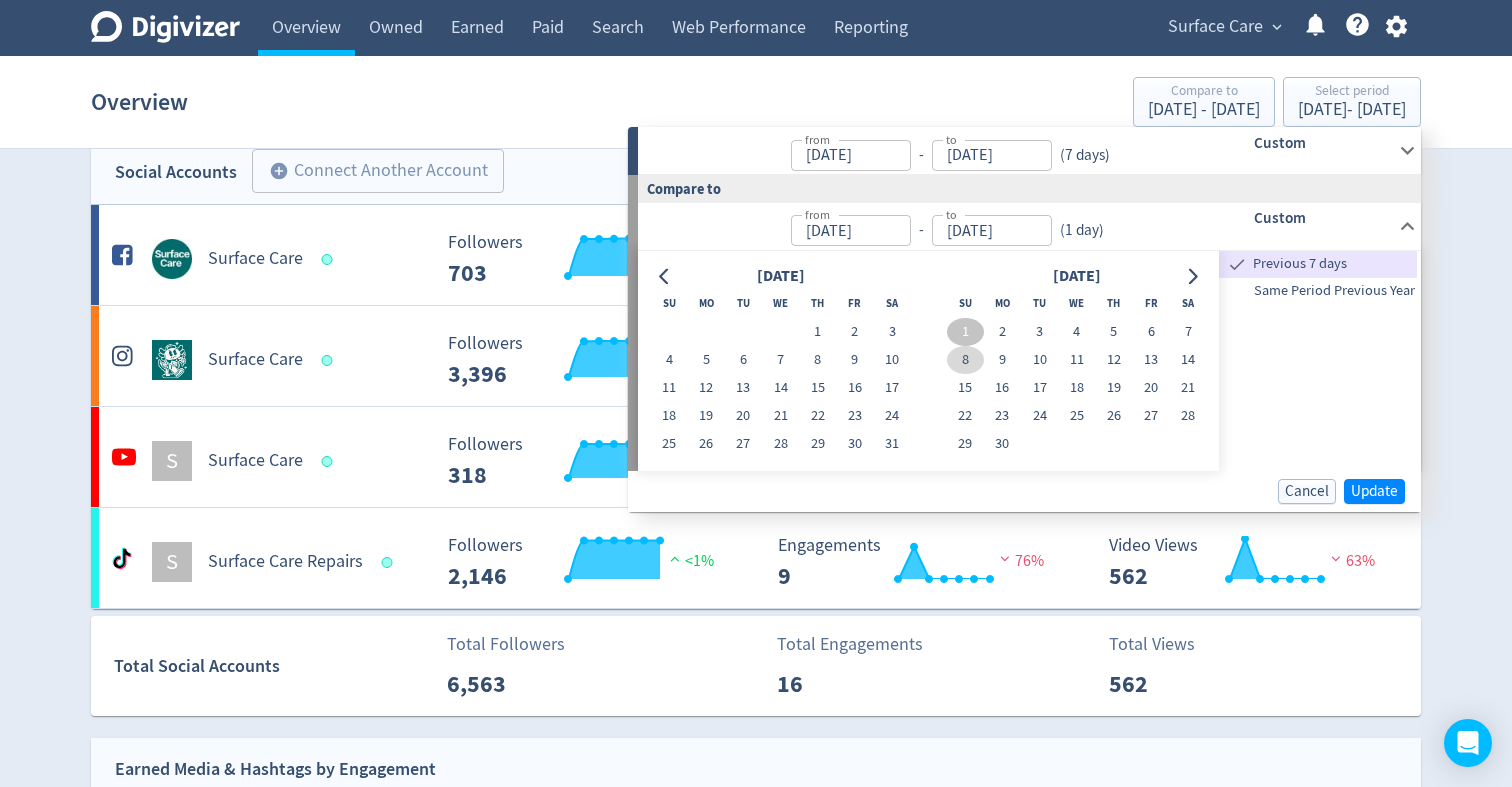 click on "8" at bounding box center (965, 360) 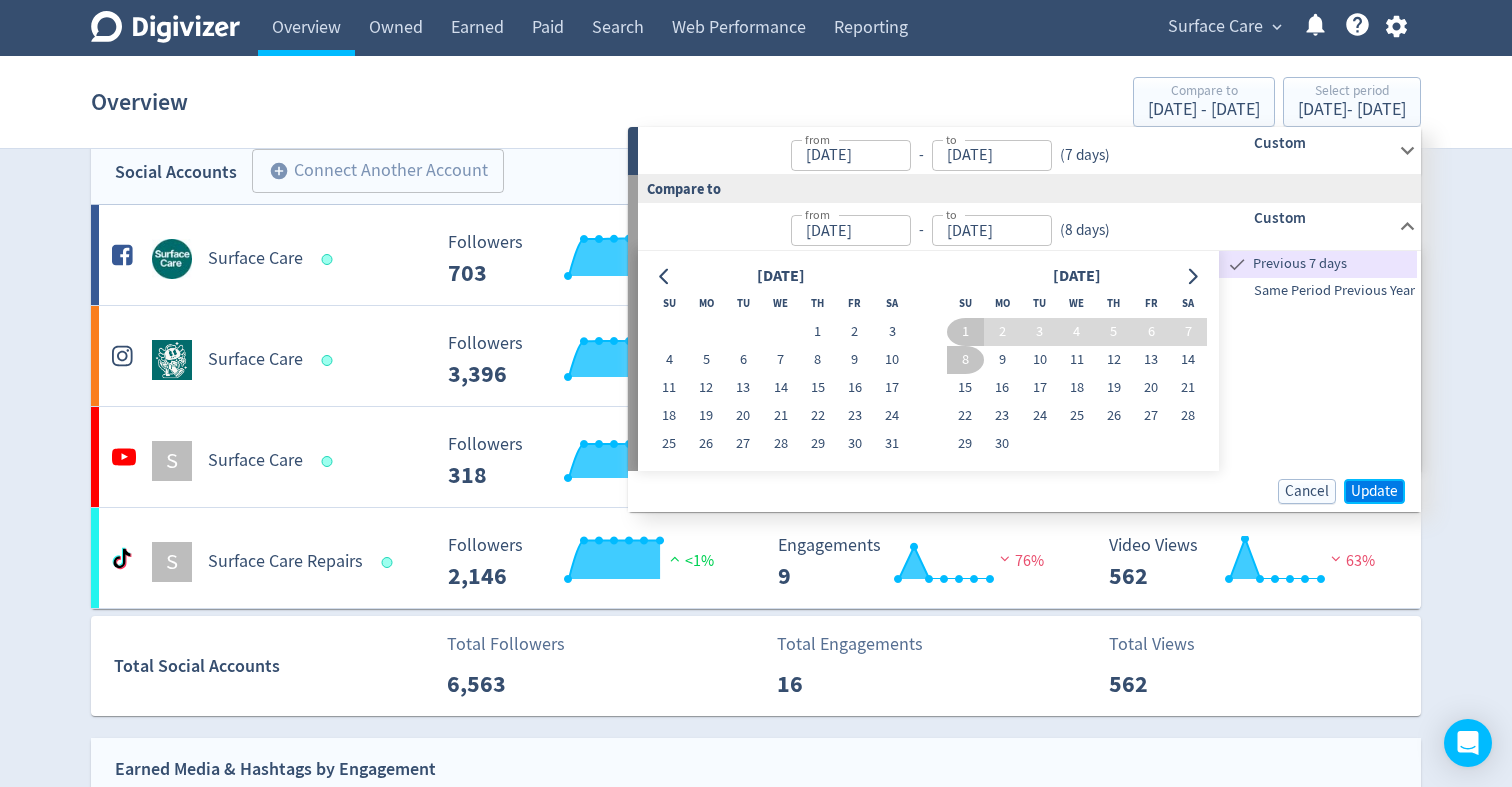 click on "Update" at bounding box center [1374, 491] 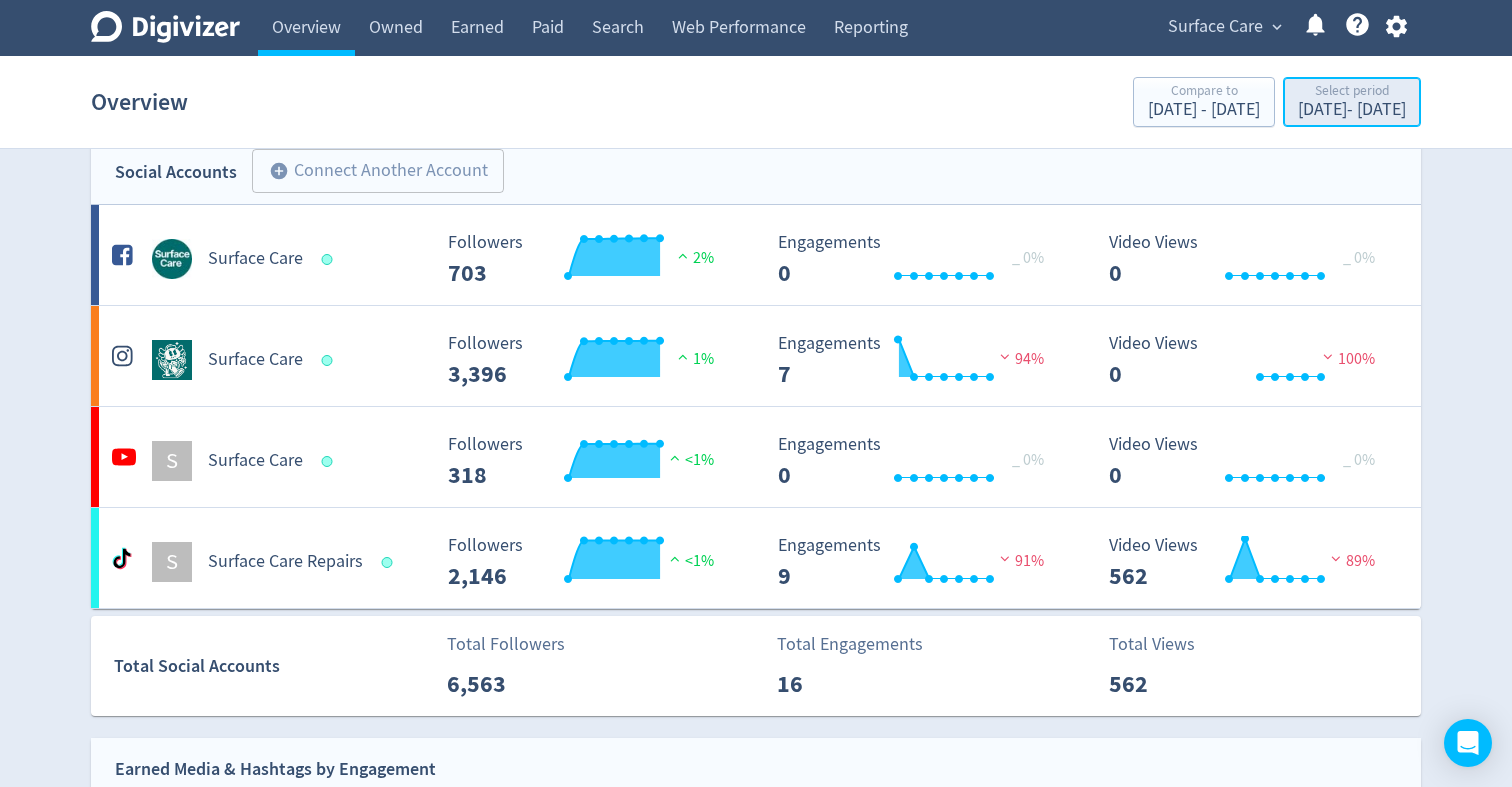 click on "Select period" at bounding box center [1352, 92] 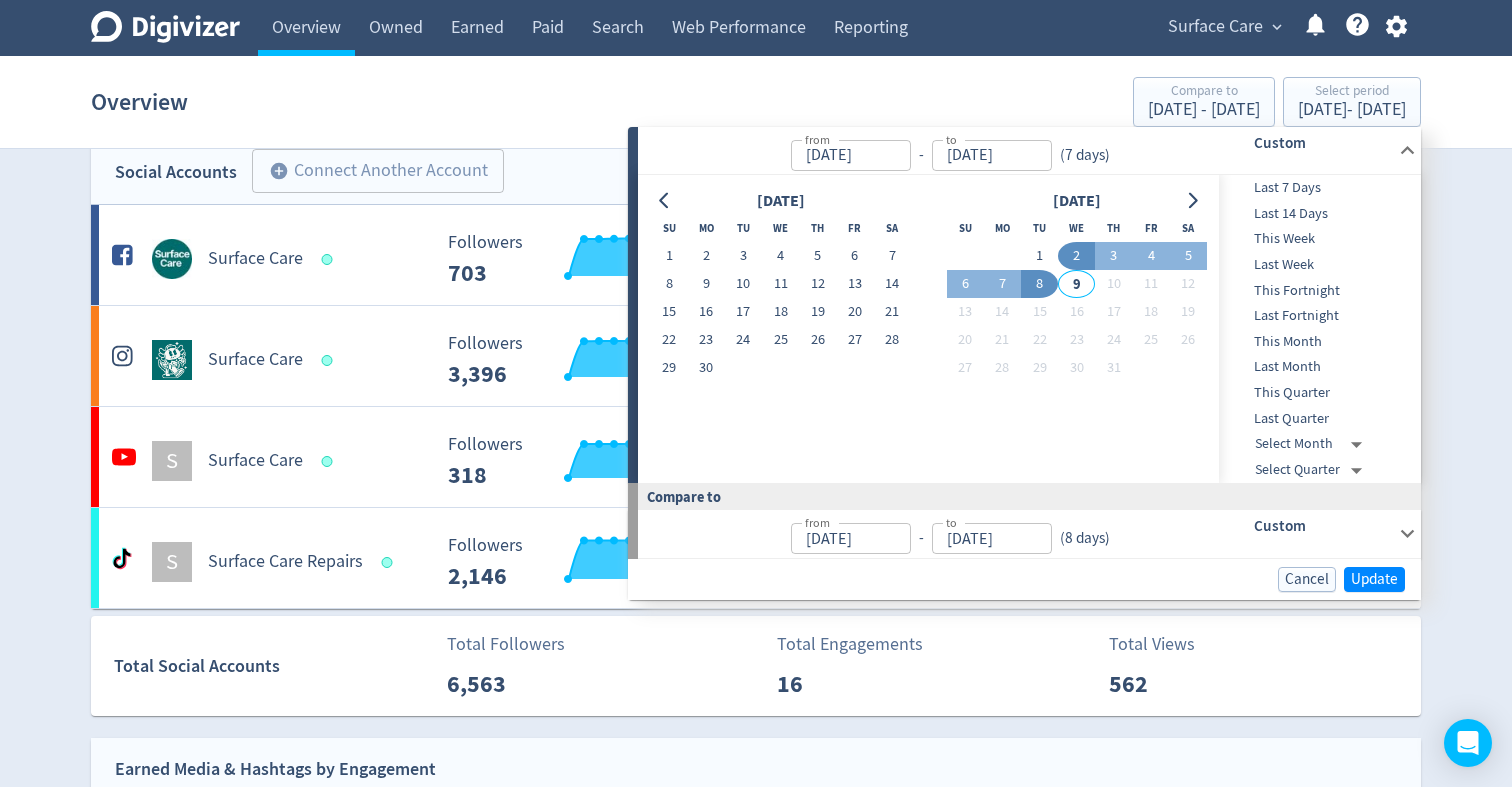 click on "[DATE]" at bounding box center (851, 538) 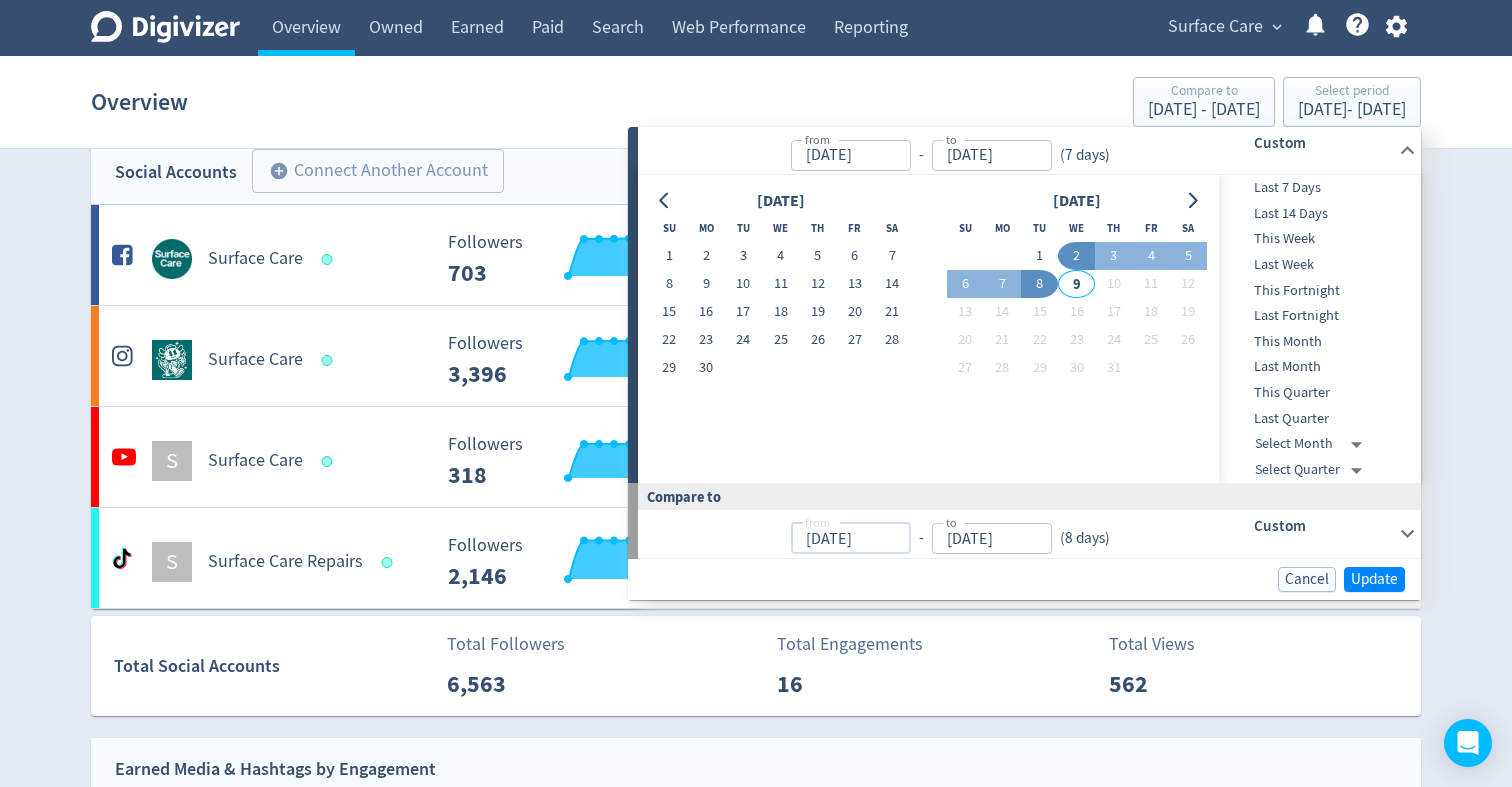 type on "[DATE]" 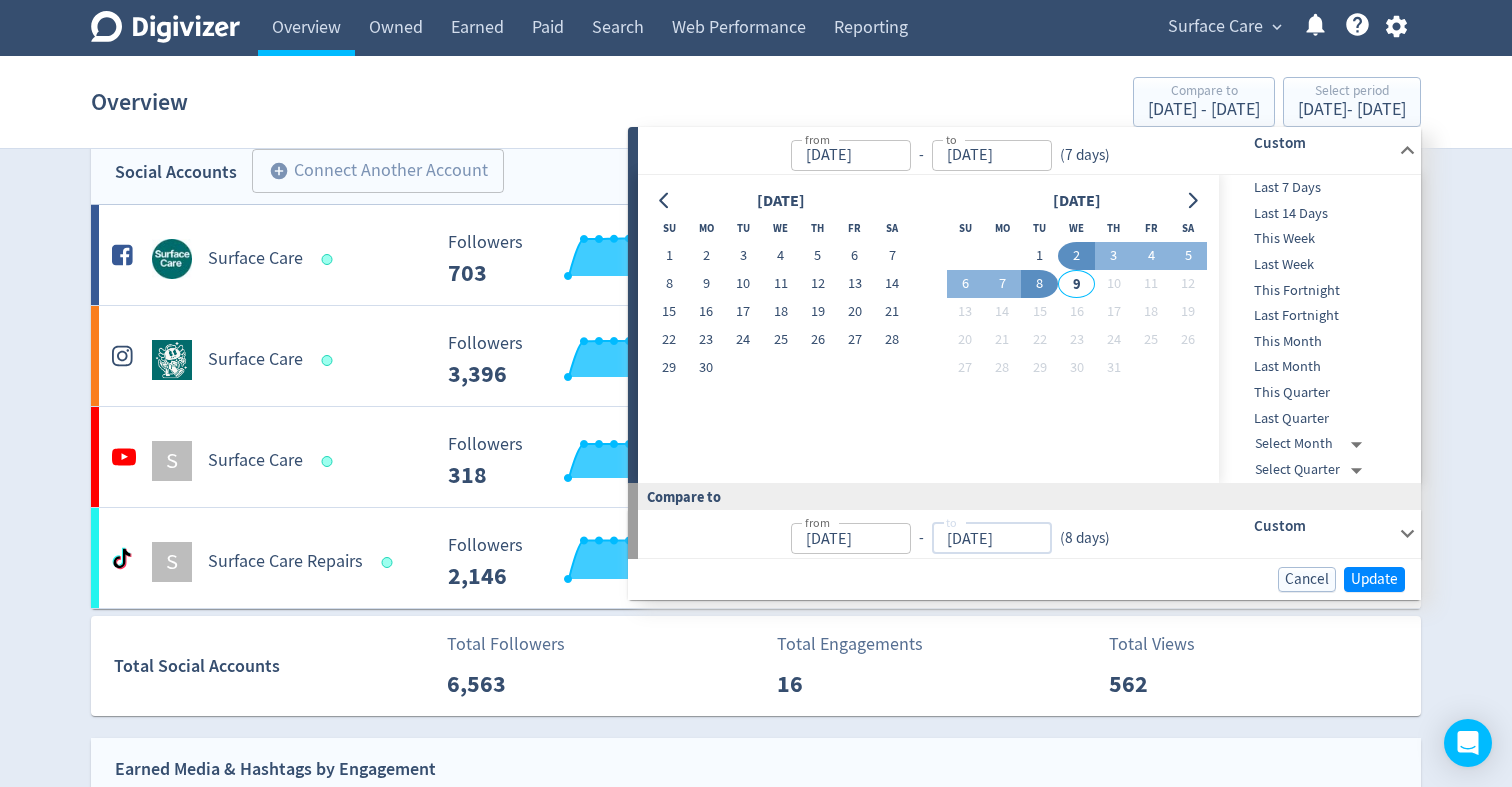 click on "[DATE]" at bounding box center (992, 538) 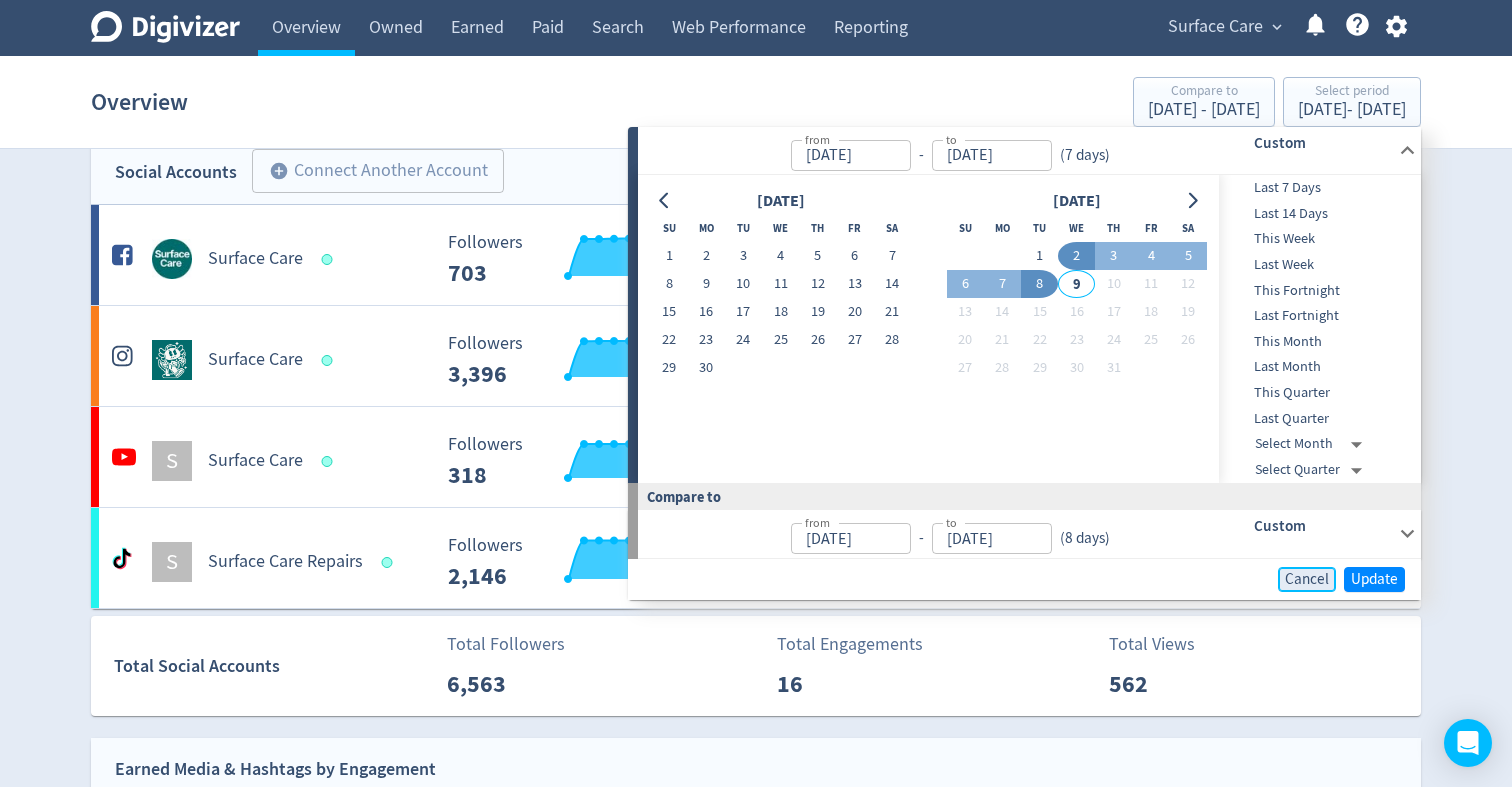 type on "[DATE]" 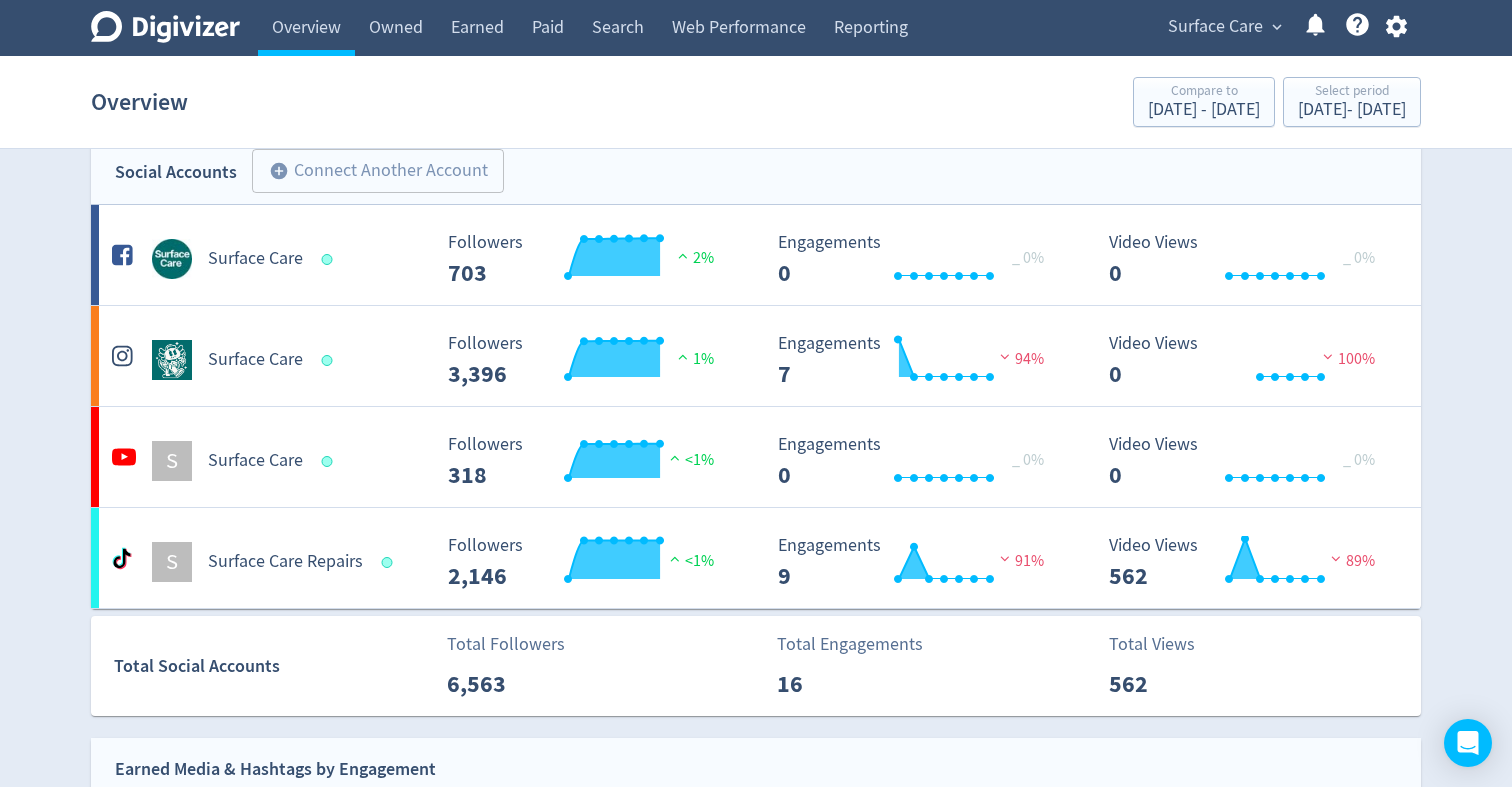 click on "Digivizer Logo" 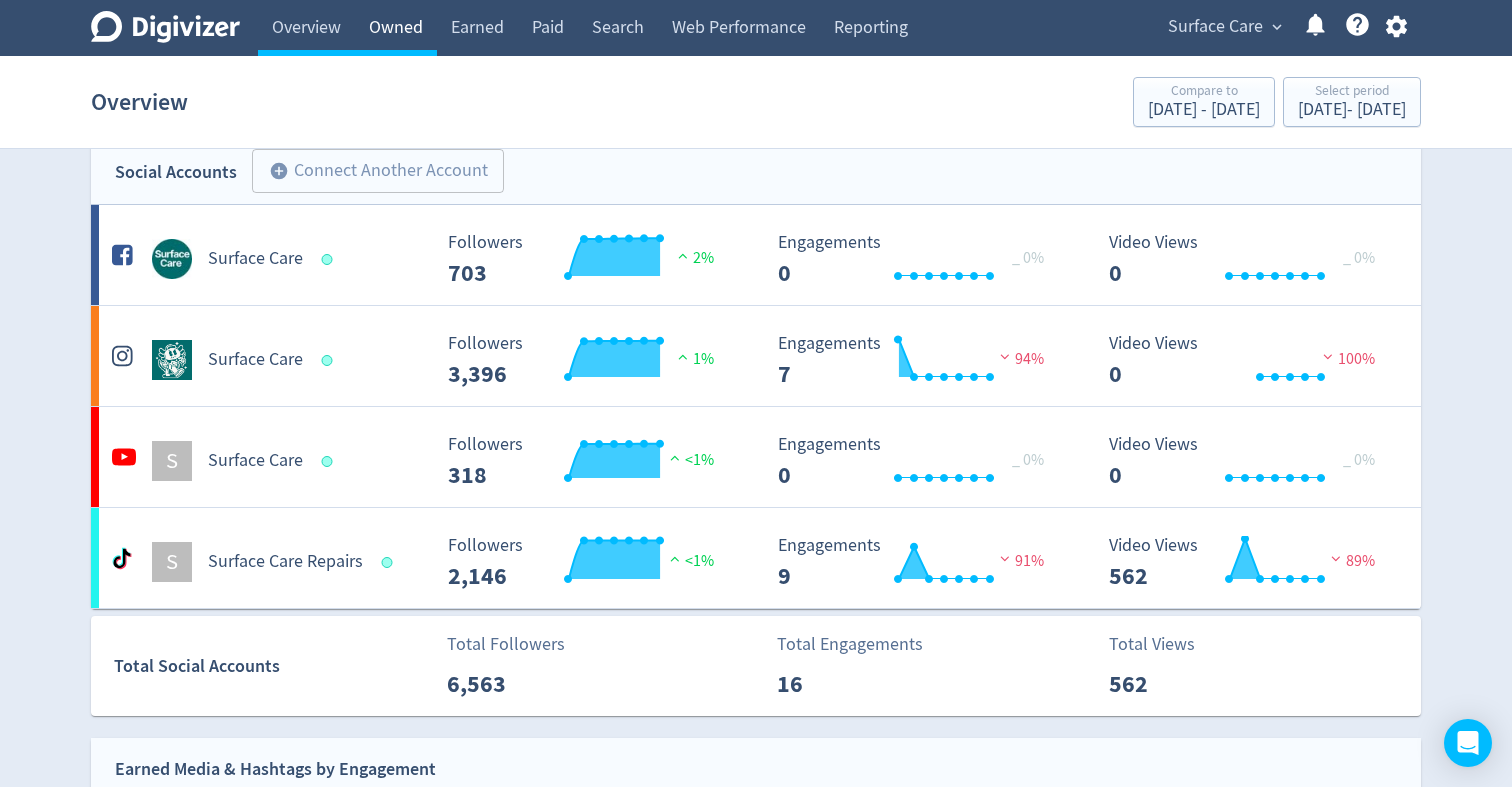 click on "Owned" at bounding box center [396, 28] 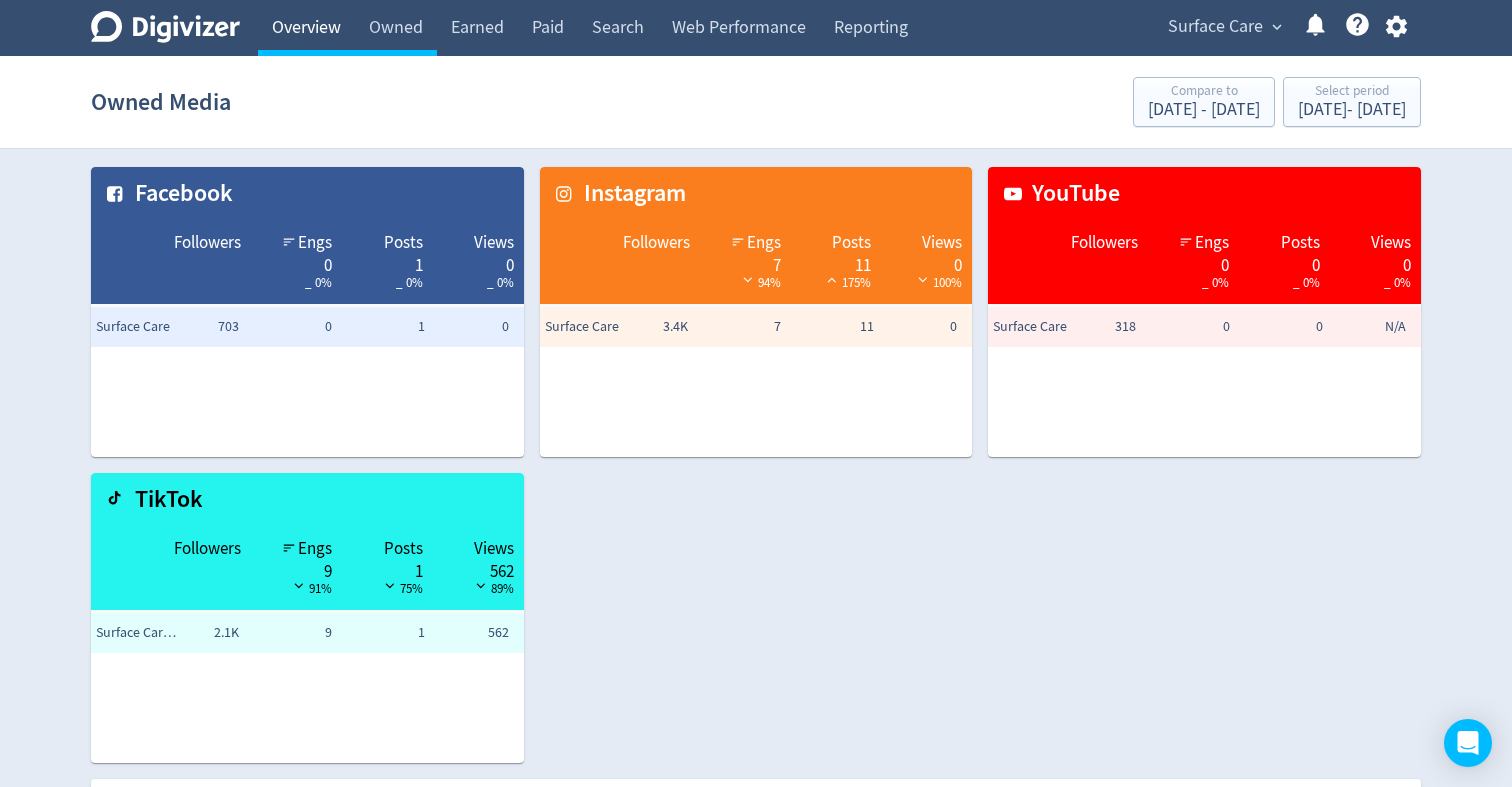 click on "Overview" at bounding box center [306, 28] 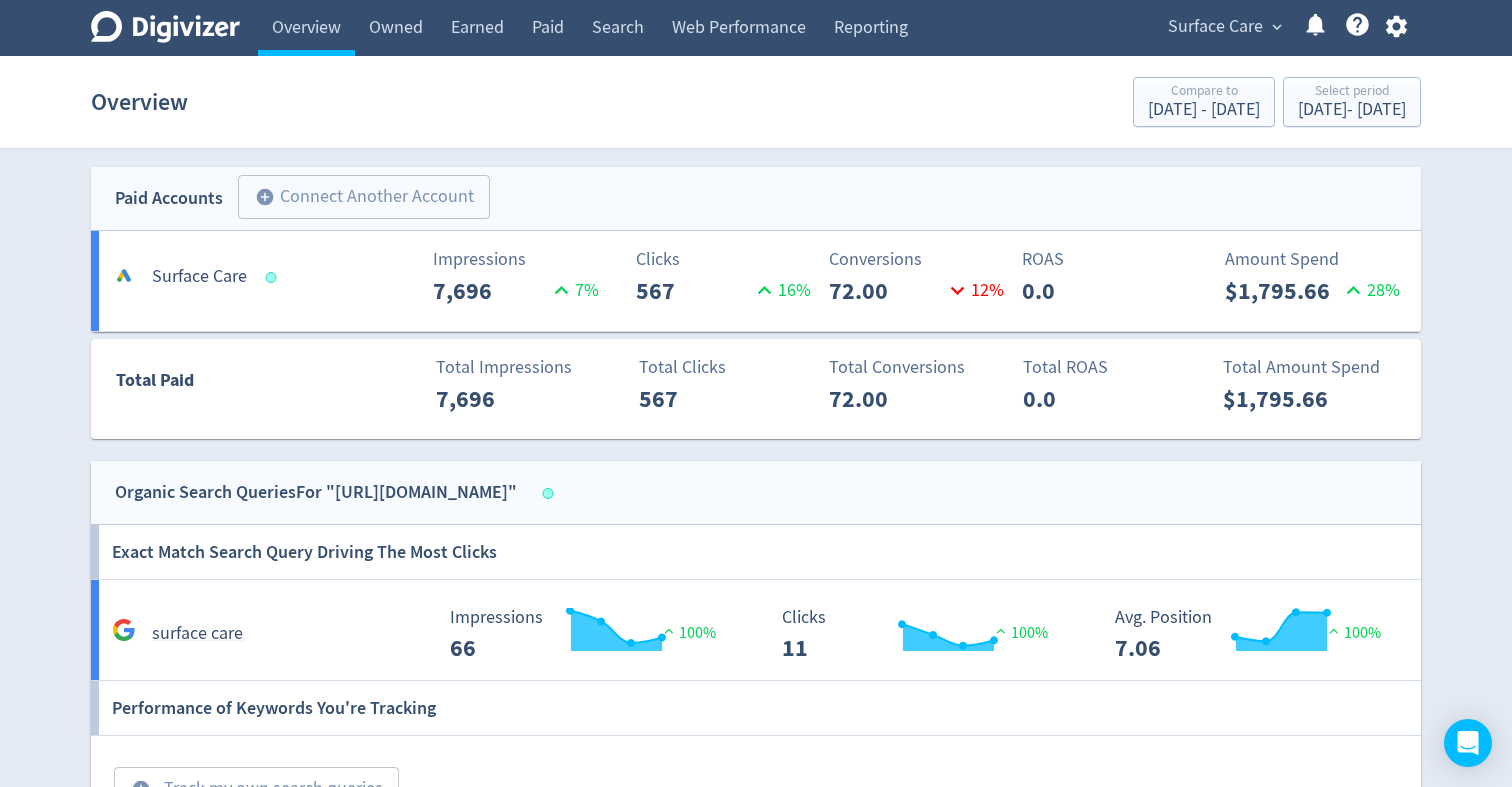 scroll, scrollTop: 755, scrollLeft: 0, axis: vertical 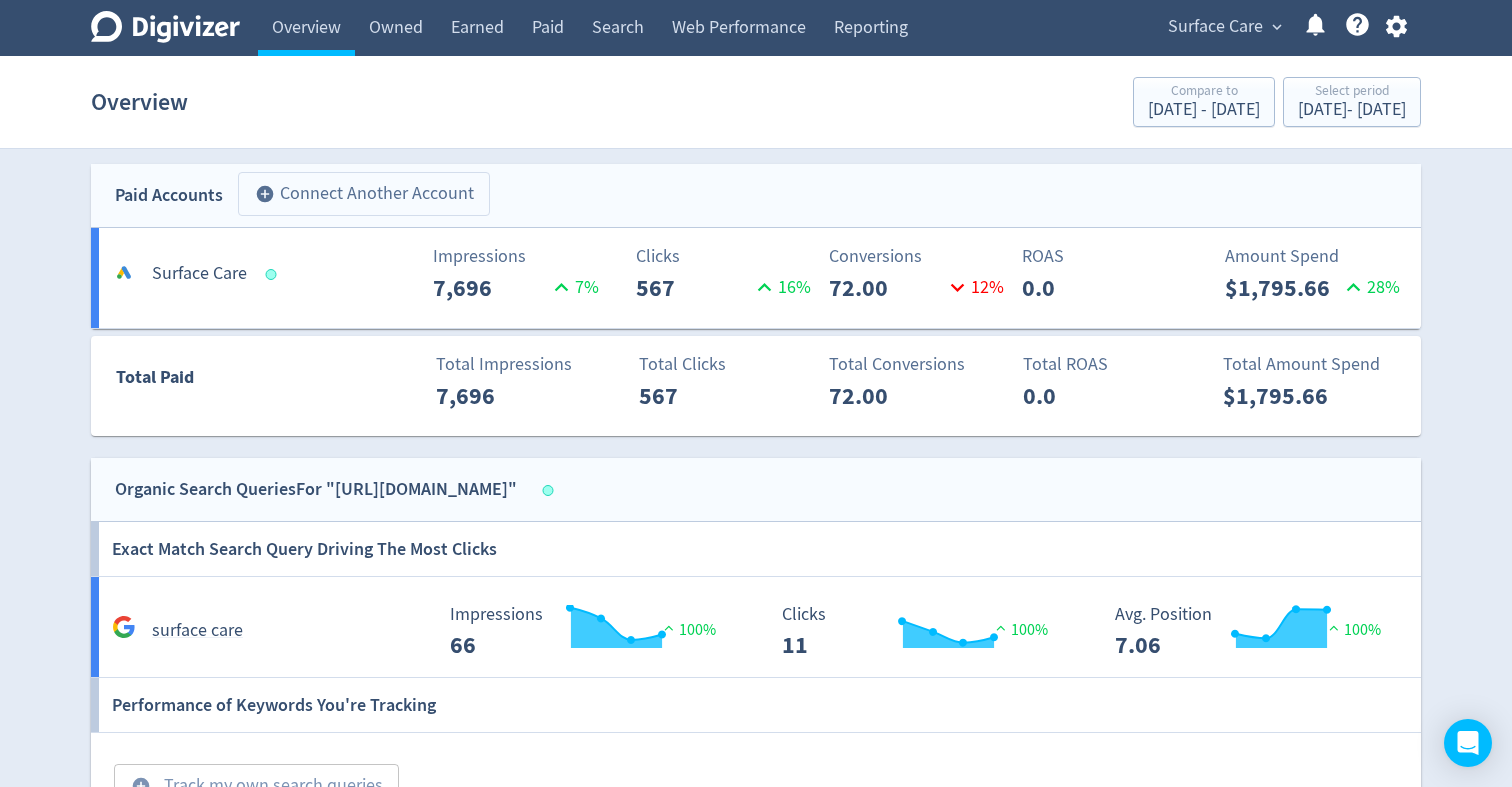 click on "add_circle   Connect Another Account" at bounding box center (364, 194) 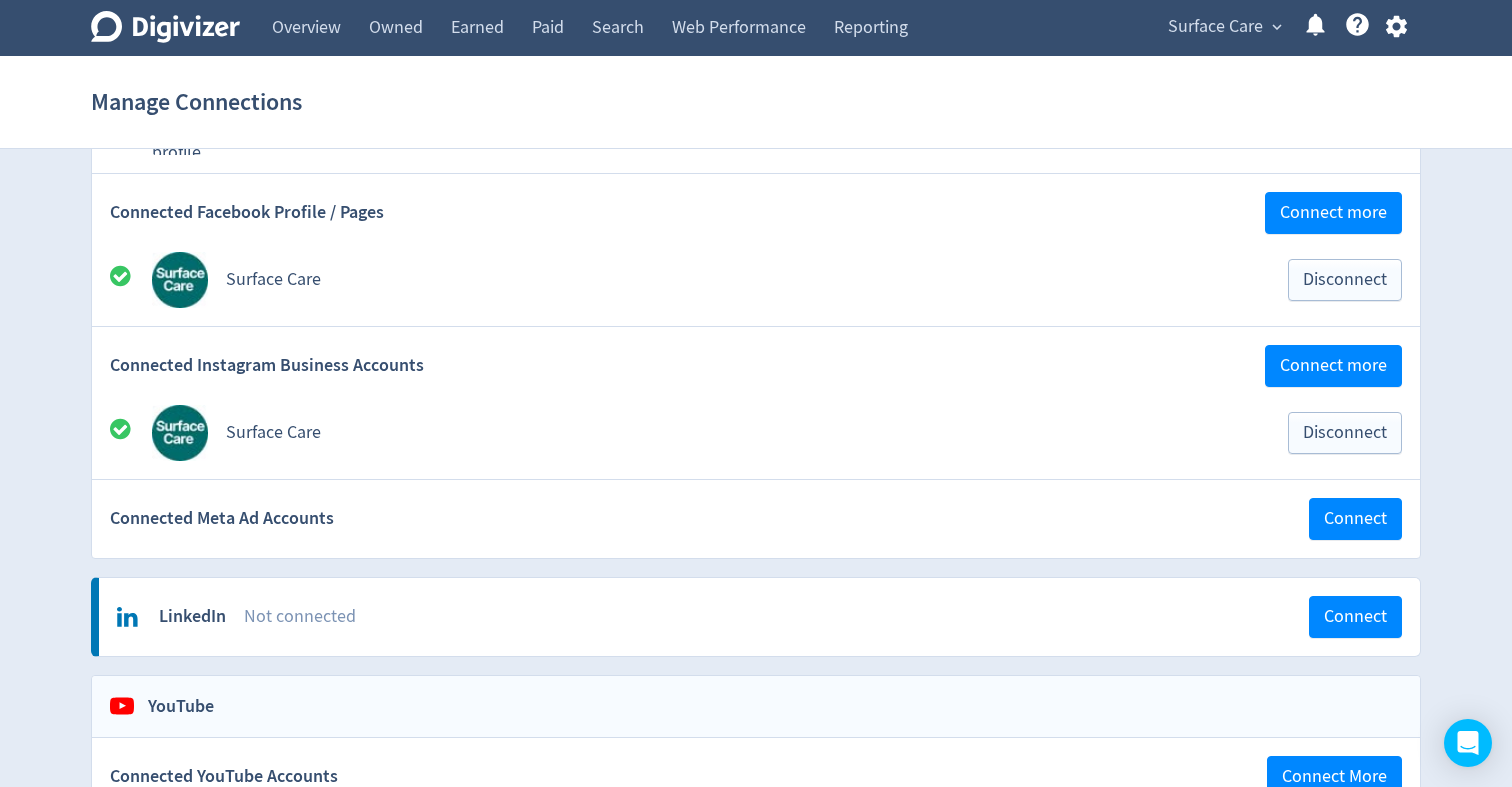scroll, scrollTop: 321, scrollLeft: 0, axis: vertical 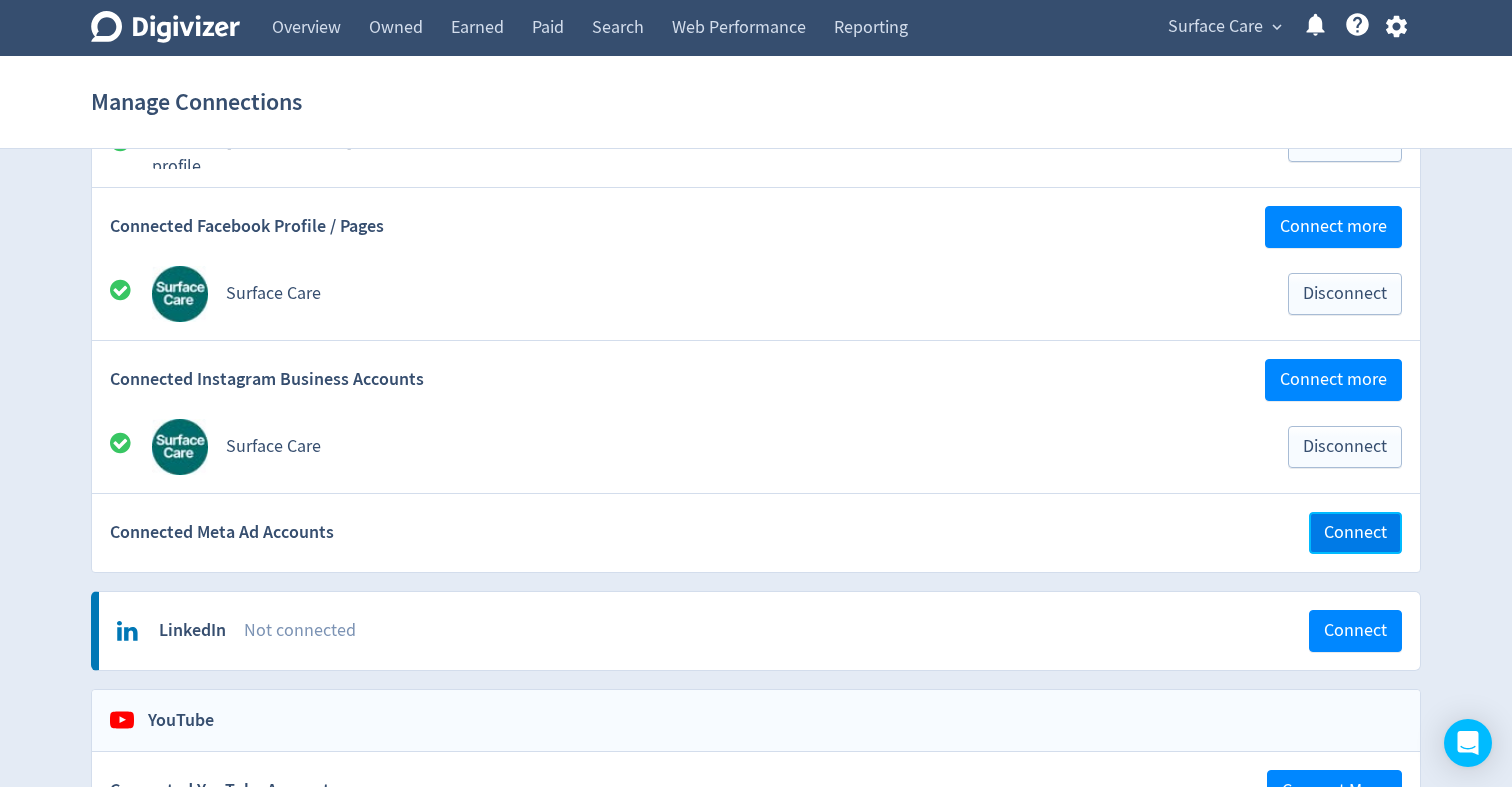 click on "Connect" at bounding box center (1355, 533) 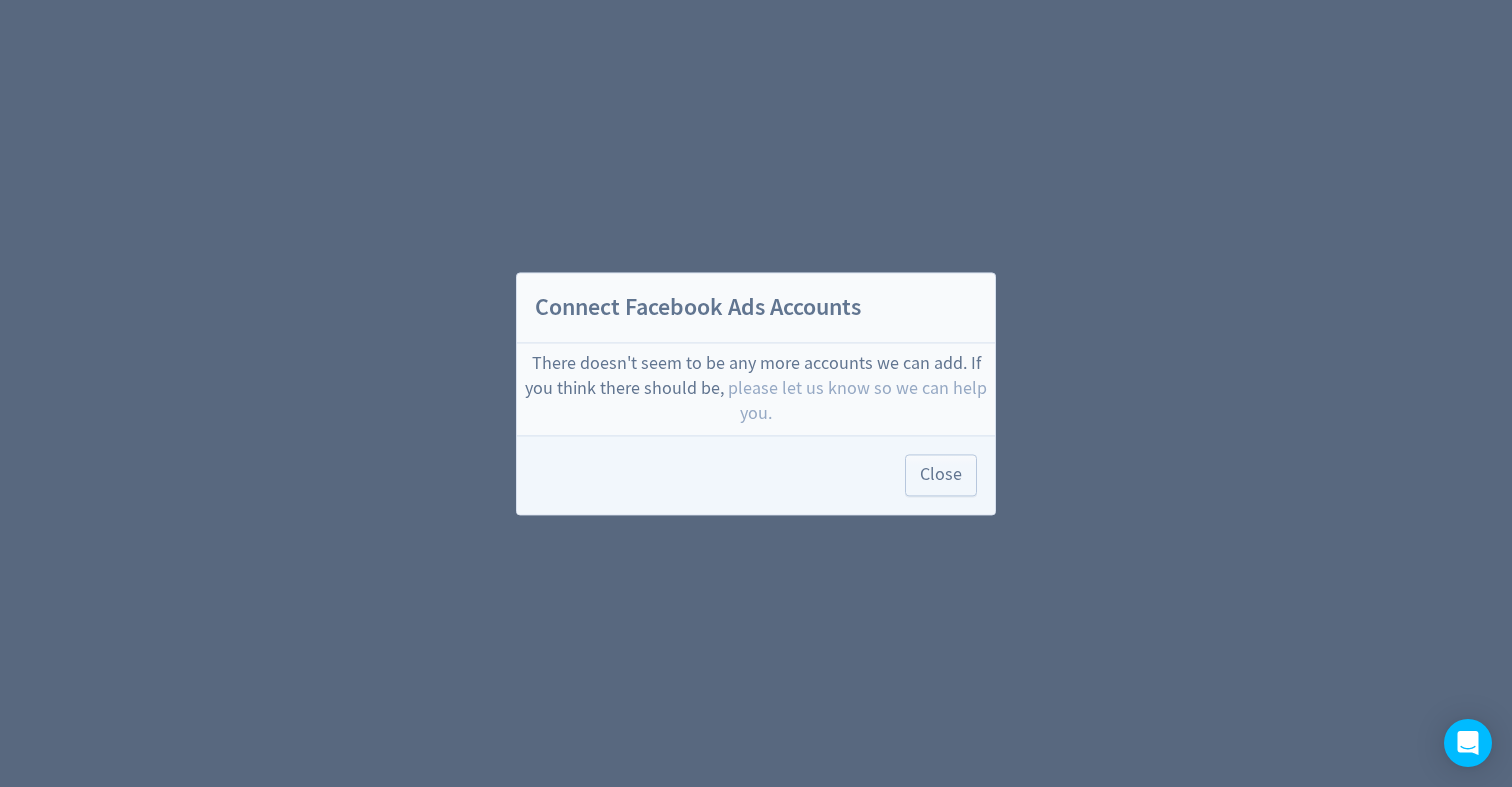 scroll, scrollTop: 0, scrollLeft: 0, axis: both 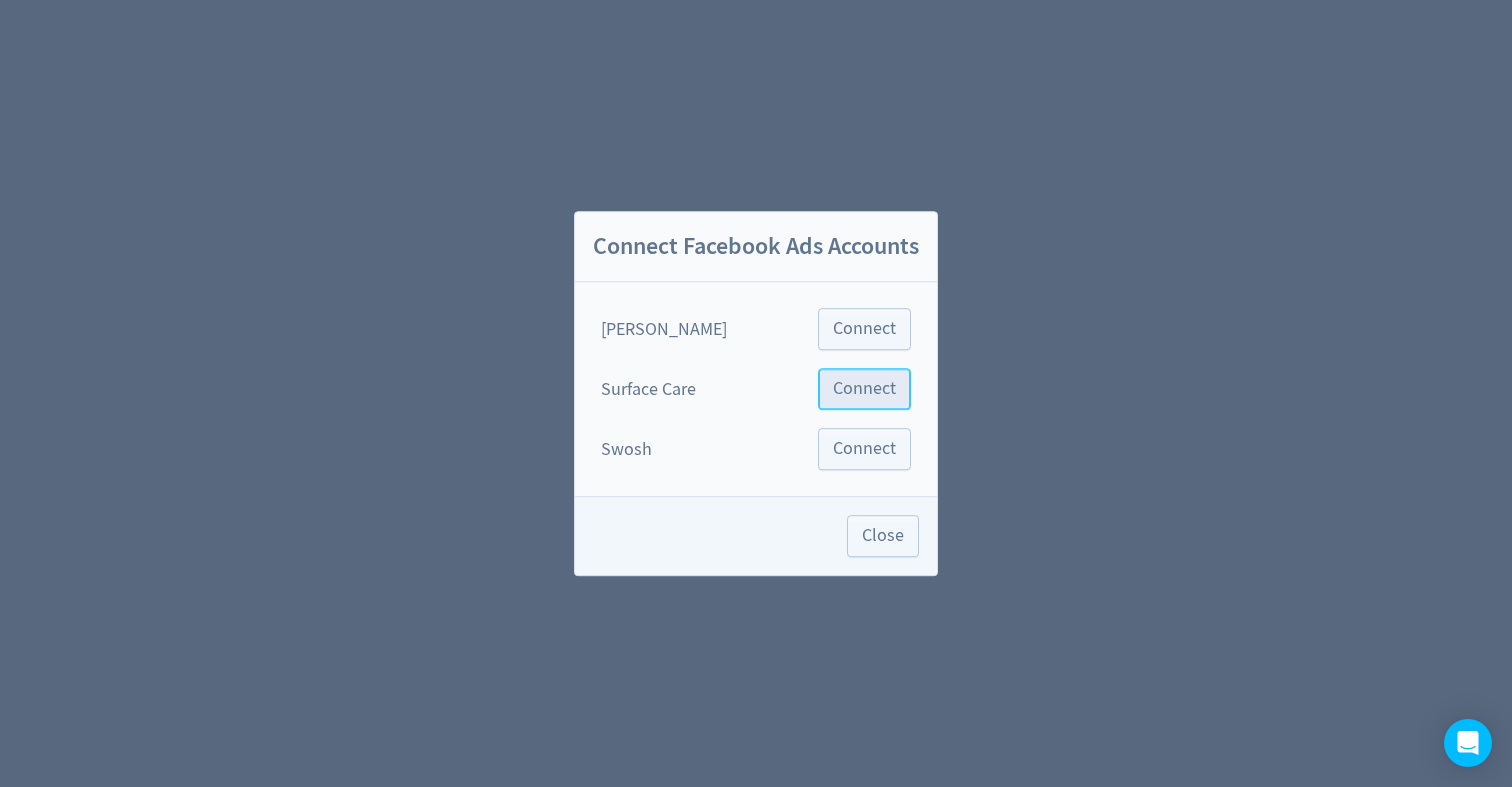 click on "Connect" at bounding box center [864, 389] 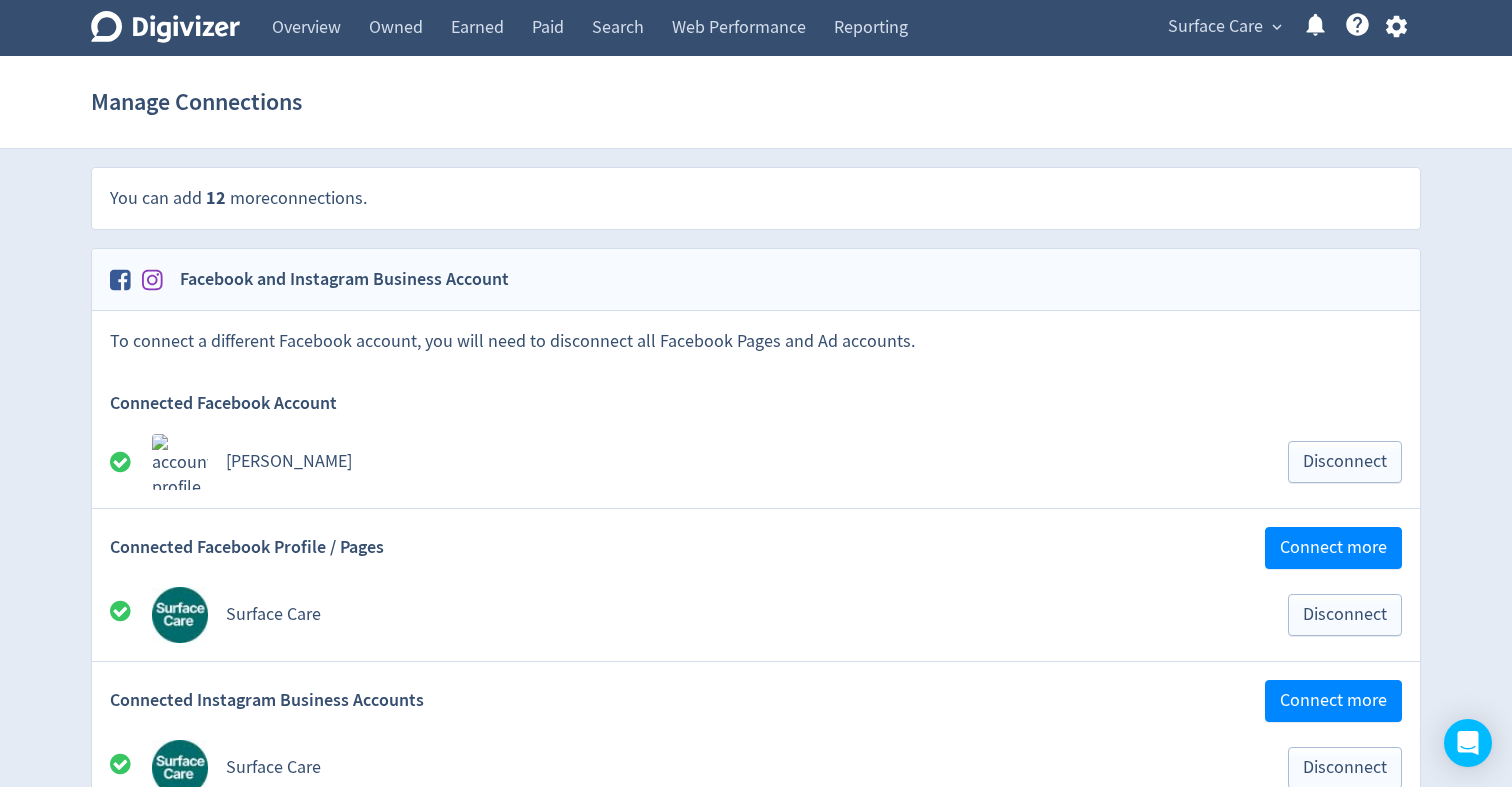 click 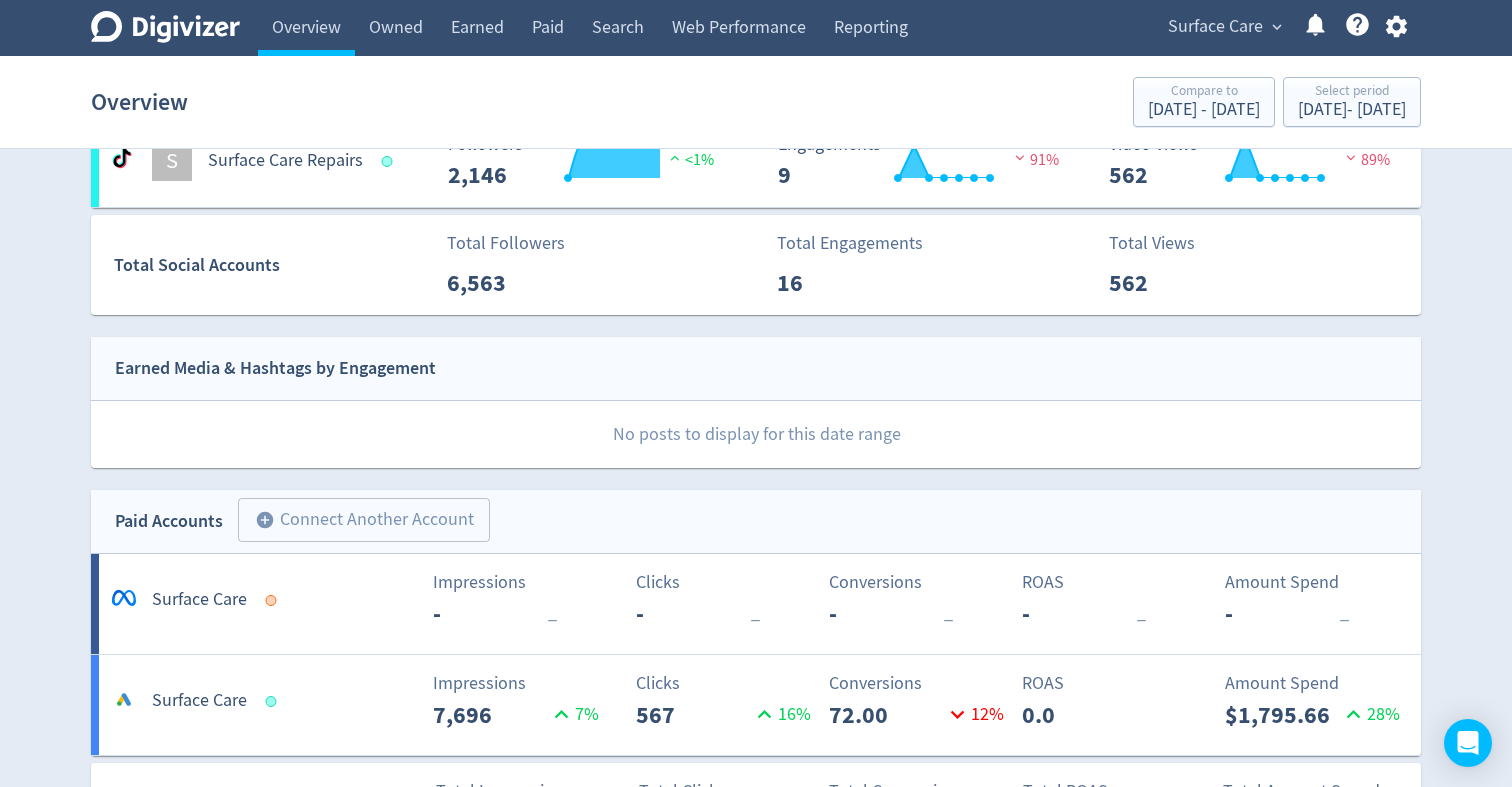 scroll, scrollTop: 116, scrollLeft: 0, axis: vertical 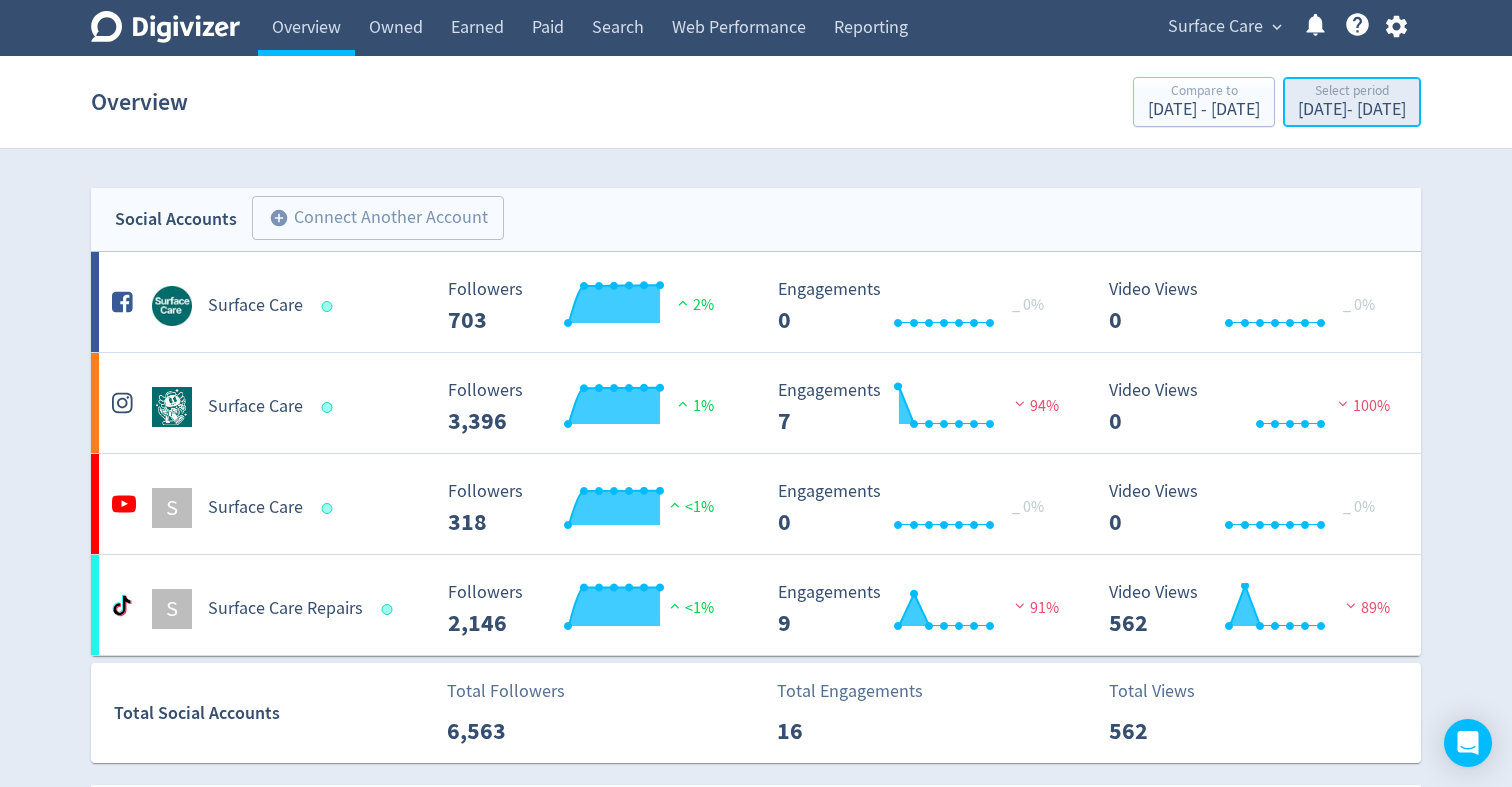 click on "[DATE]  -   [DATE]" at bounding box center [1352, 110] 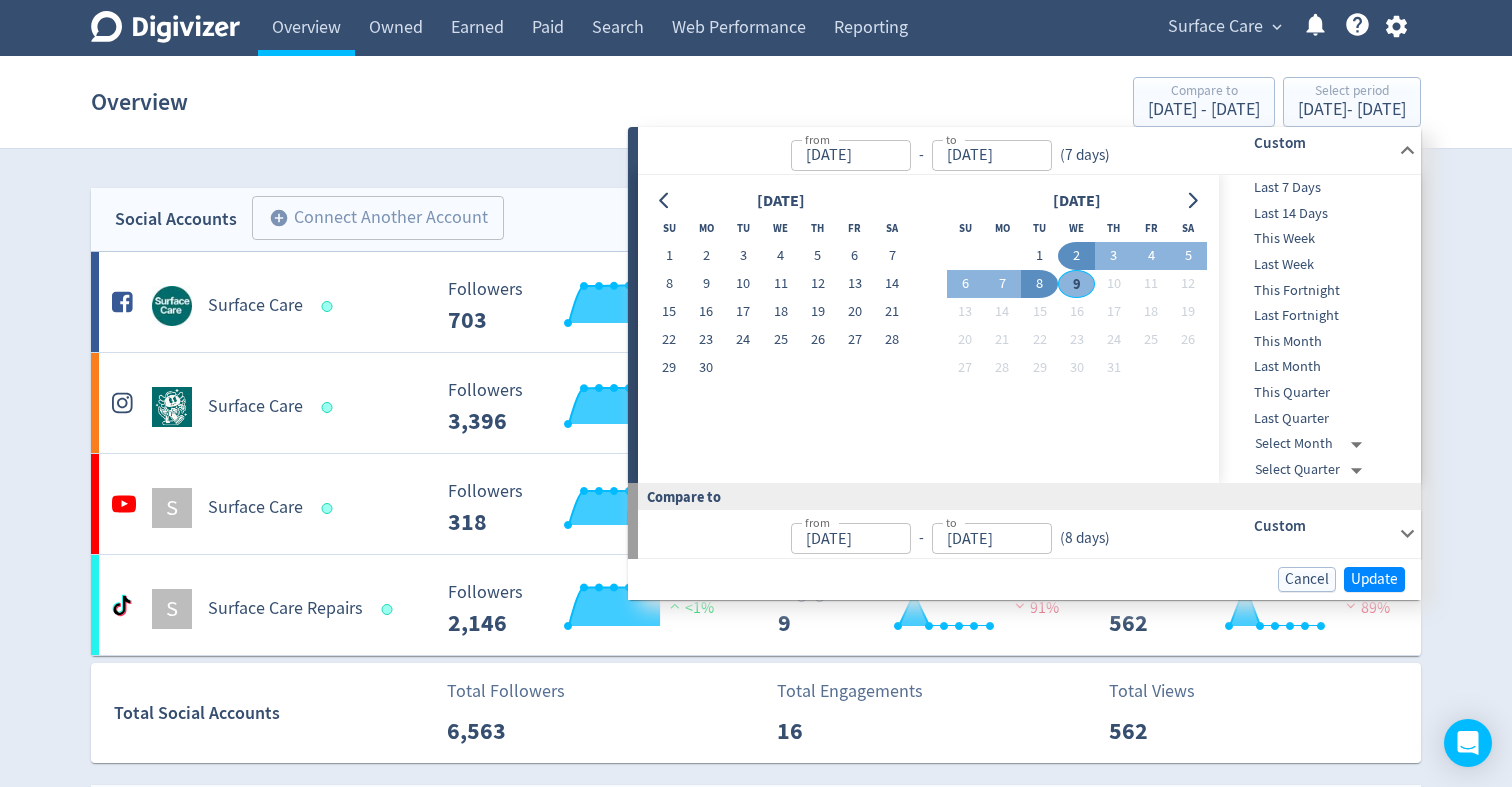 click on "9" at bounding box center [1076, 284] 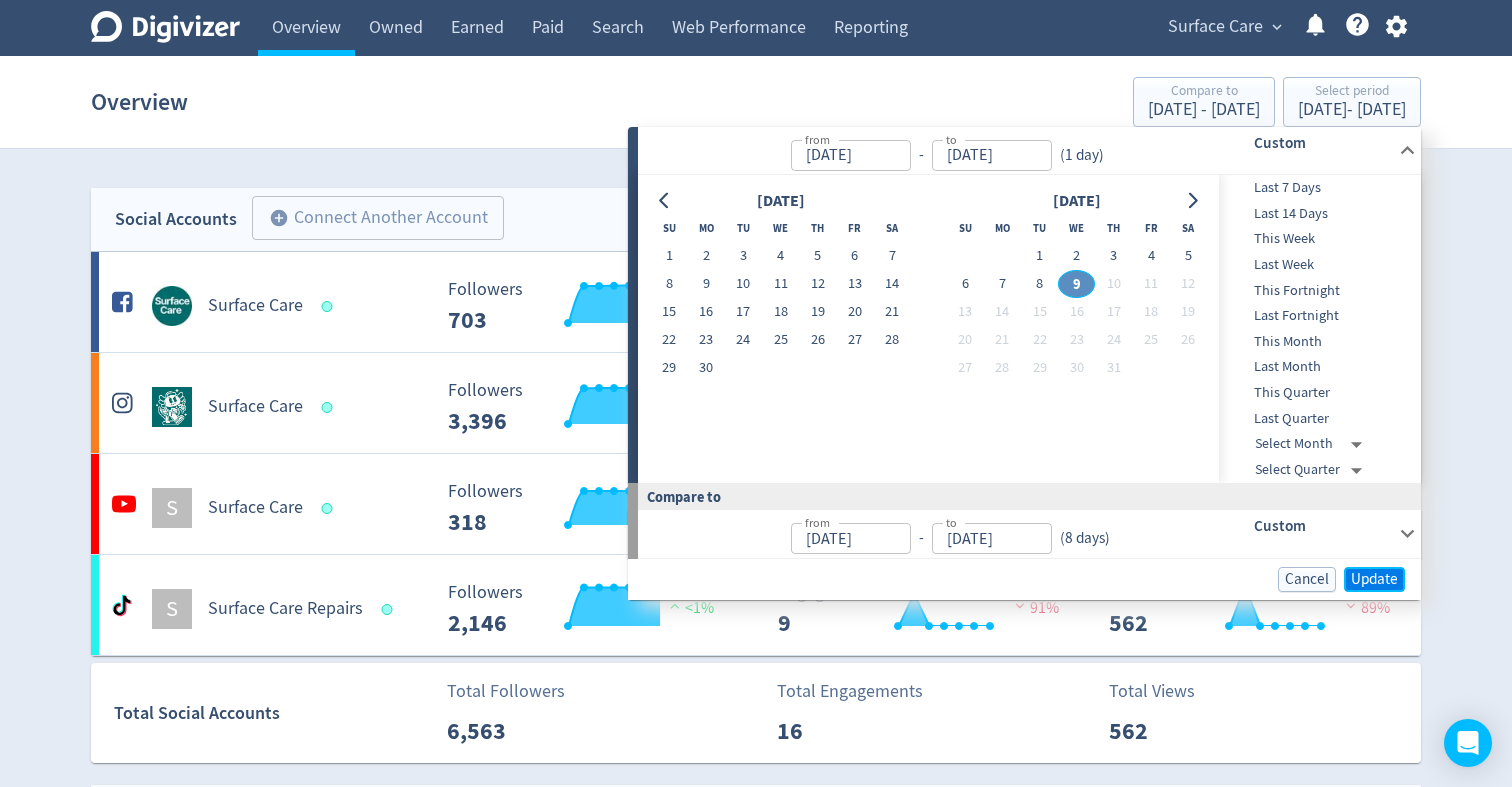 click on "Update" at bounding box center (1374, 579) 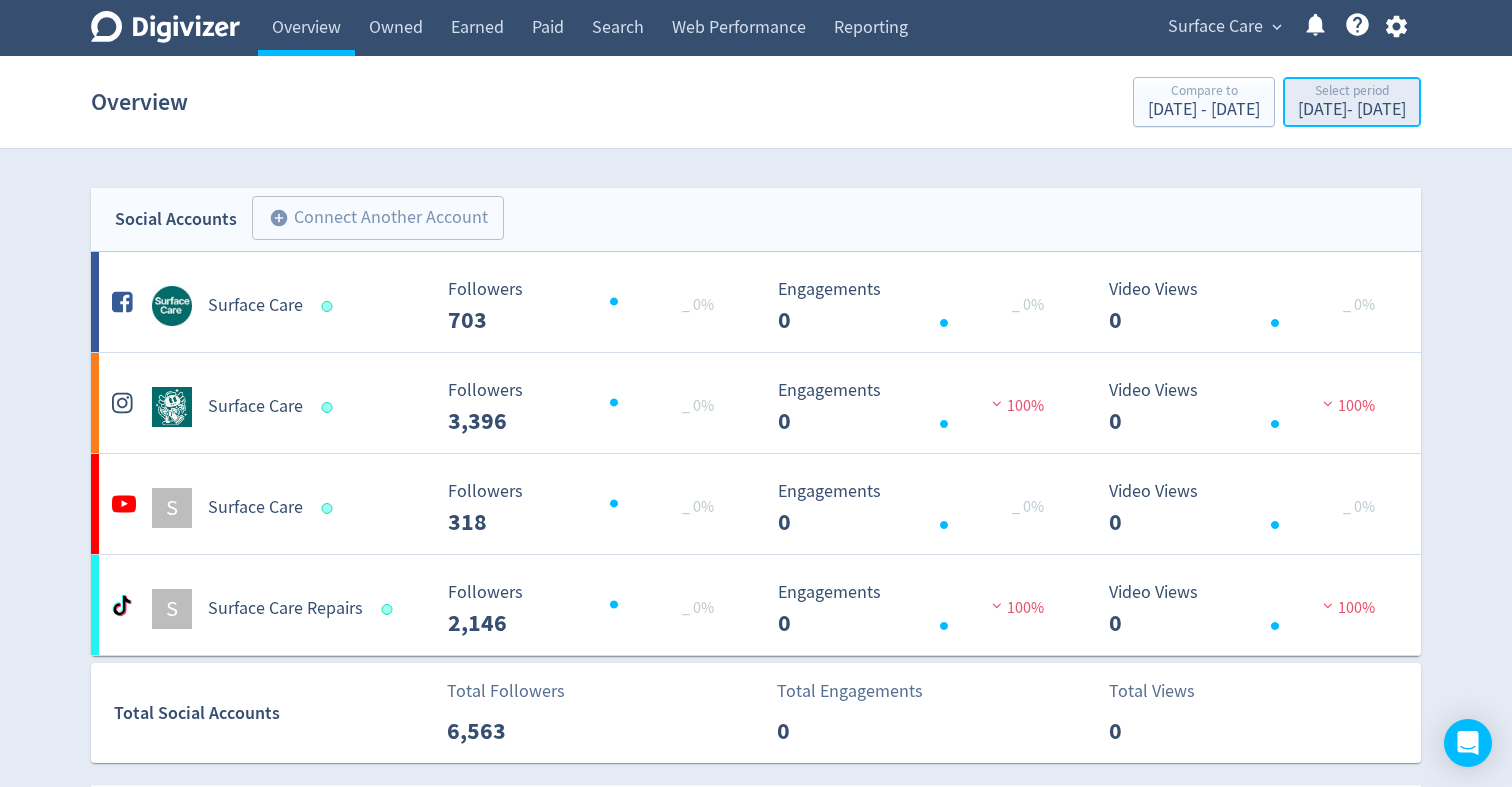 click on "Select period" at bounding box center (1352, 92) 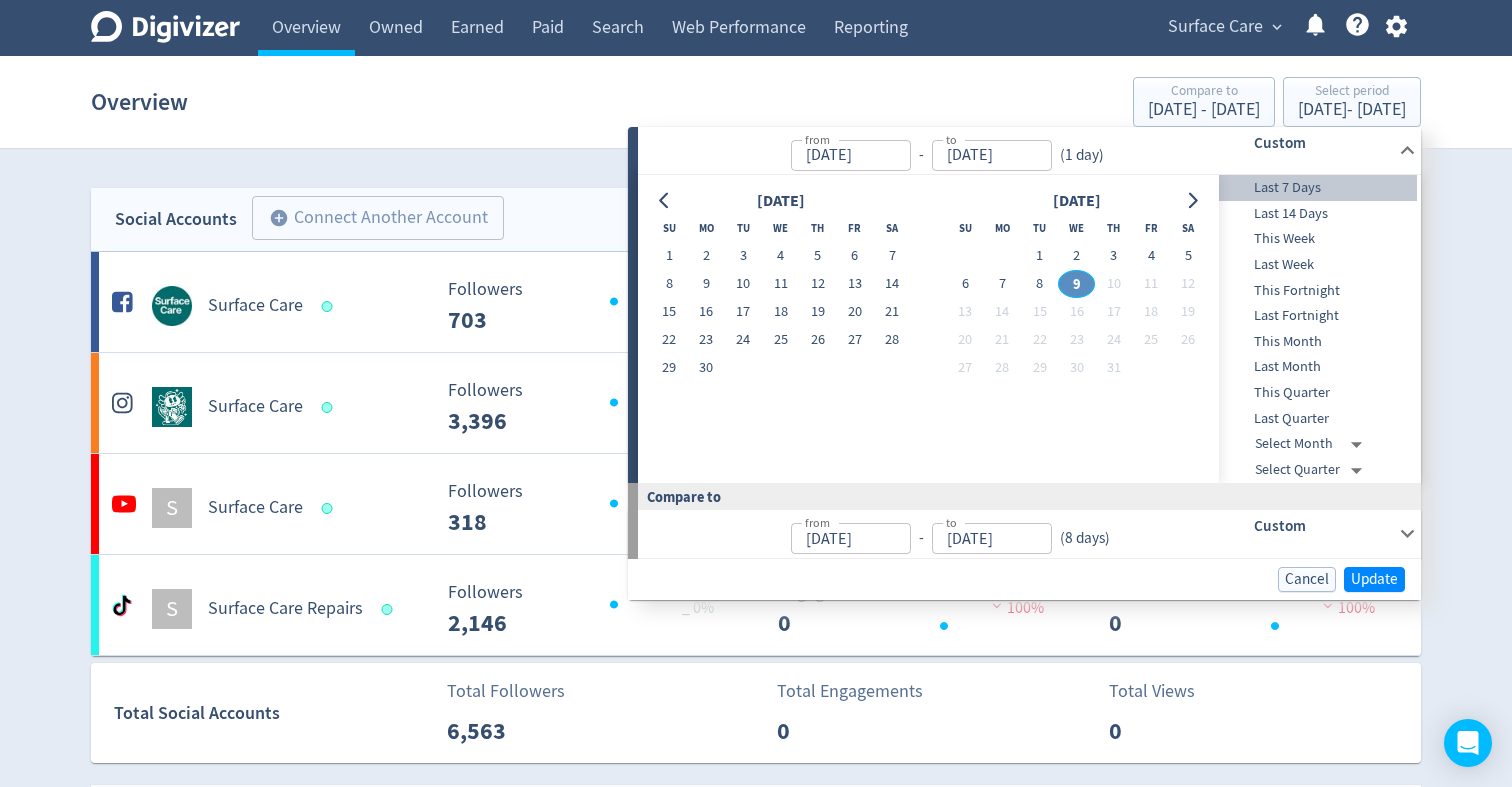 click on "Last 7 Days" at bounding box center [1318, 188] 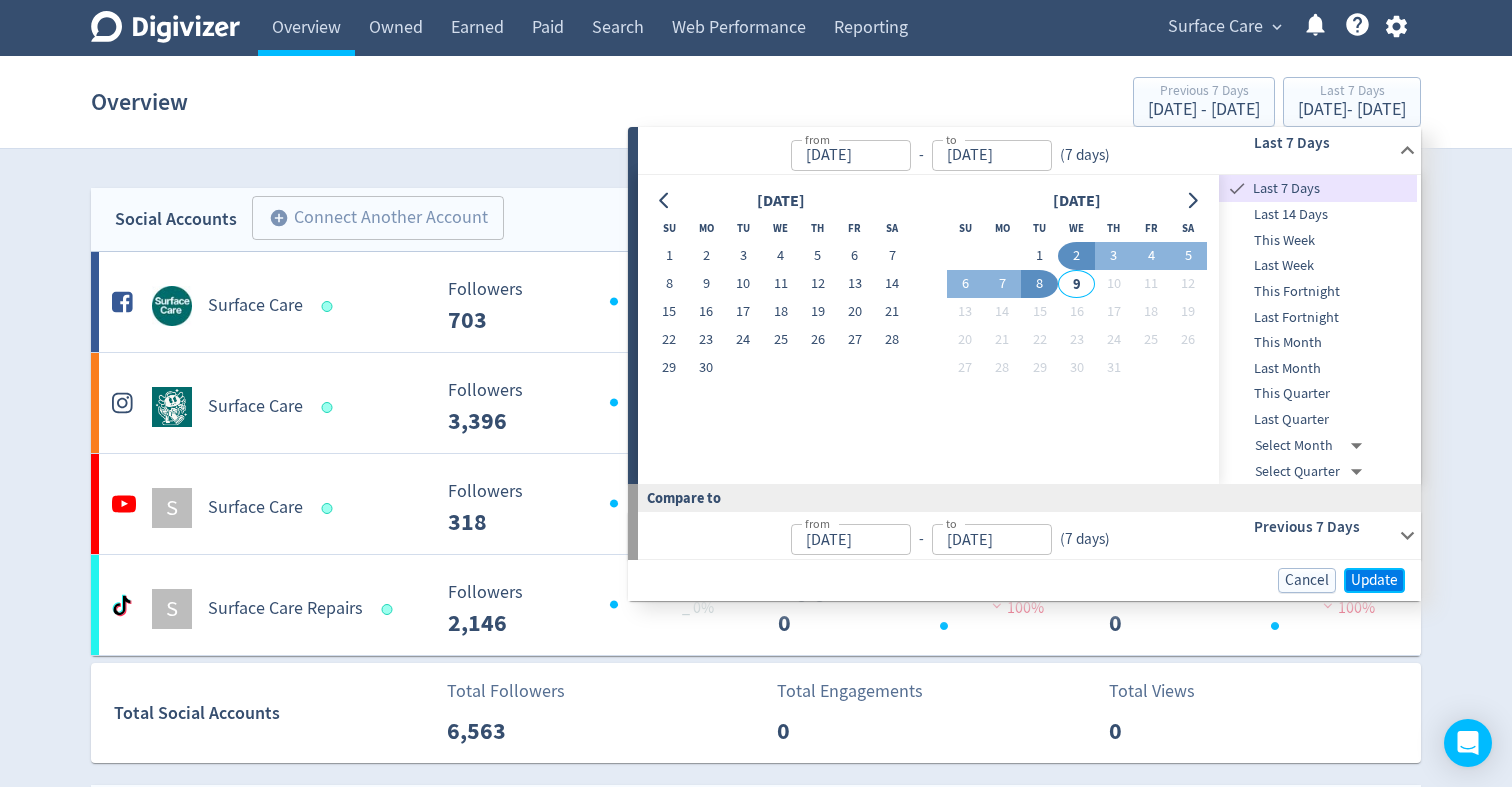 click on "Update" at bounding box center [1374, 580] 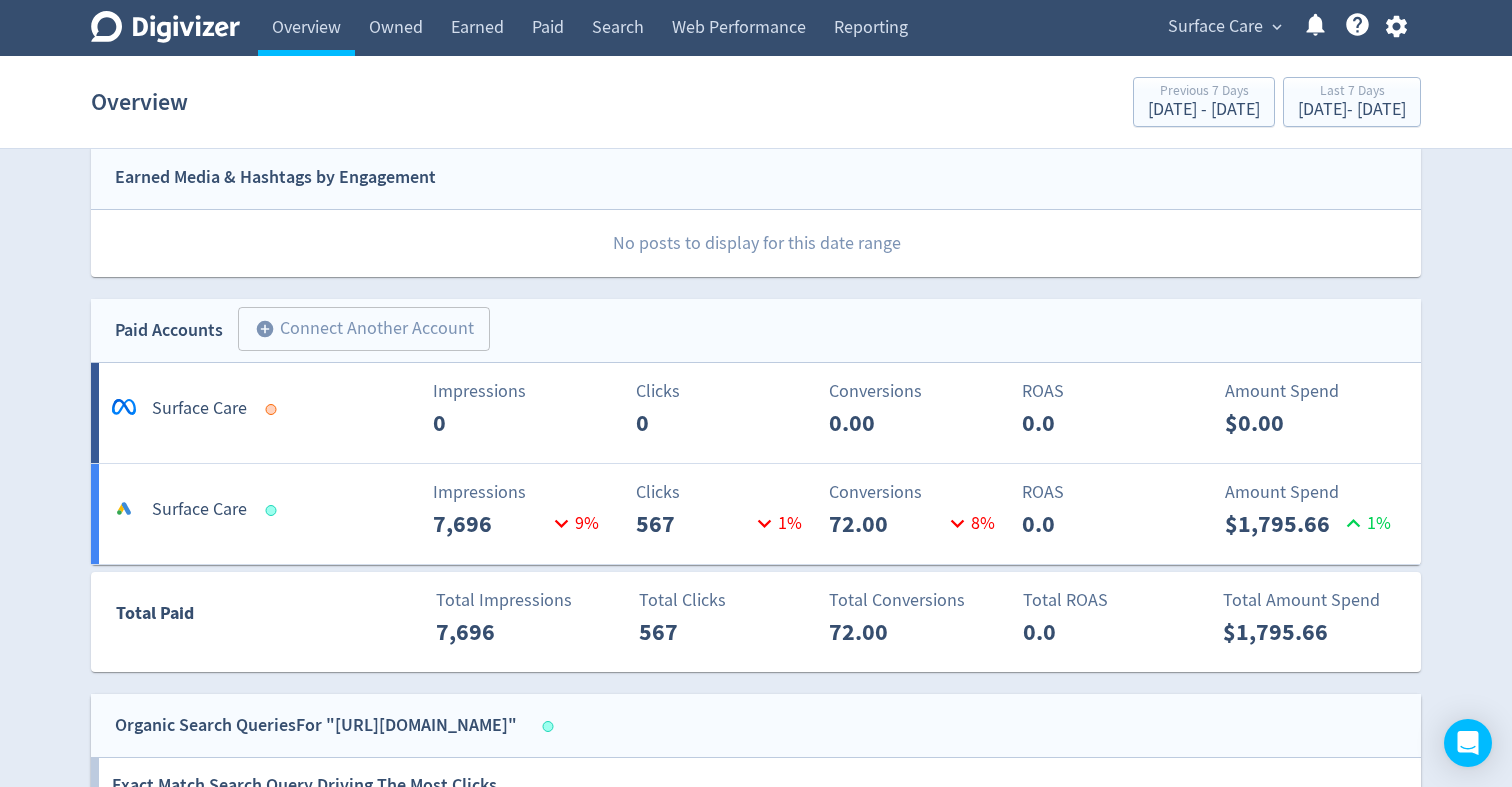 scroll, scrollTop: 757, scrollLeft: 0, axis: vertical 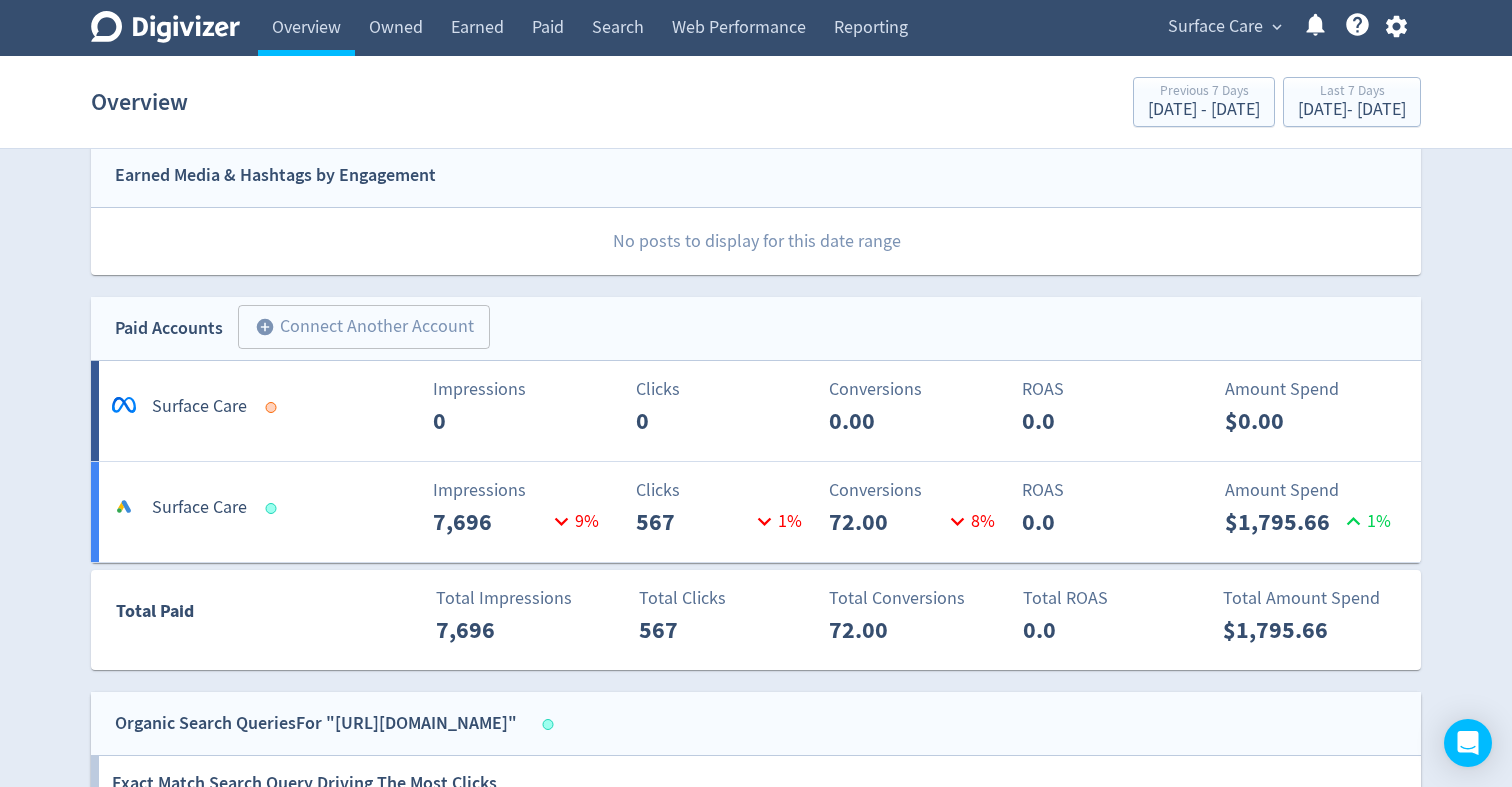 click on "Impressions 7,696 9 %" at bounding box center [429, 508] 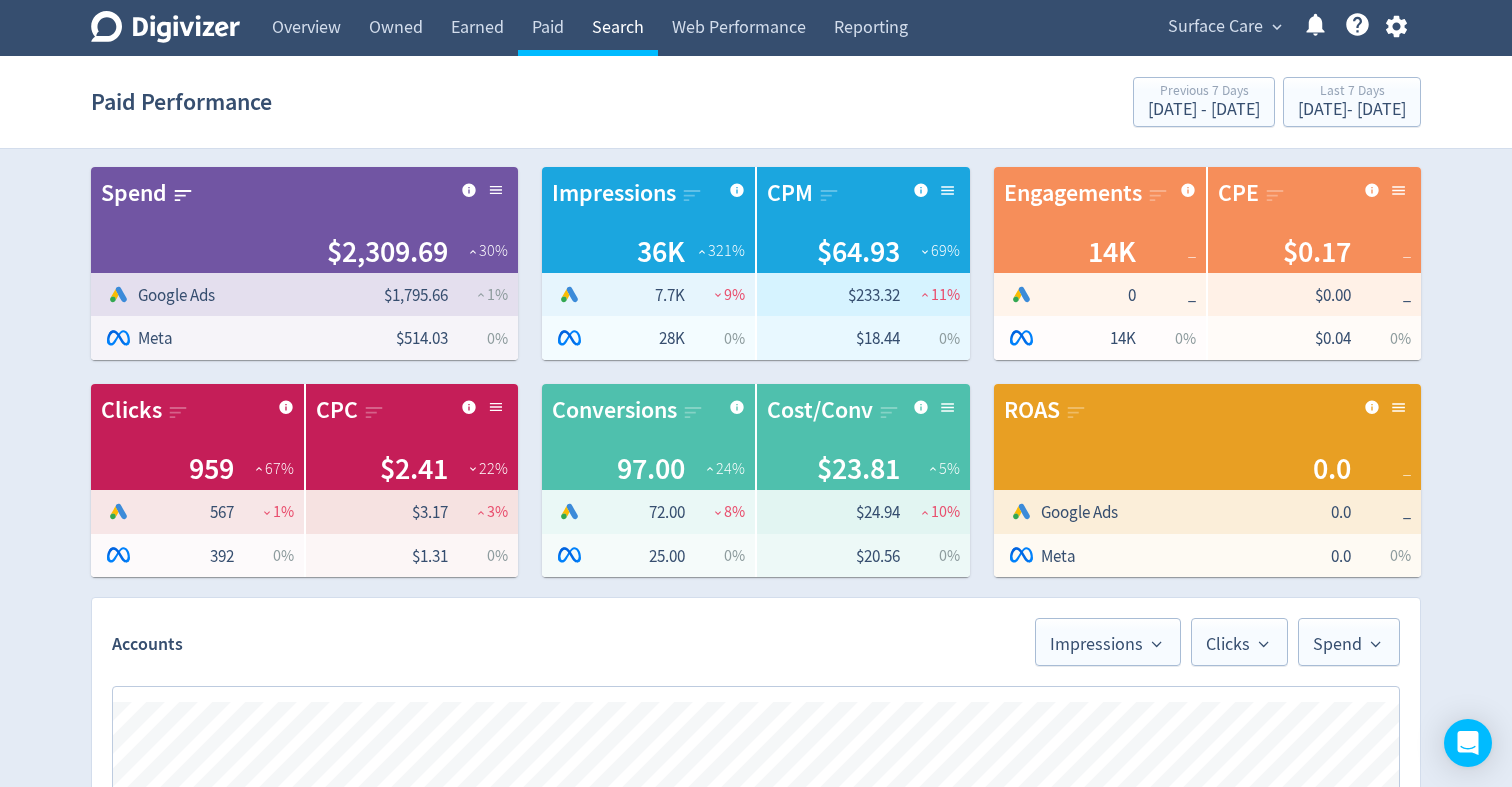 click on "Search" at bounding box center (618, 28) 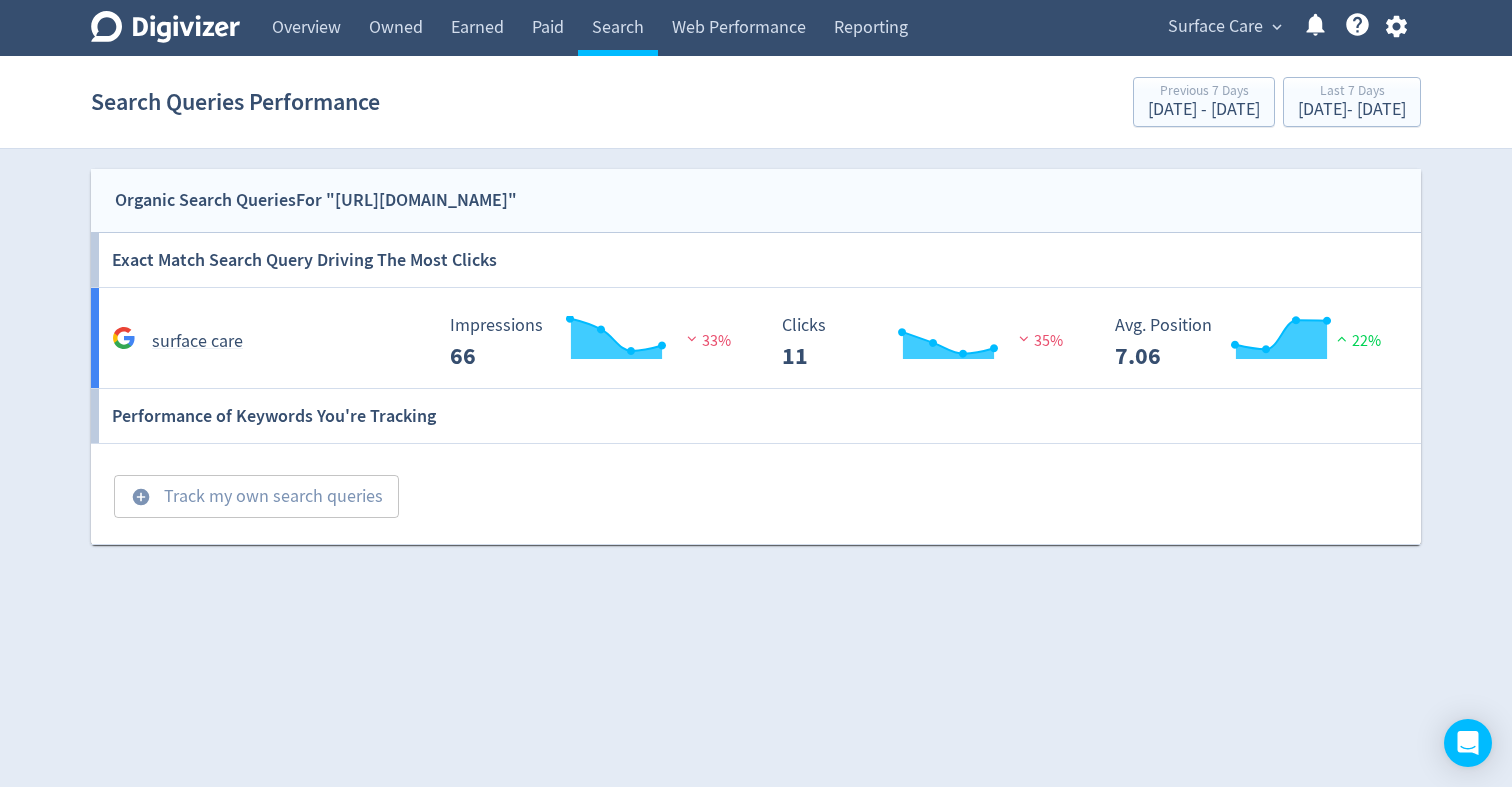 click at bounding box center (1396, 26) 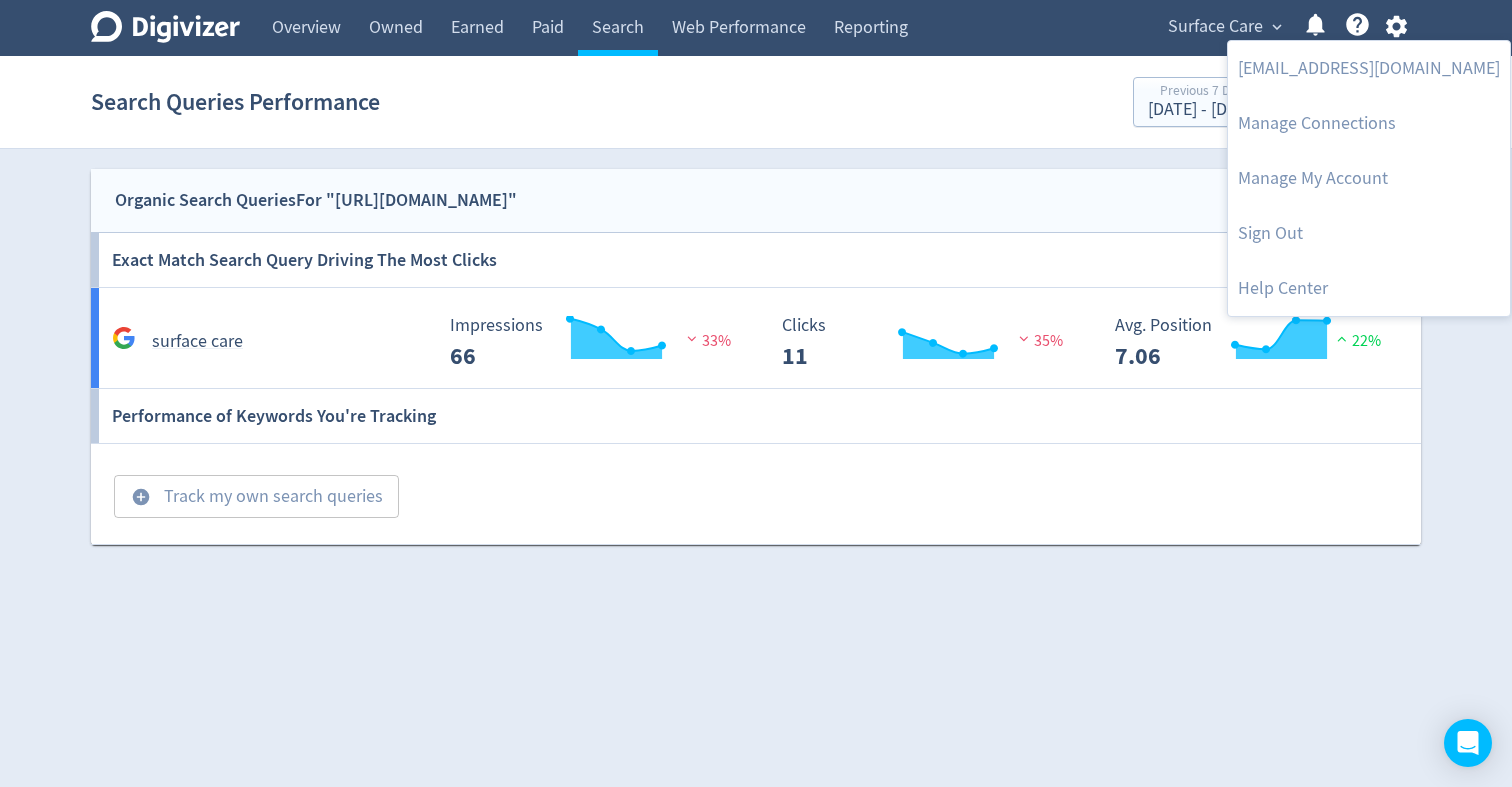 click at bounding box center [756, 393] 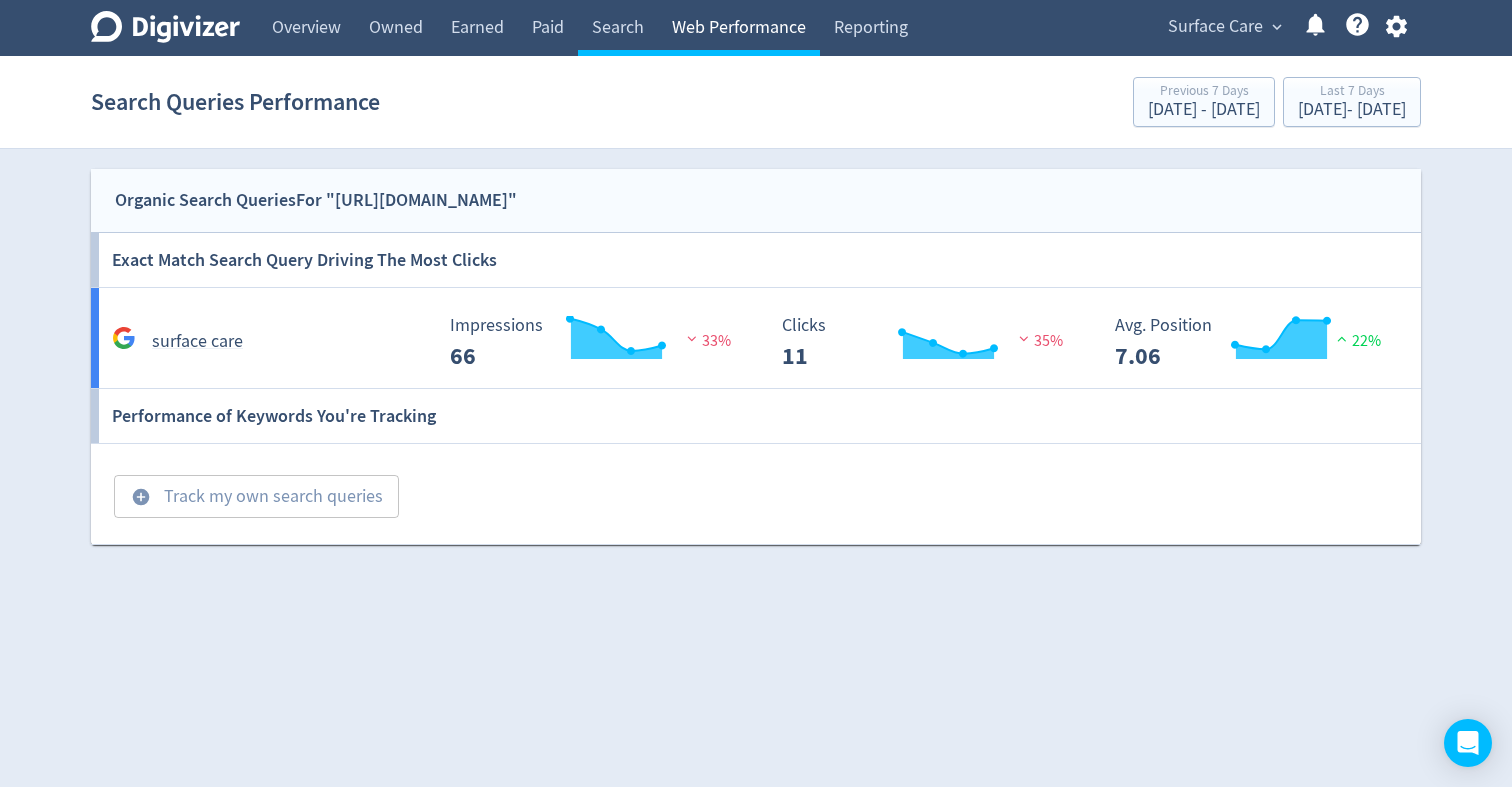 click on "Web Performance" at bounding box center (739, 28) 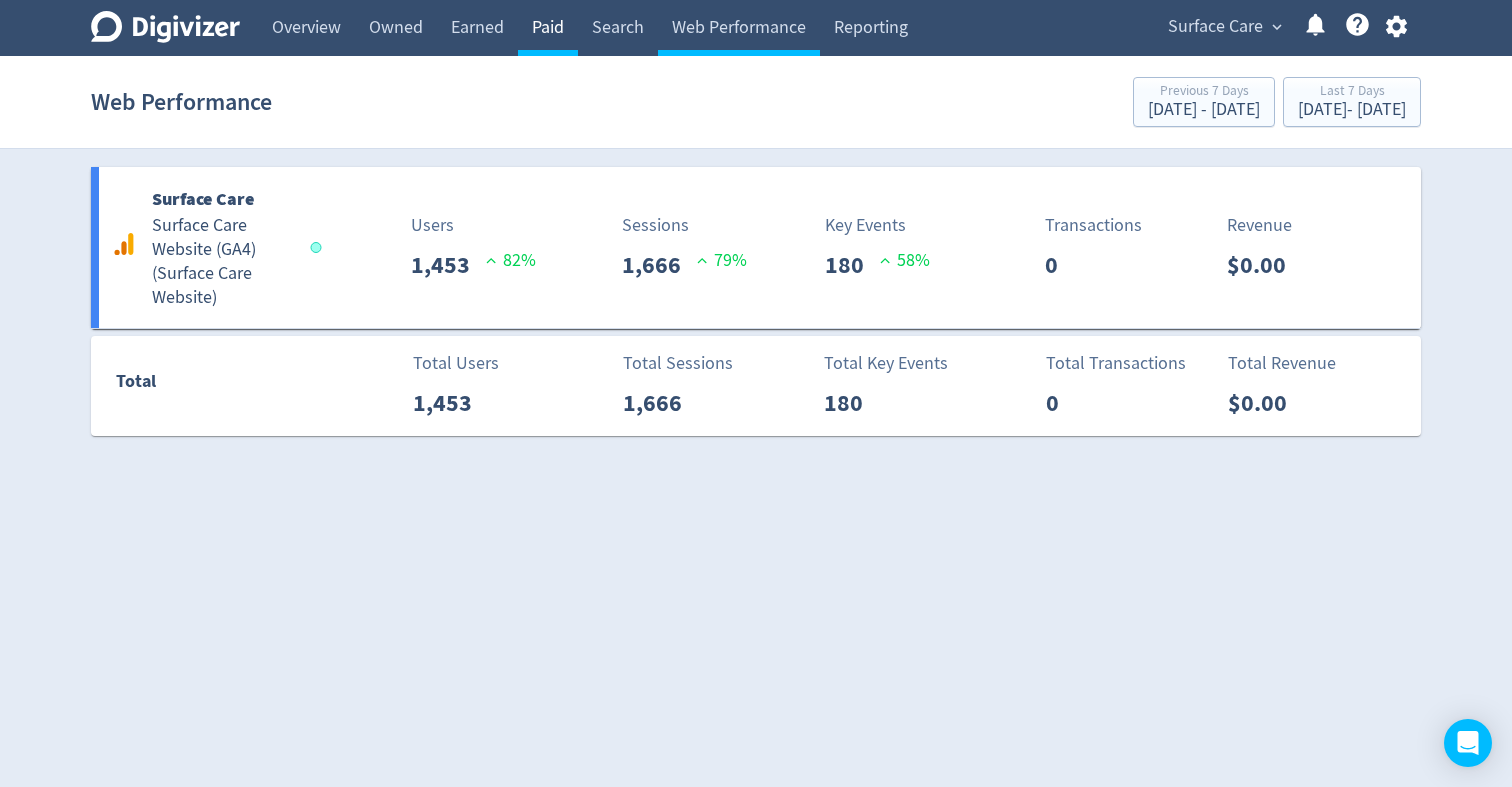 click on "Paid" at bounding box center (548, 28) 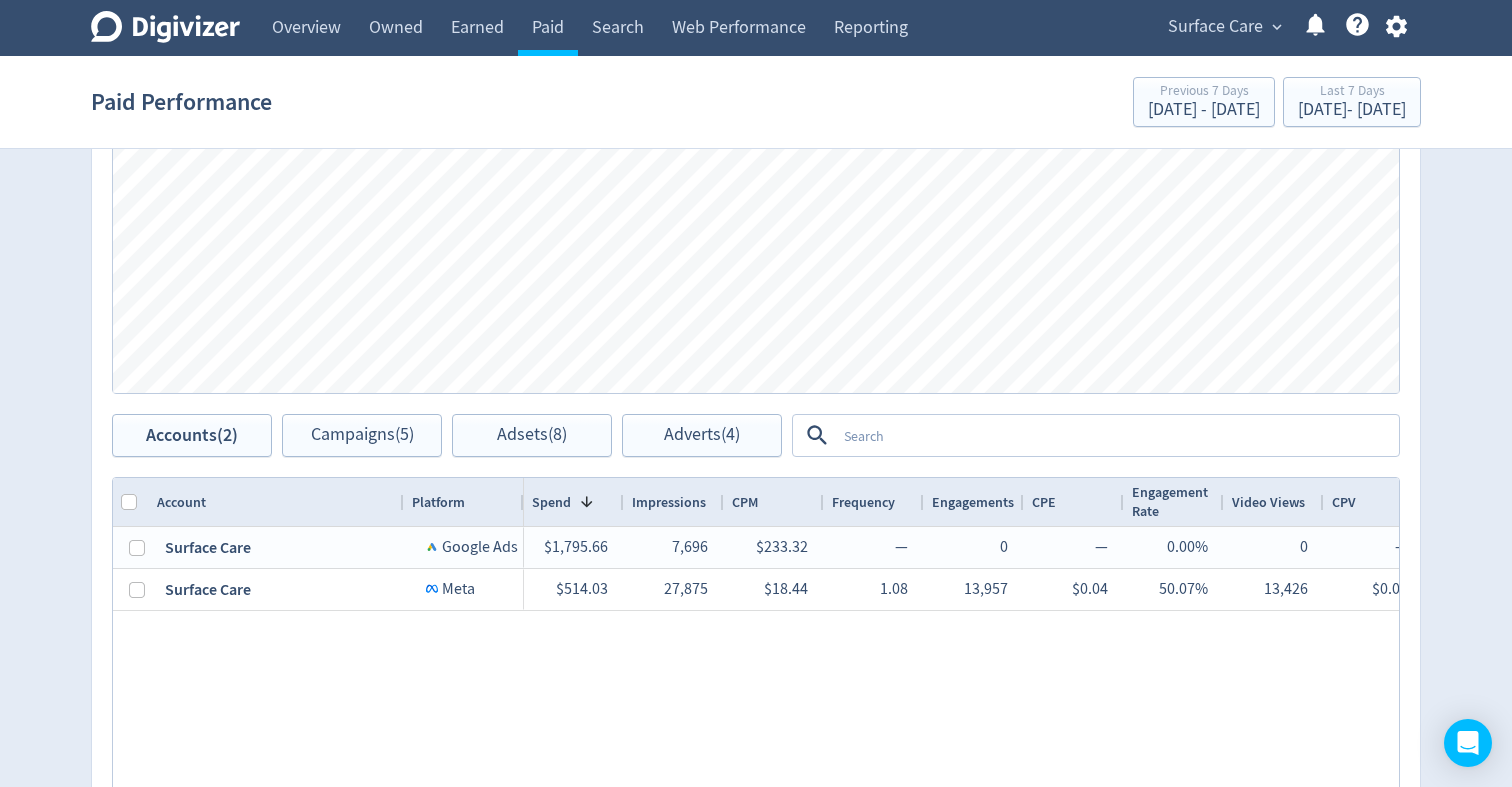 scroll, scrollTop: 698, scrollLeft: 0, axis: vertical 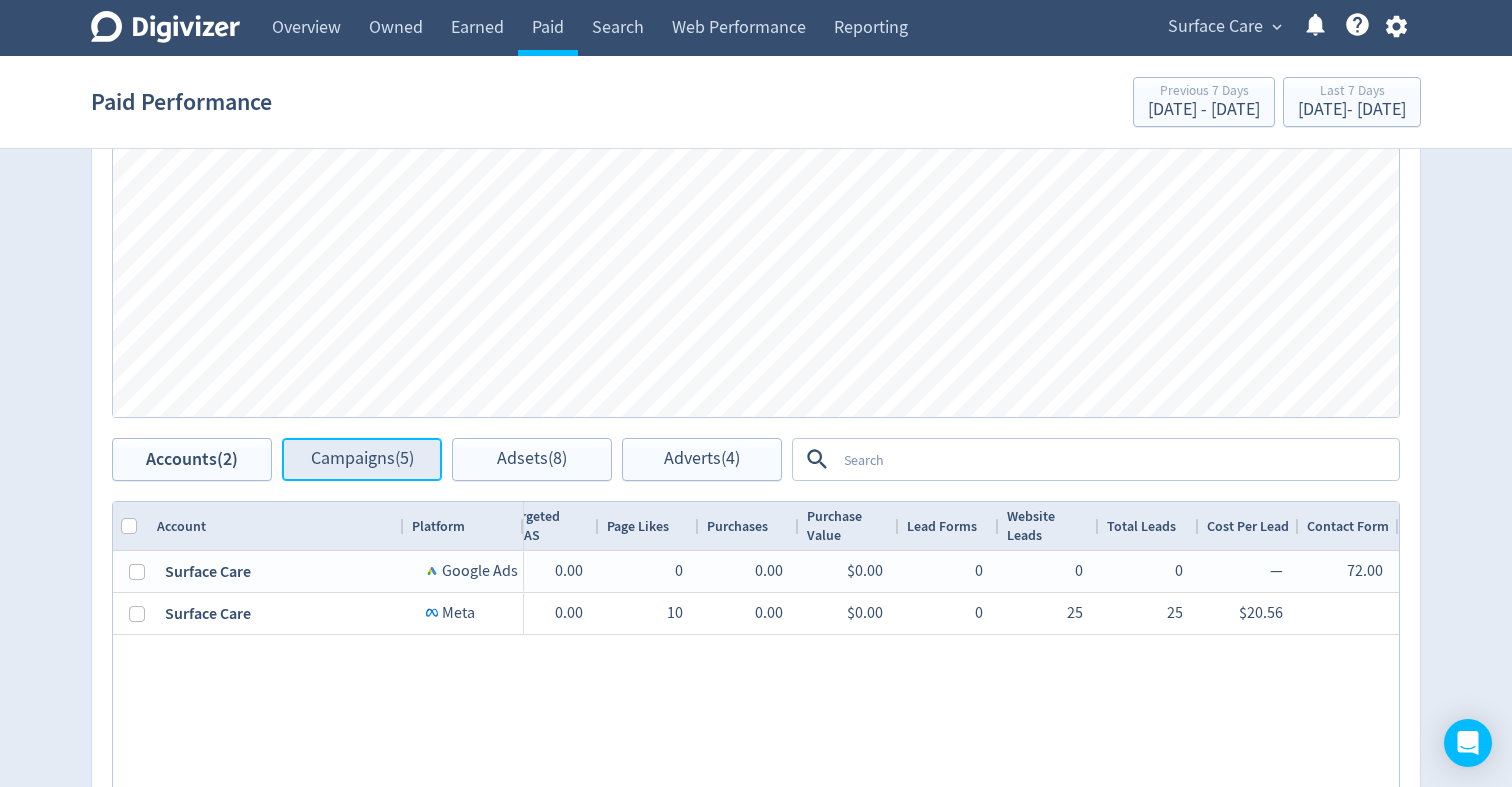 click on "Campaigns  (5)" at bounding box center [362, 459] 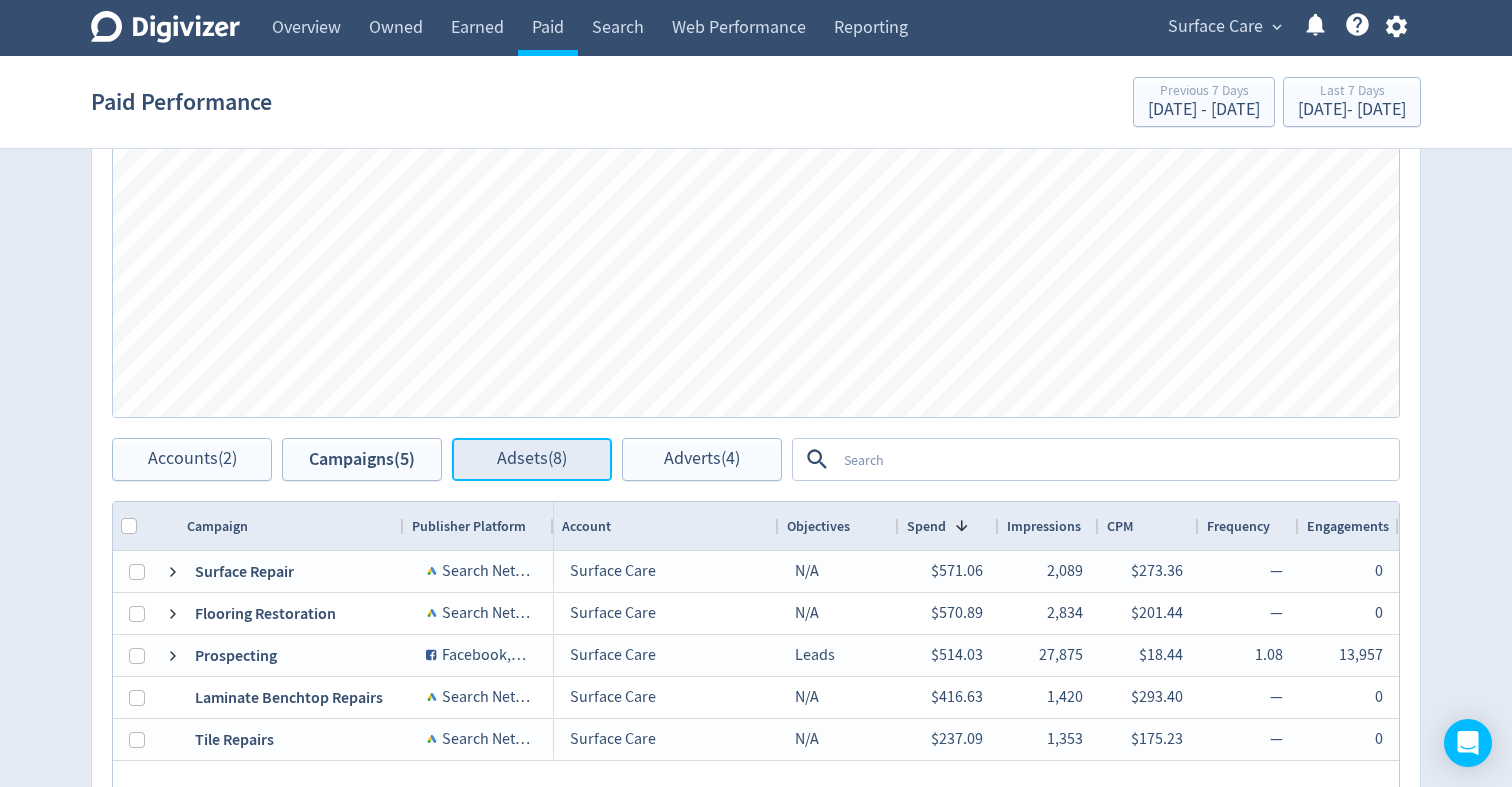 click on "Adsets  (8)" at bounding box center (532, 459) 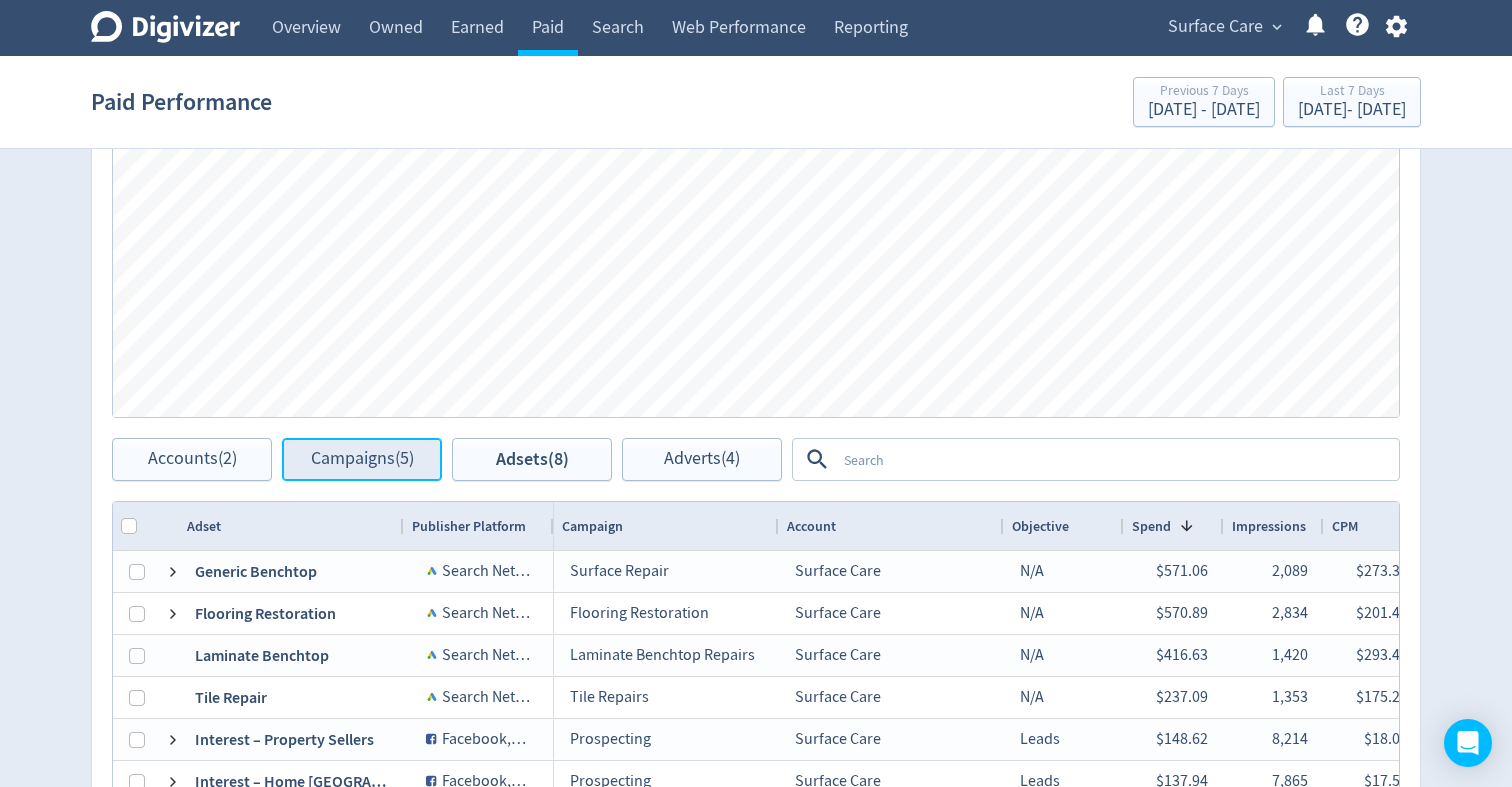 click on "Campaigns  (5)" at bounding box center [362, 459] 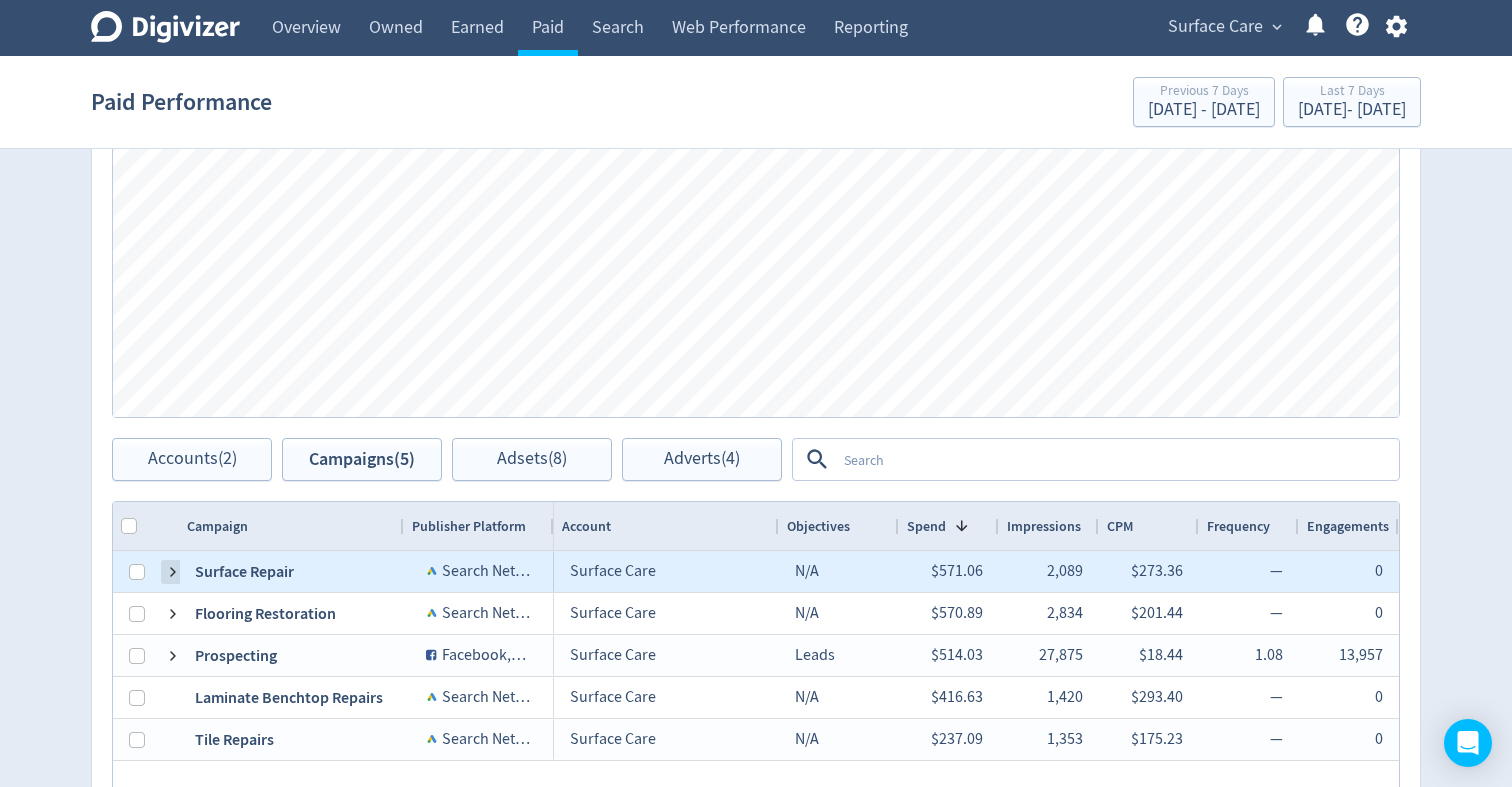 click at bounding box center [173, 572] 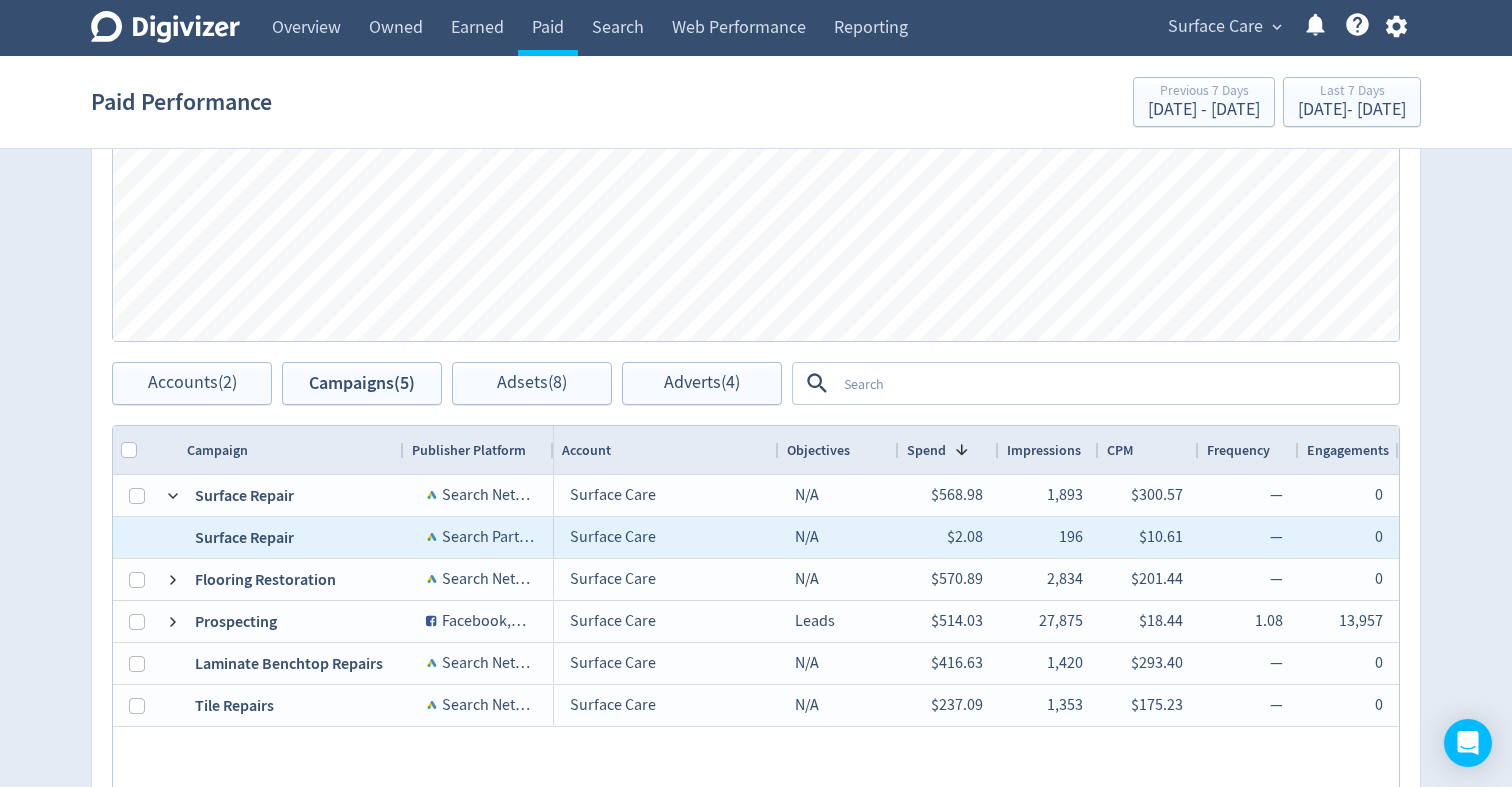 click on "Surface Repair" at bounding box center [291, 537] 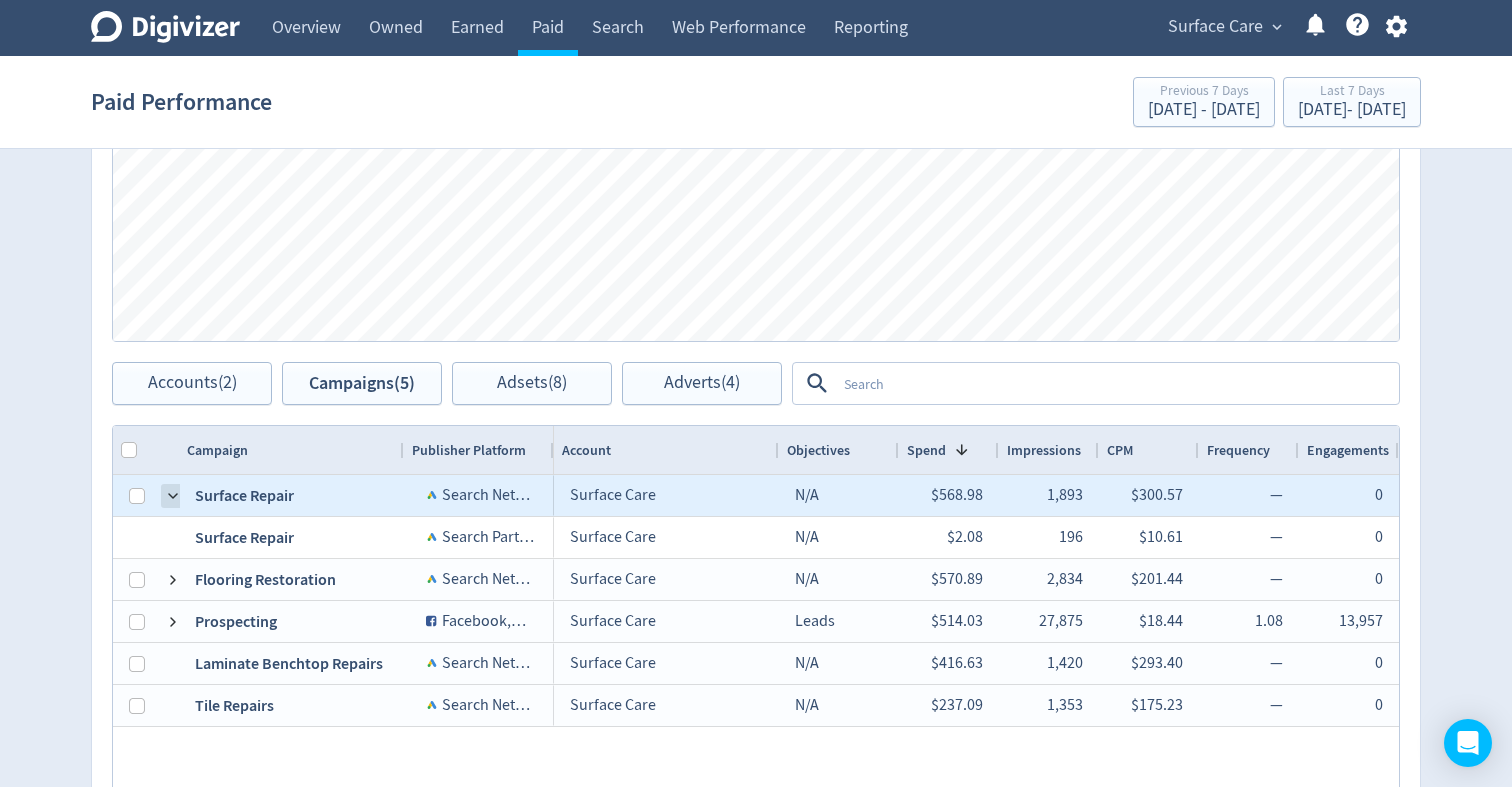 click at bounding box center (173, 496) 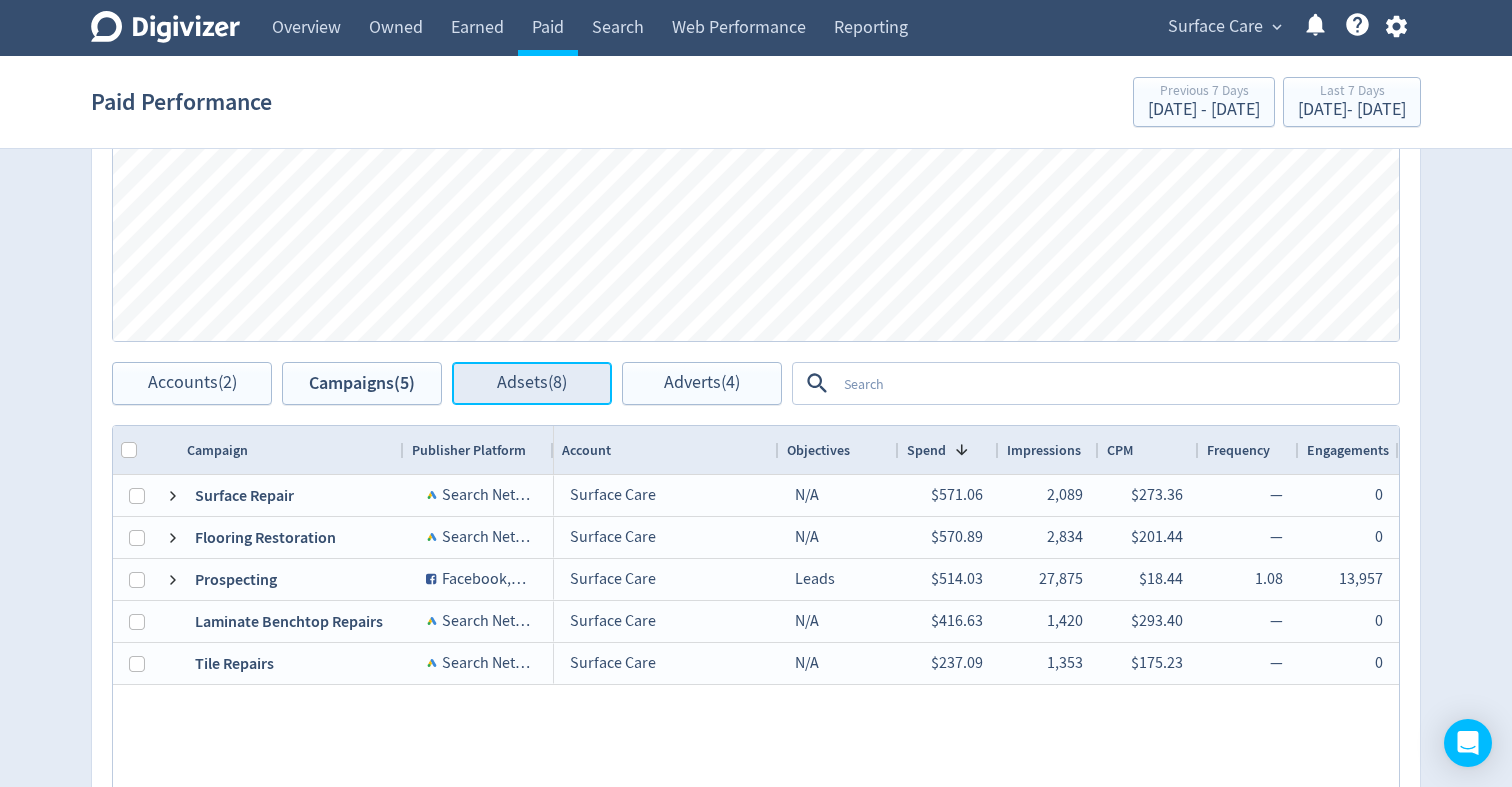 click on "Adsets  (8)" at bounding box center [532, 383] 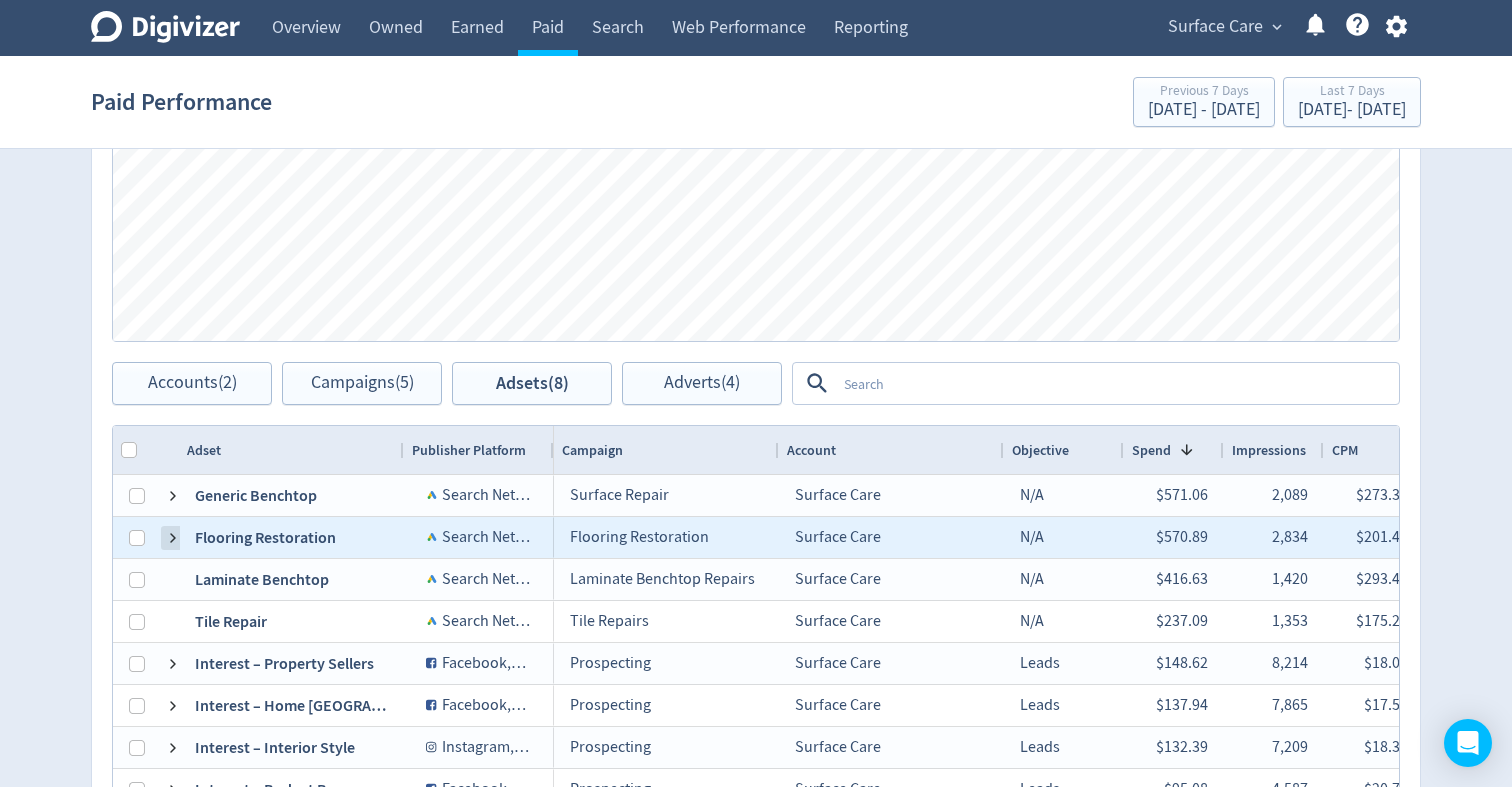 click at bounding box center (173, 538) 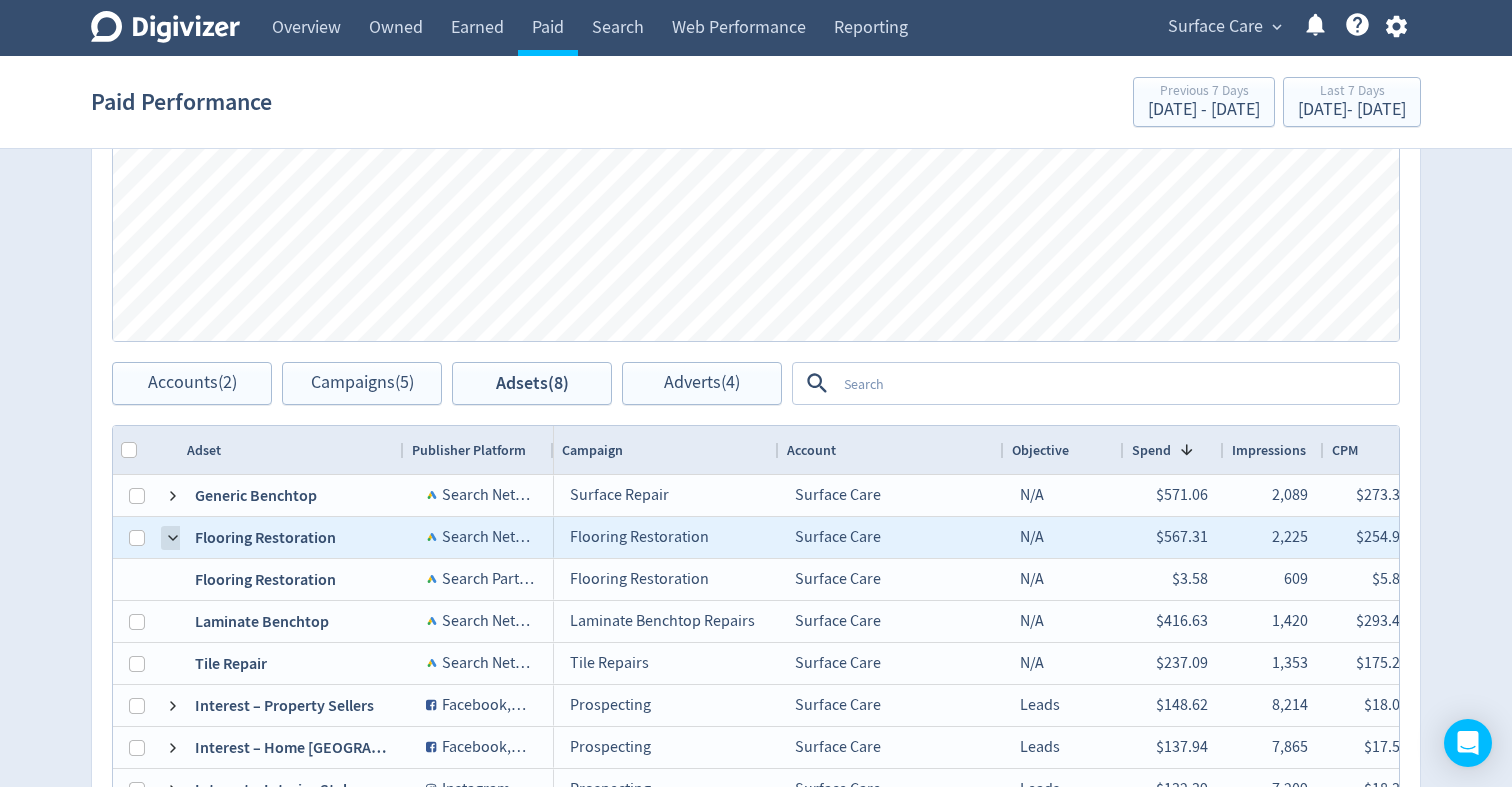 click at bounding box center [173, 538] 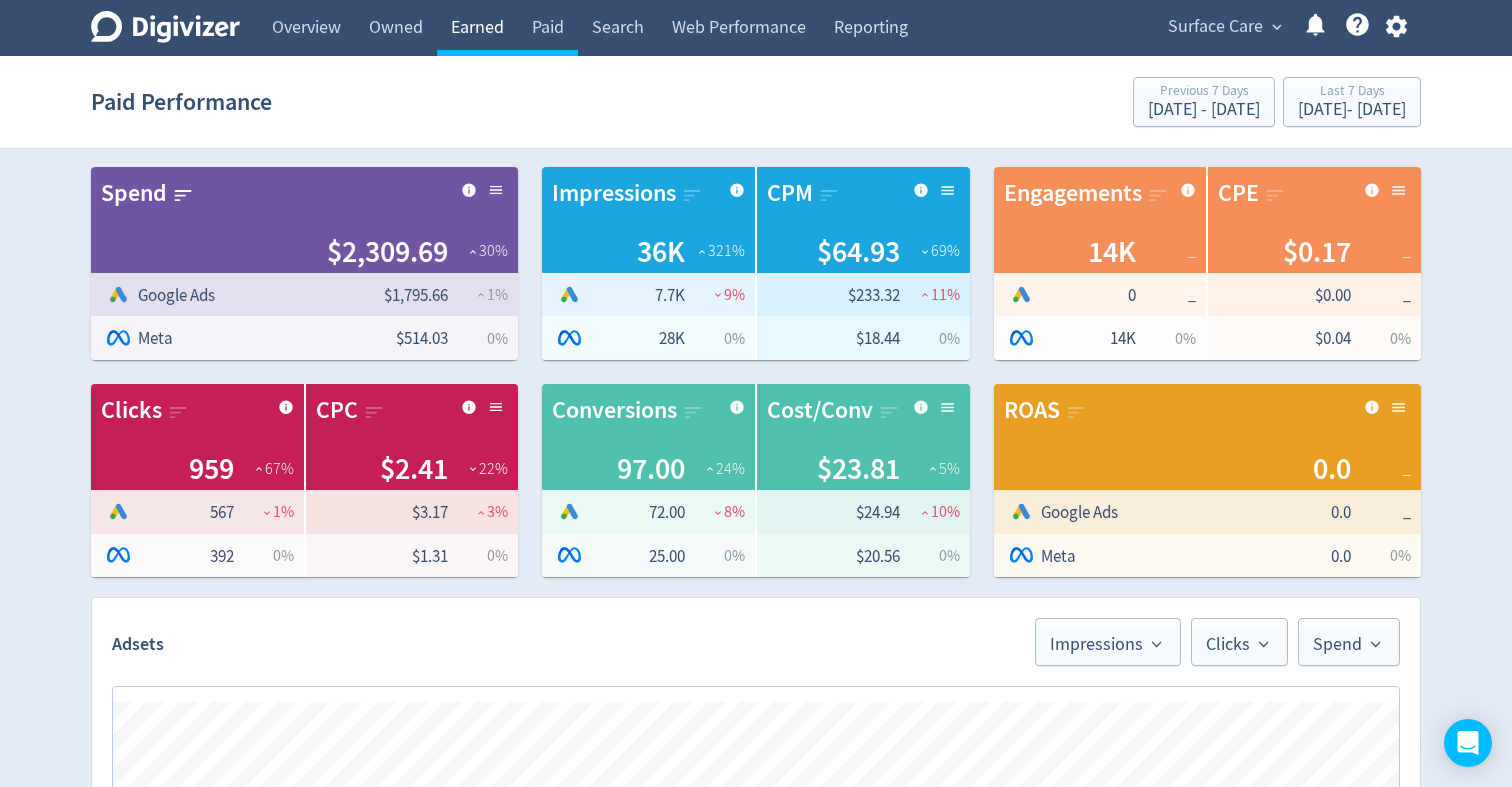 click on "Earned" at bounding box center [477, 28] 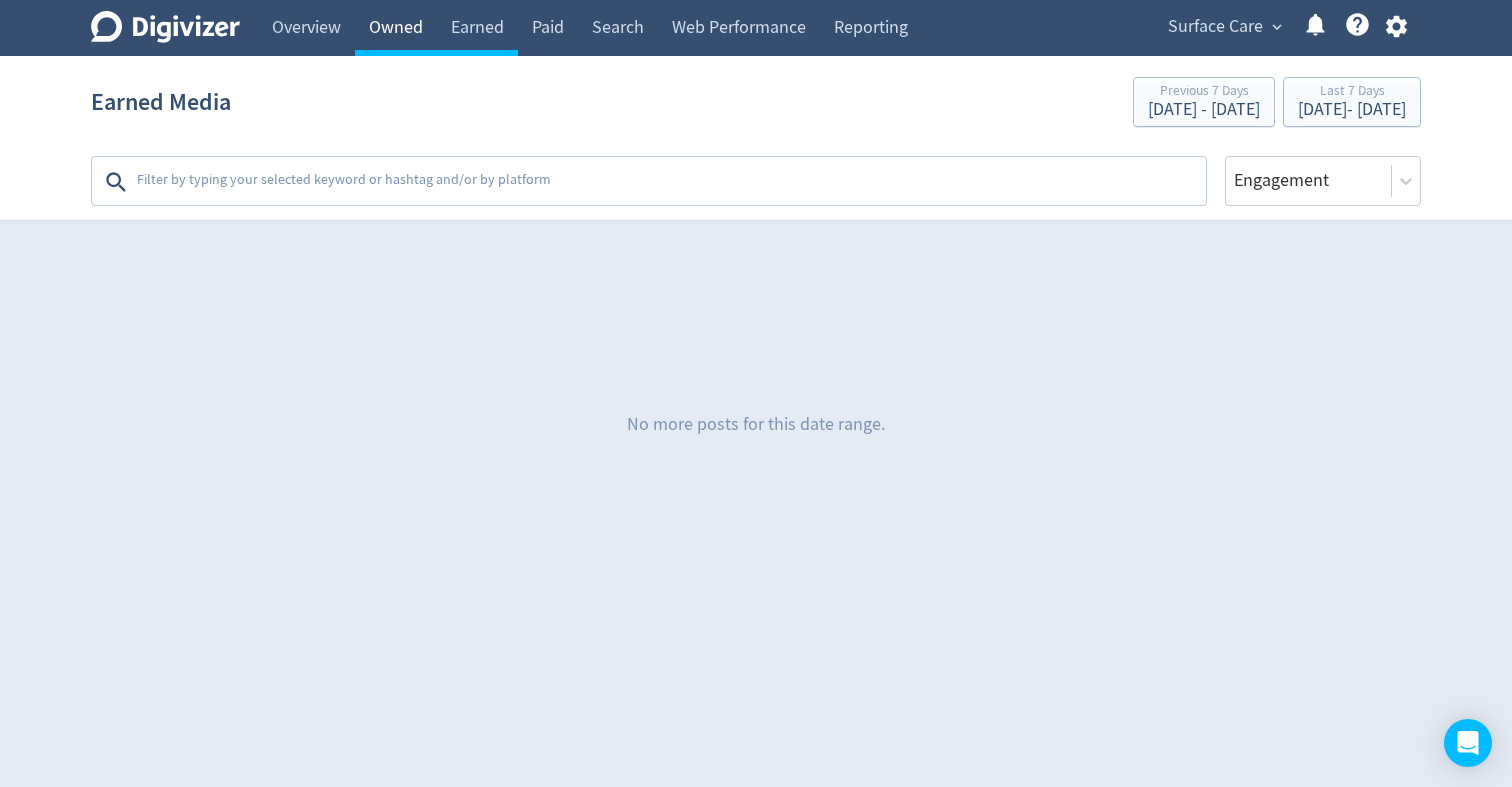 click on "Owned" at bounding box center [396, 28] 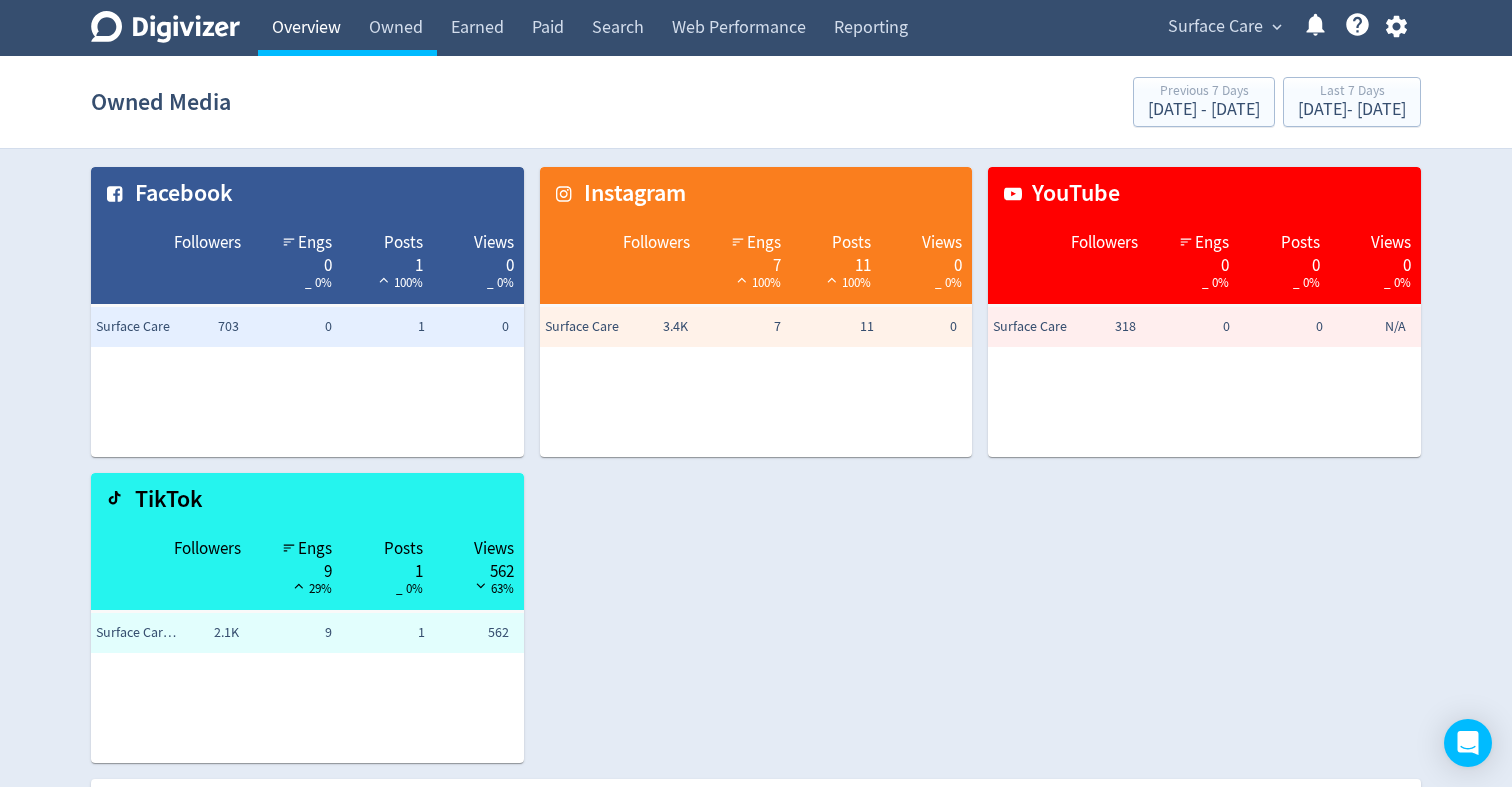 click on "Overview" at bounding box center (306, 28) 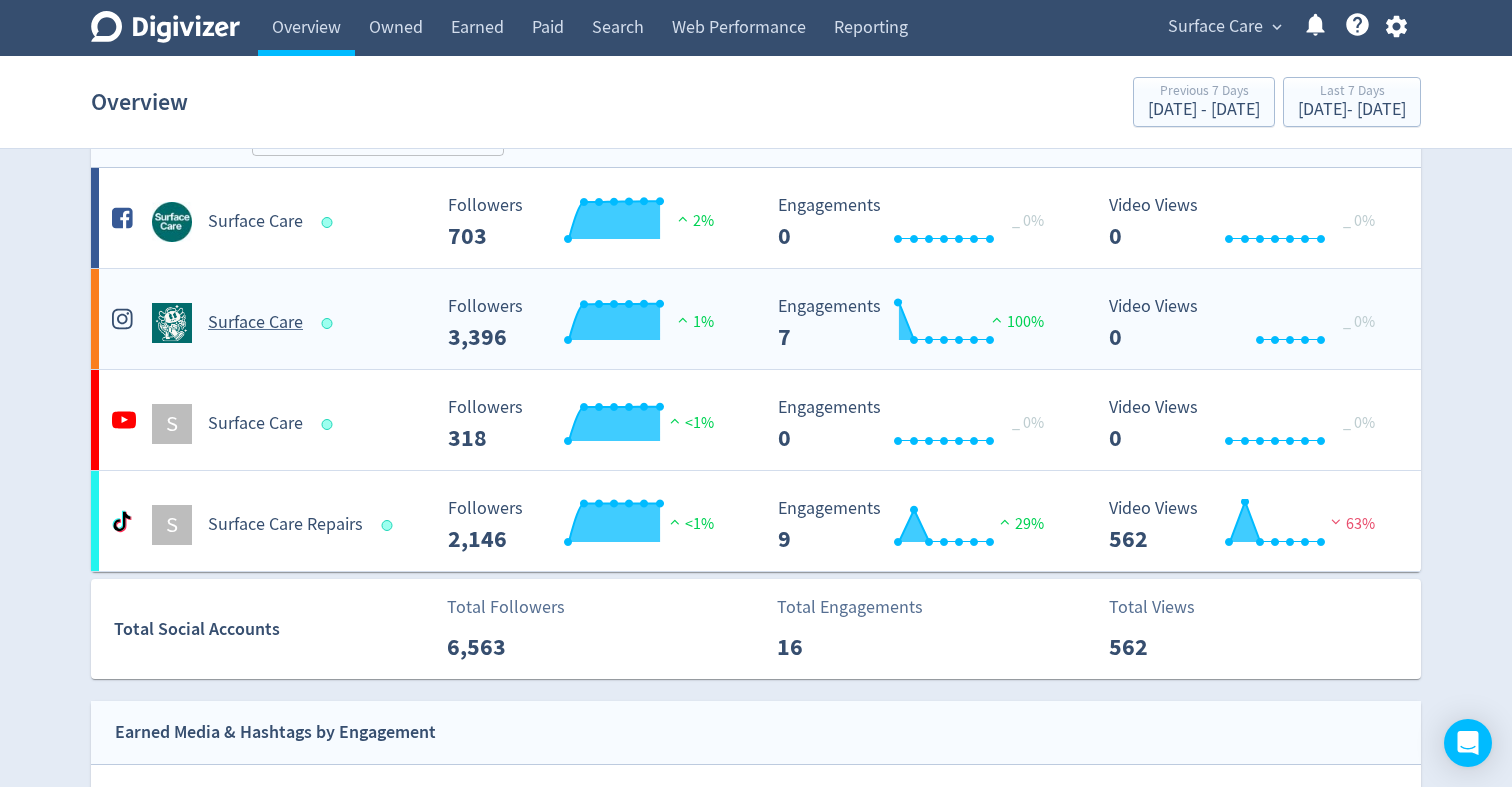 click on "Surface Care" at bounding box center [268, 323] 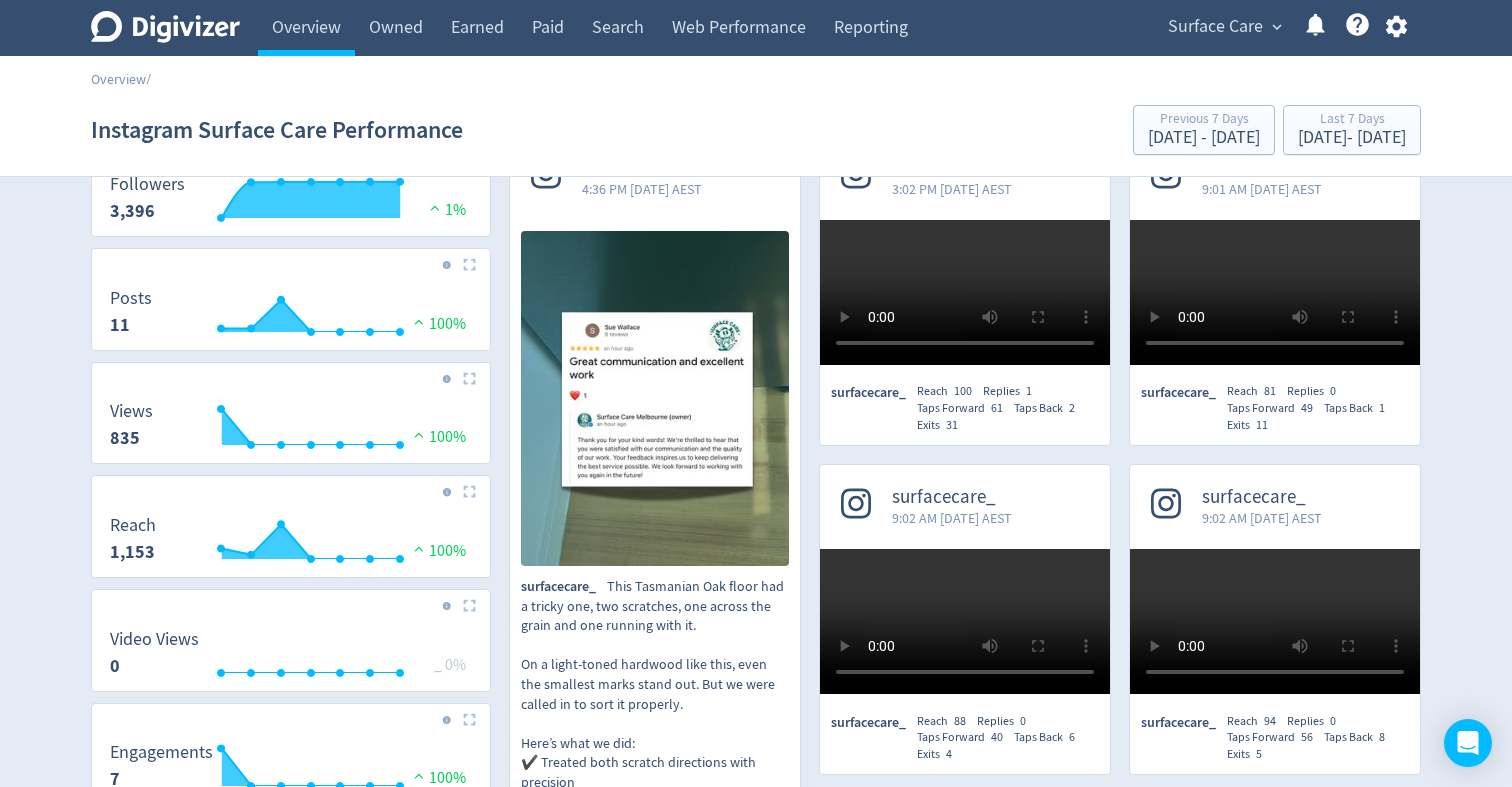 click 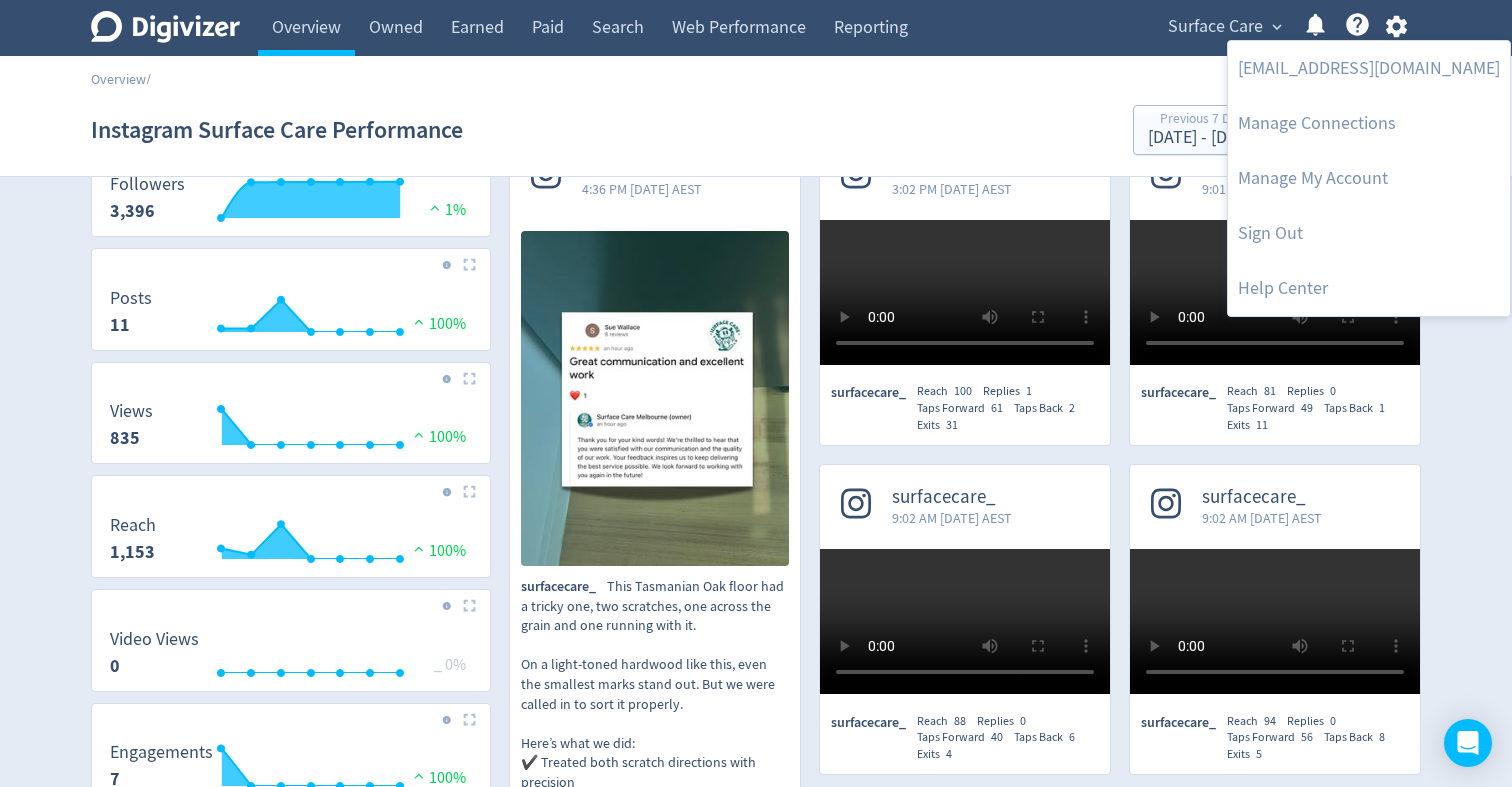 click at bounding box center (756, 393) 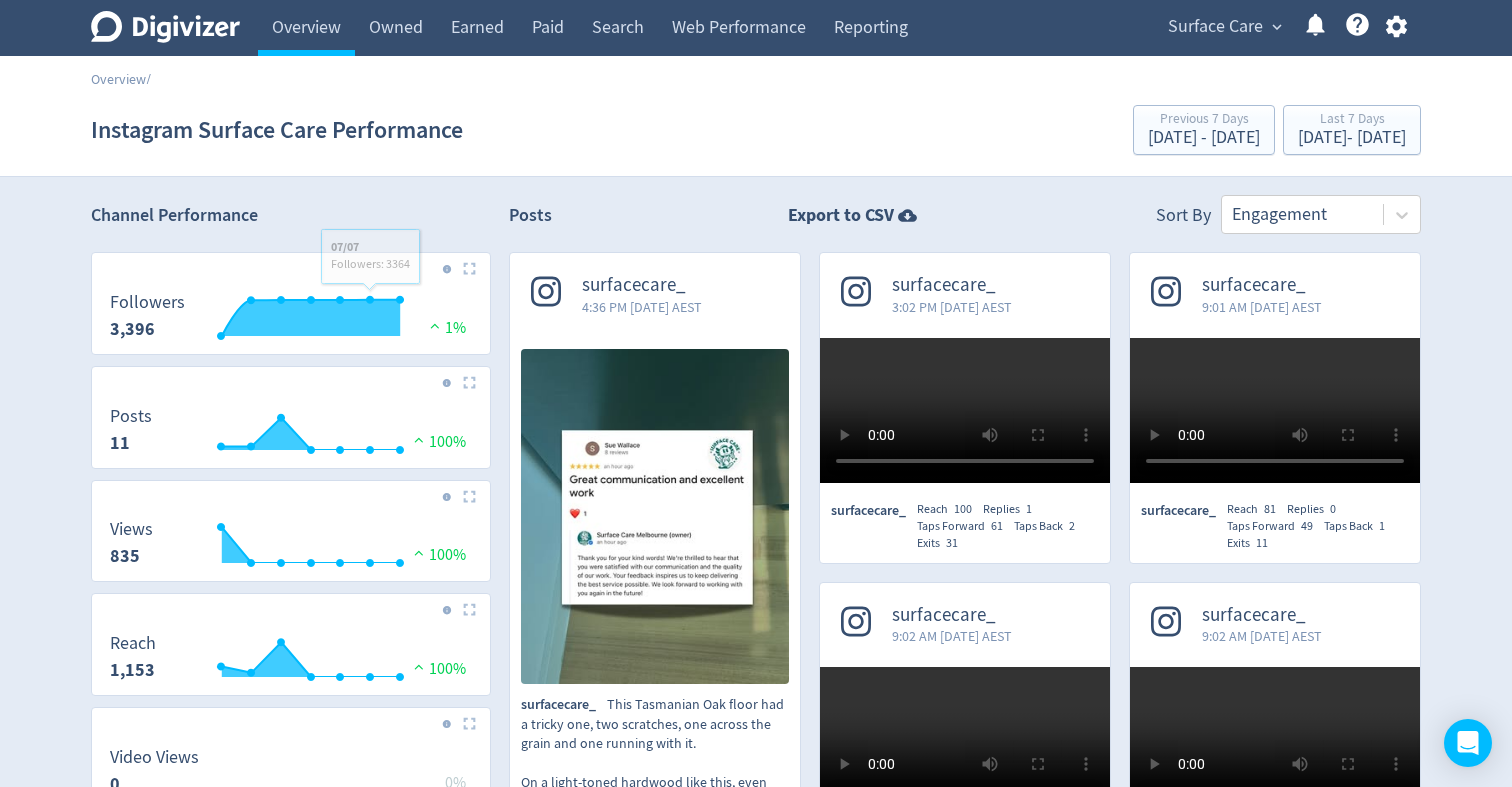 click on "Digivizer Logo [PERSON_NAME] Logo" at bounding box center [165, 28] 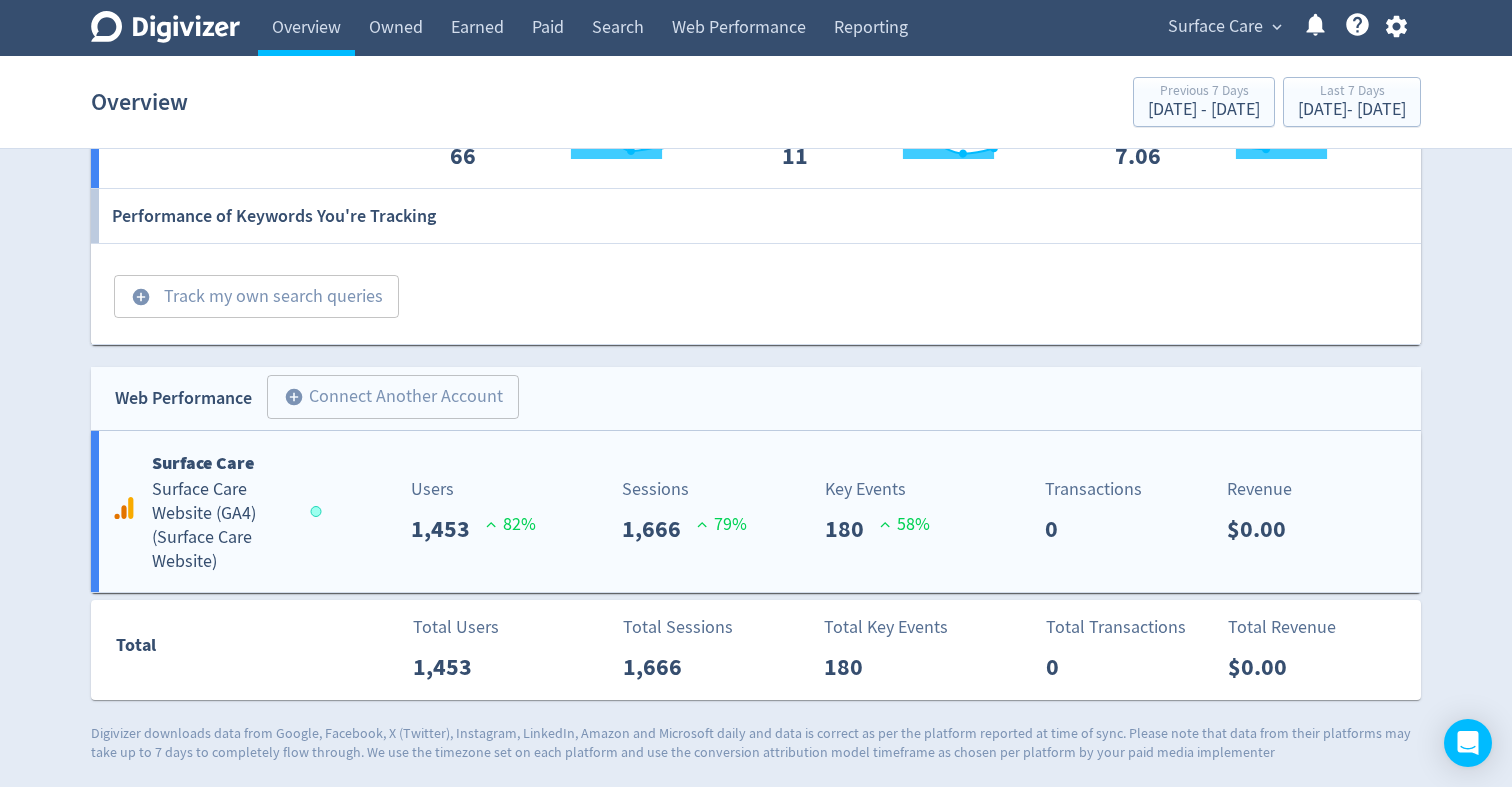 click on "58 %" at bounding box center (905, 529) 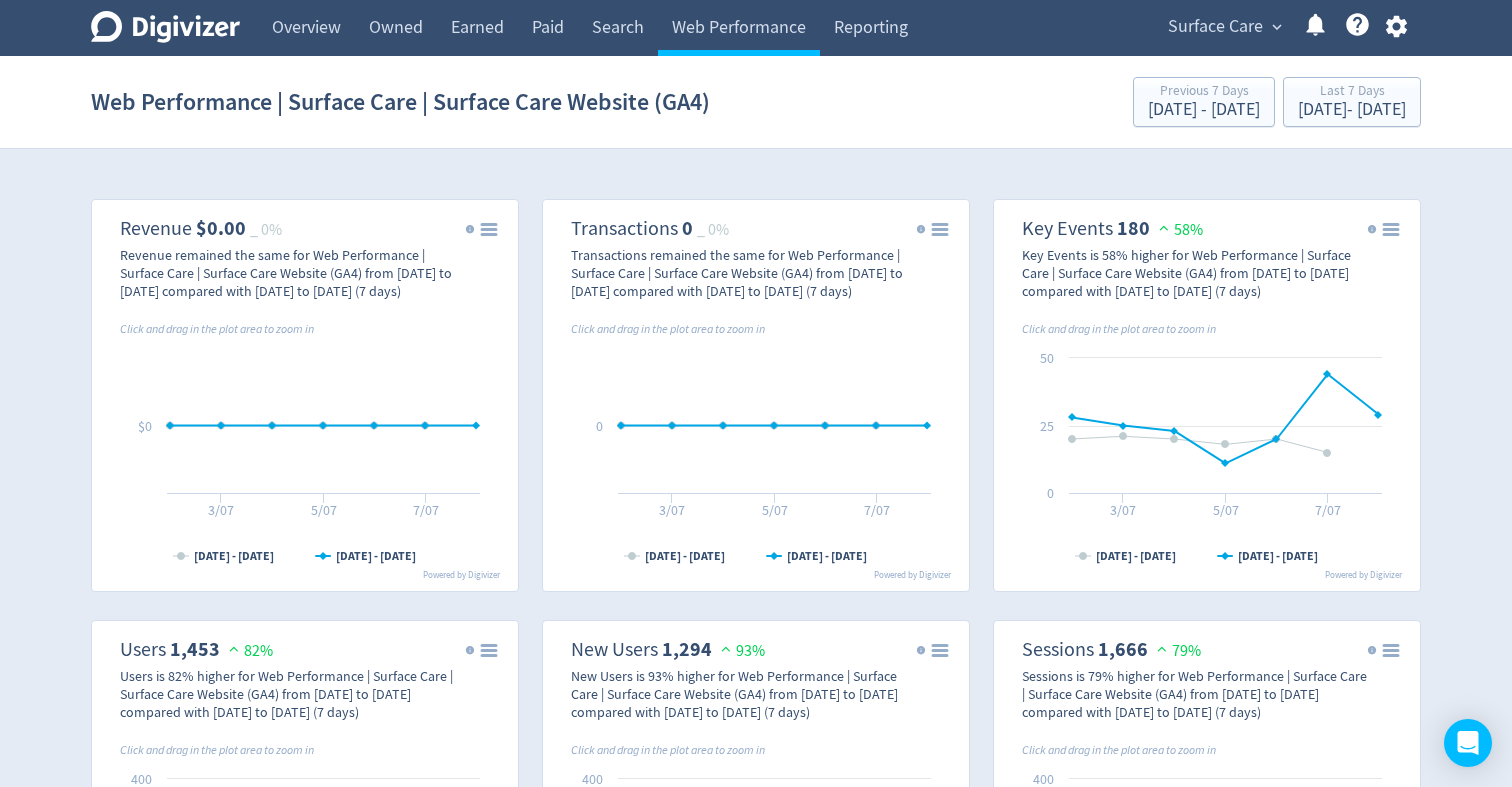 click 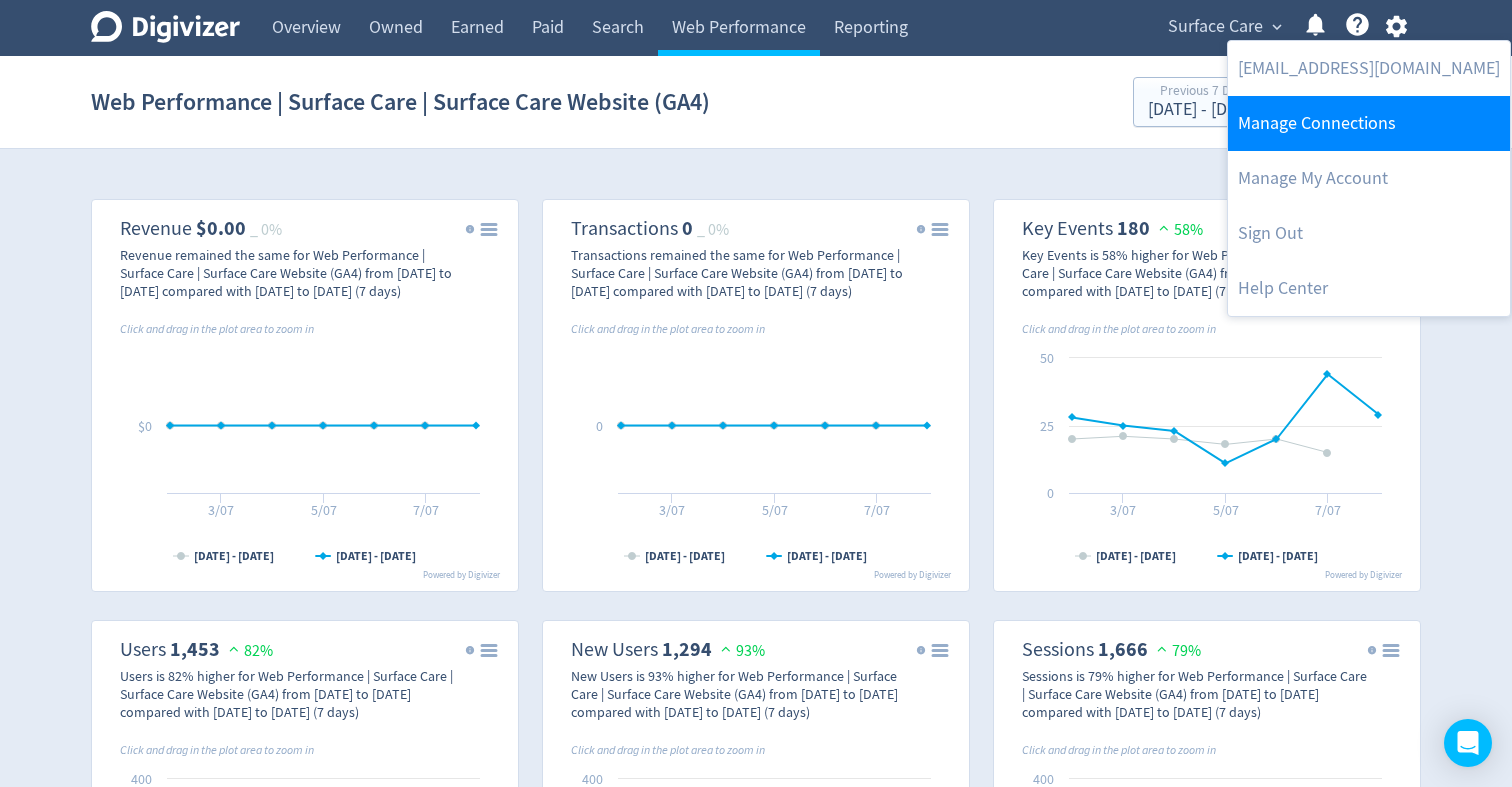 click on "Manage Connections" at bounding box center [1369, 123] 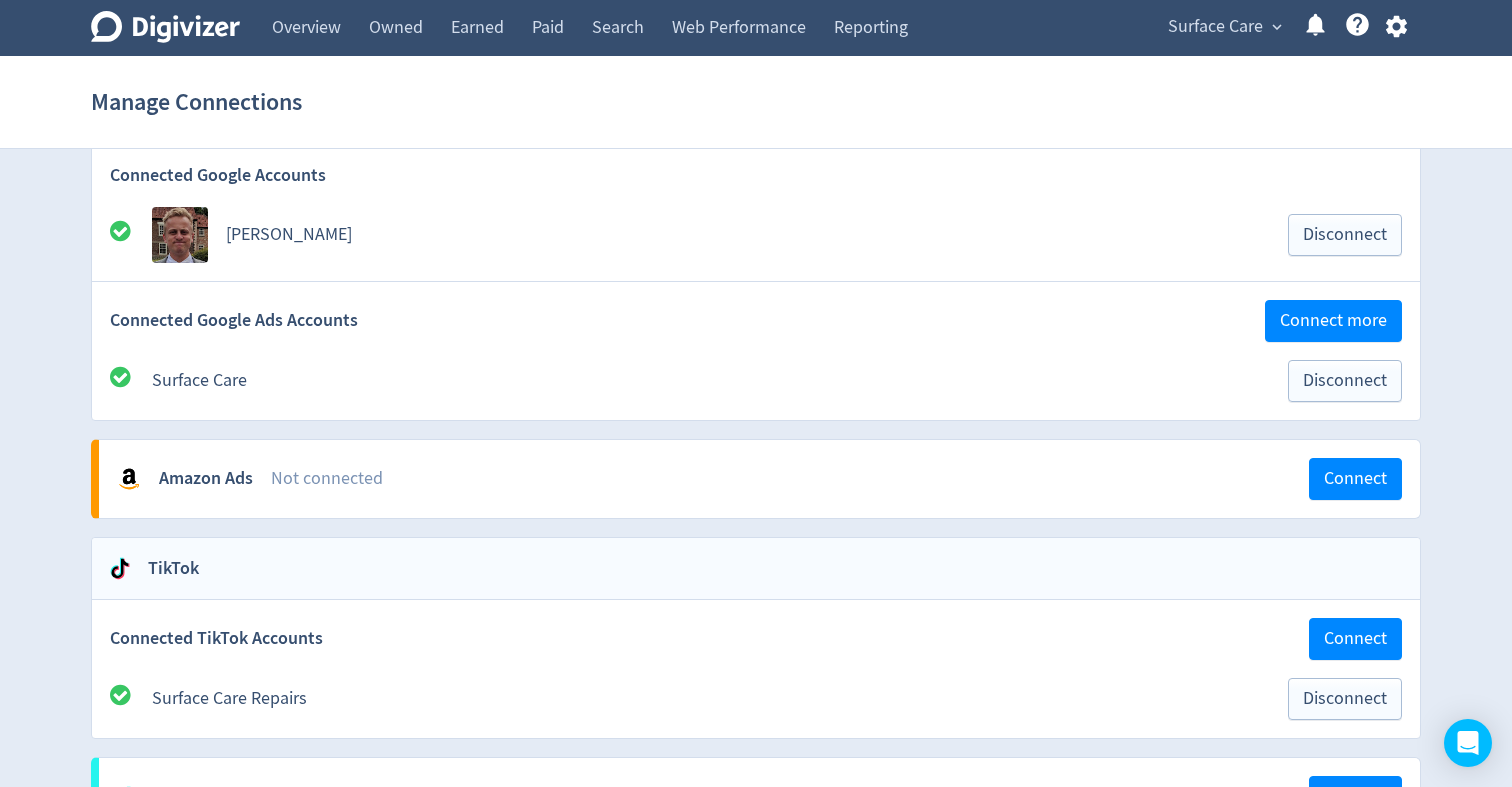 scroll, scrollTop: 1266, scrollLeft: 0, axis: vertical 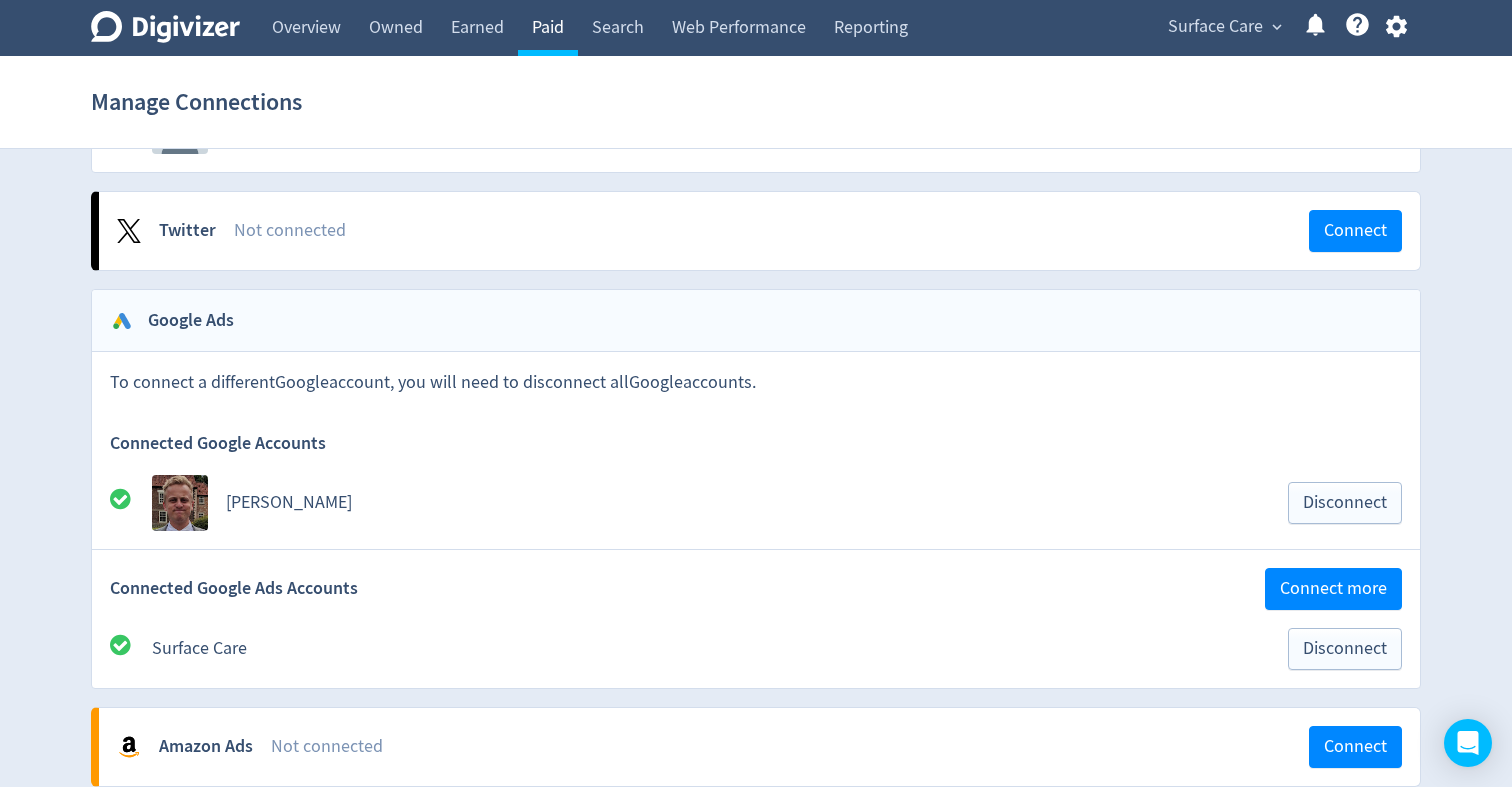 click on "Paid" at bounding box center (548, 28) 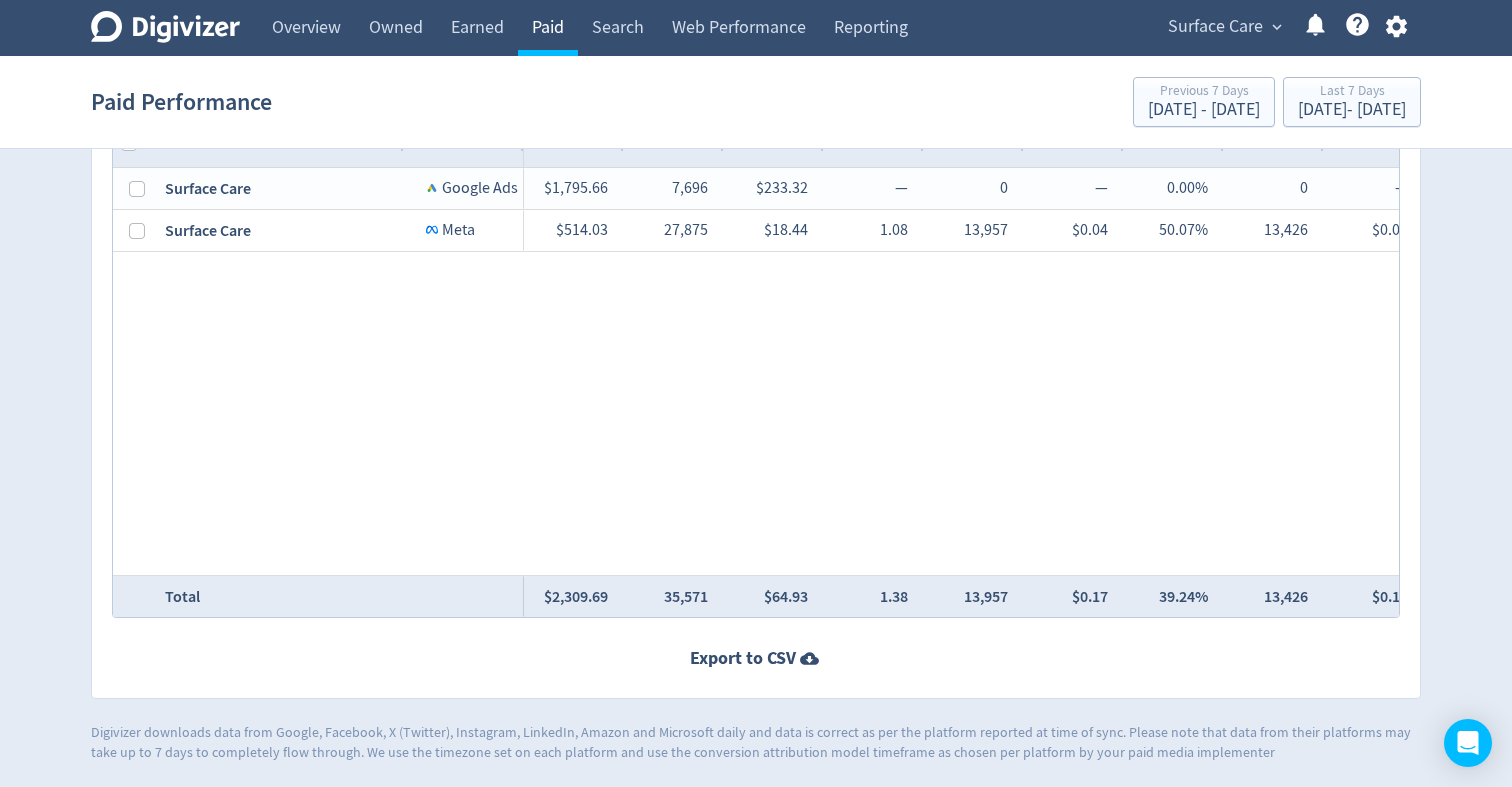 scroll, scrollTop: 0, scrollLeft: 0, axis: both 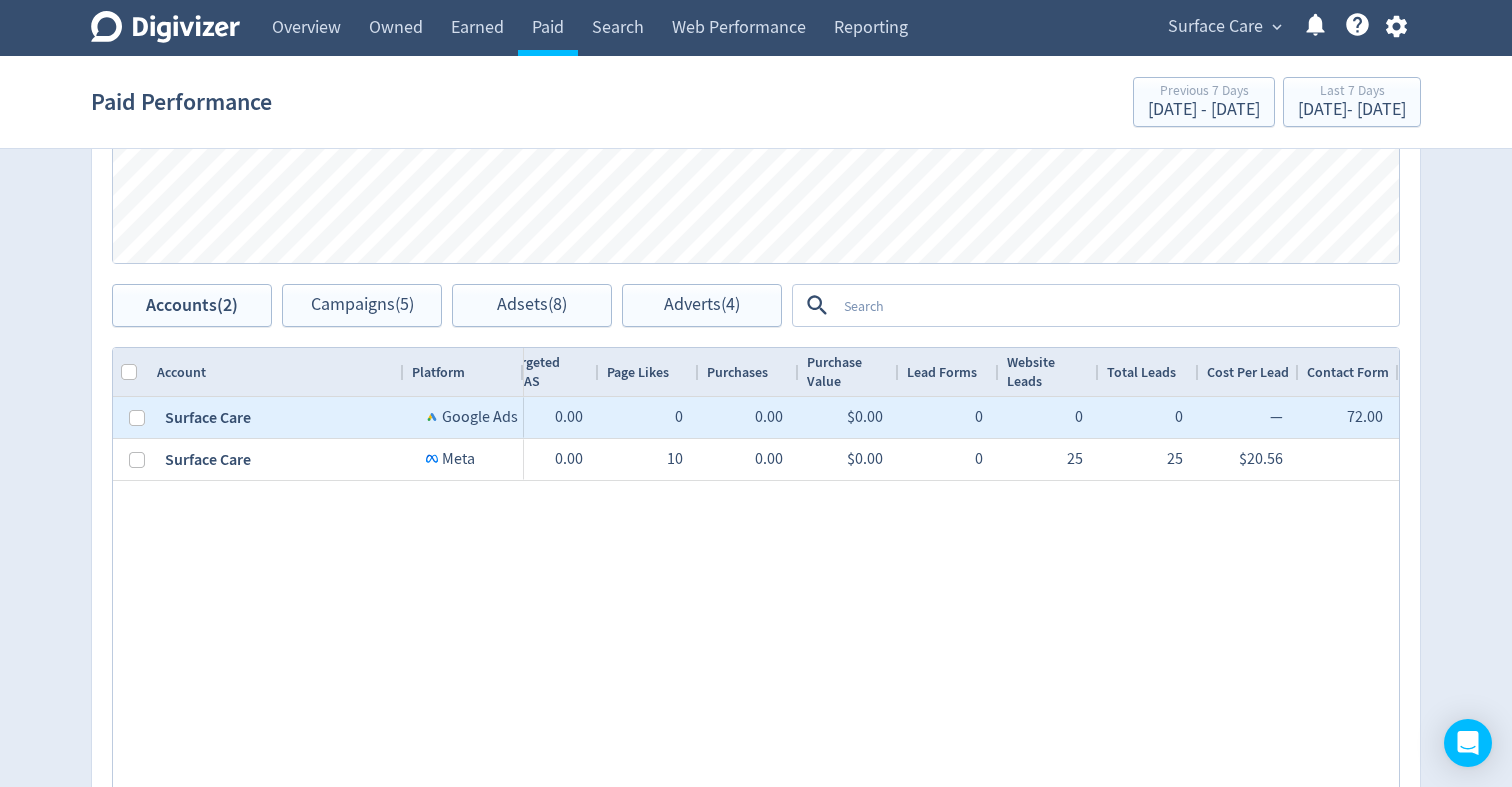 click on "Google Ads" at bounding box center (480, 417) 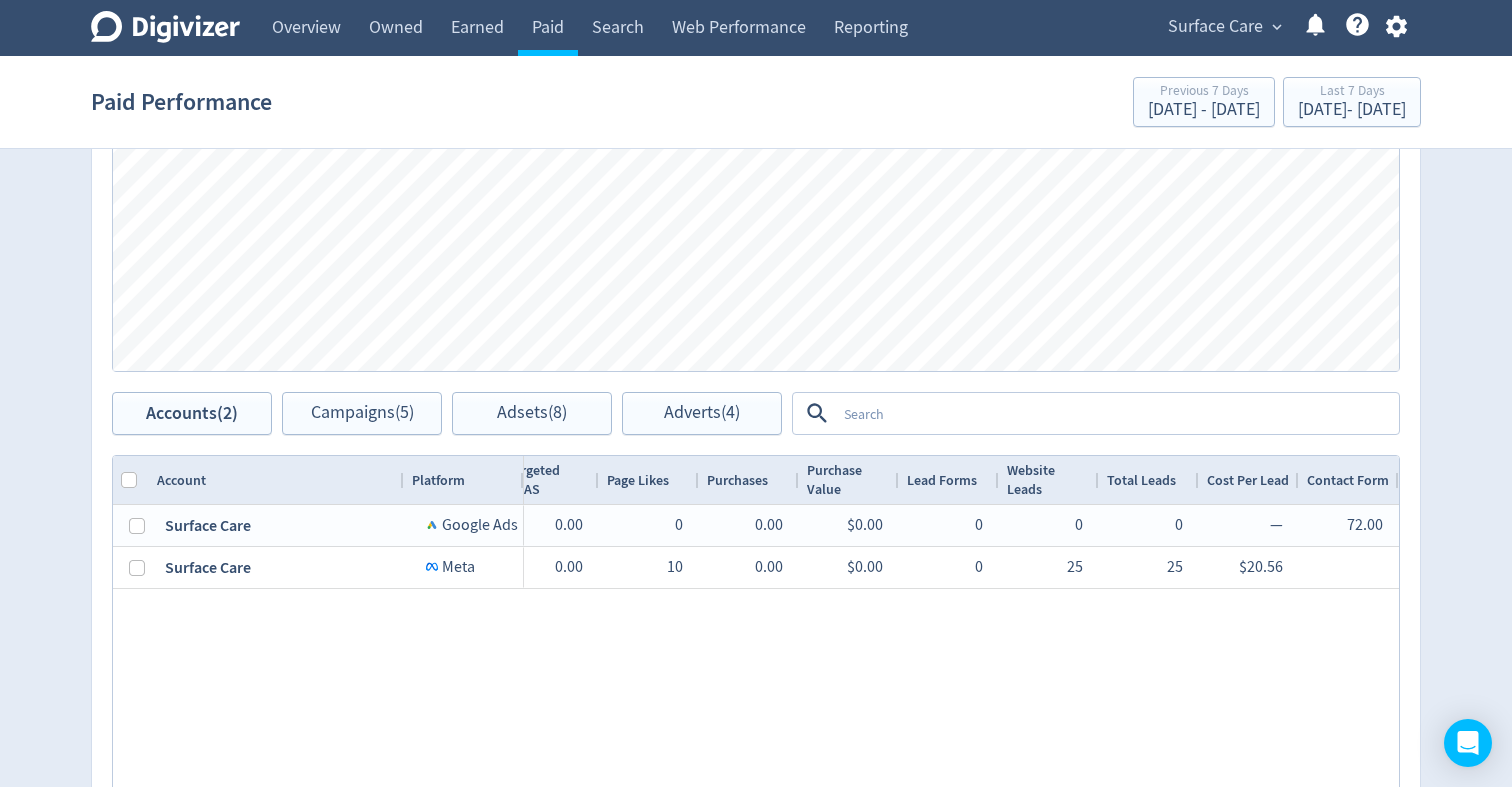 scroll, scrollTop: 707, scrollLeft: 0, axis: vertical 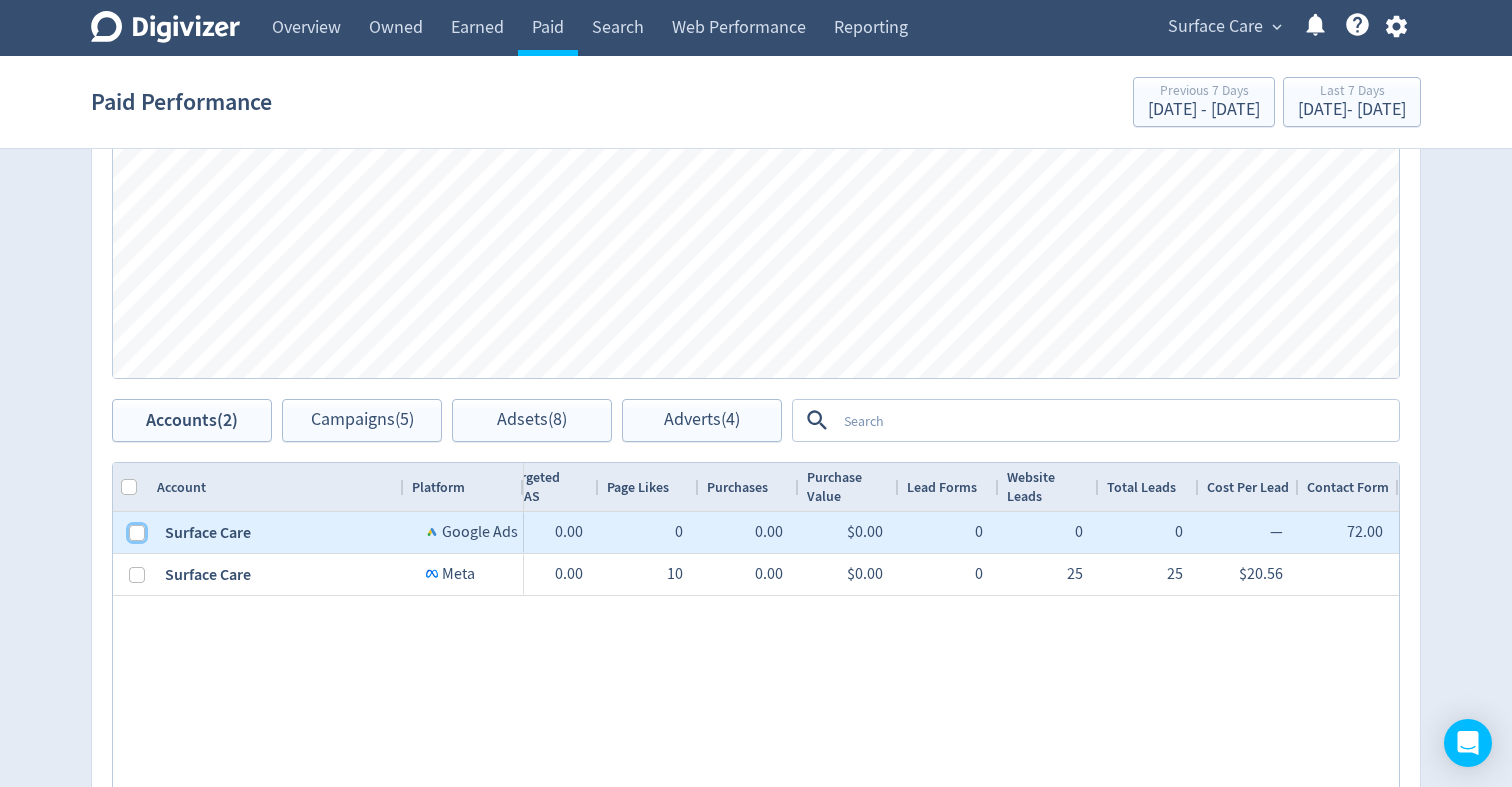 click at bounding box center [137, 533] 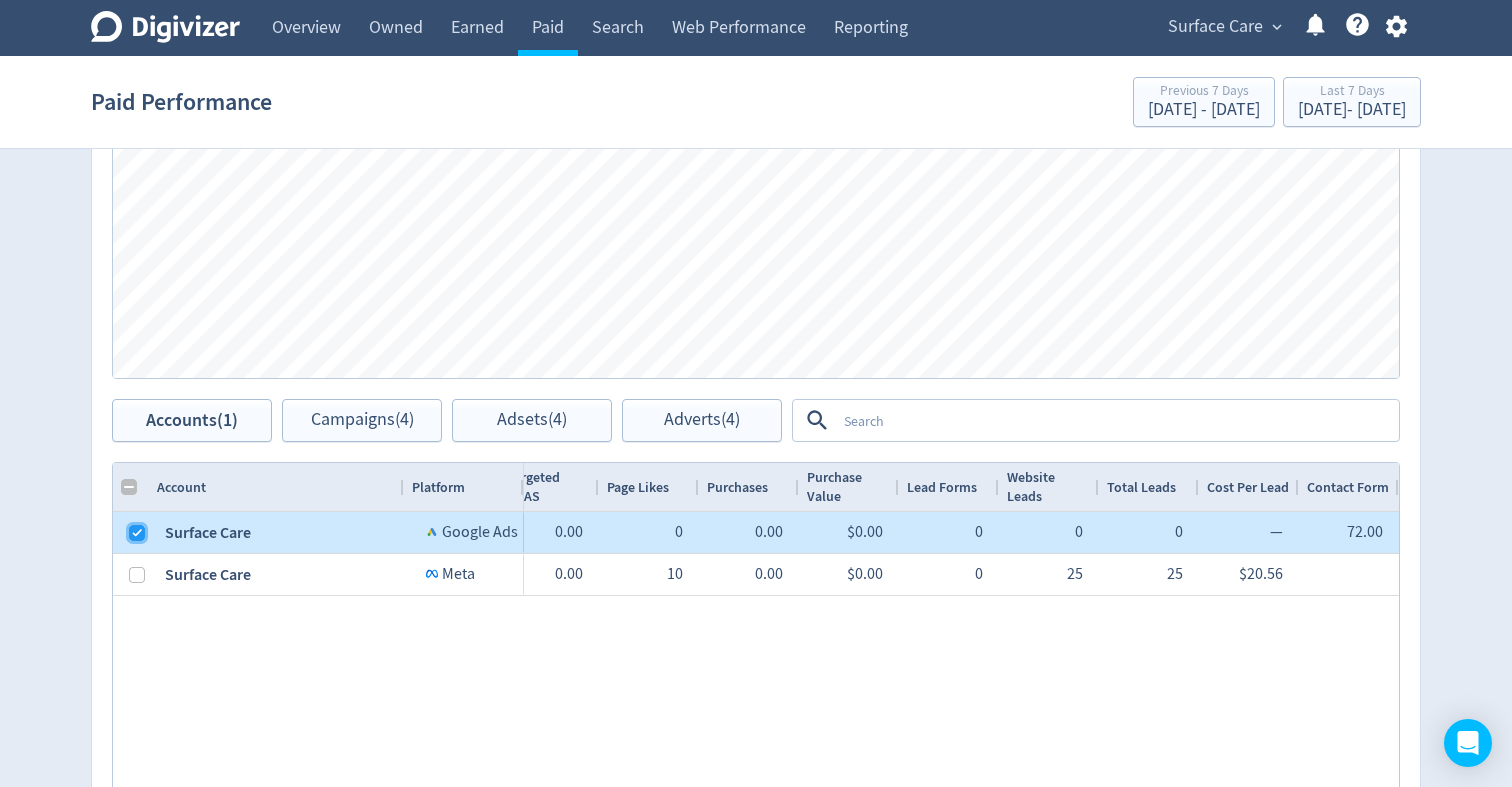 click at bounding box center (137, 533) 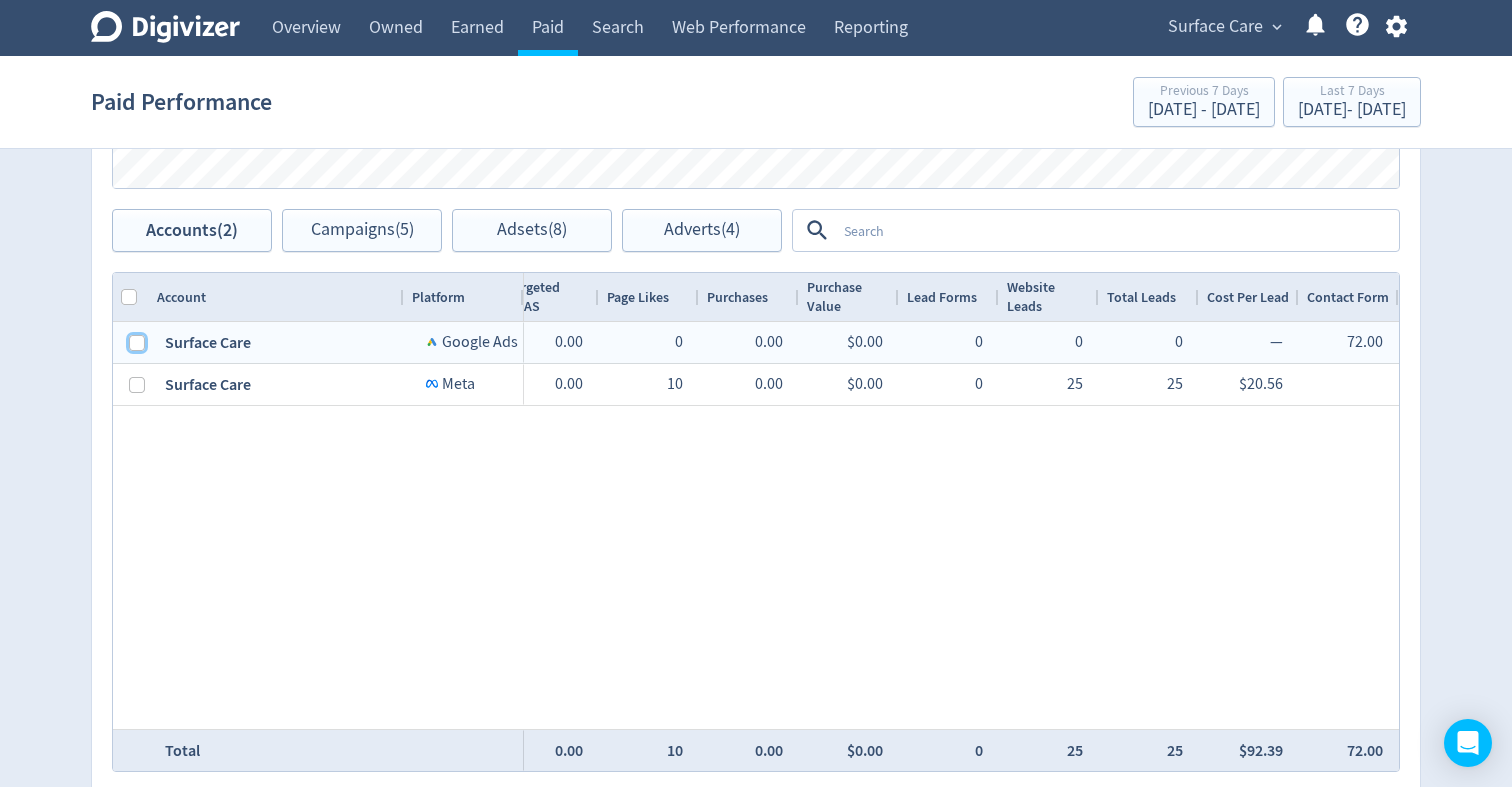 scroll, scrollTop: 819, scrollLeft: 0, axis: vertical 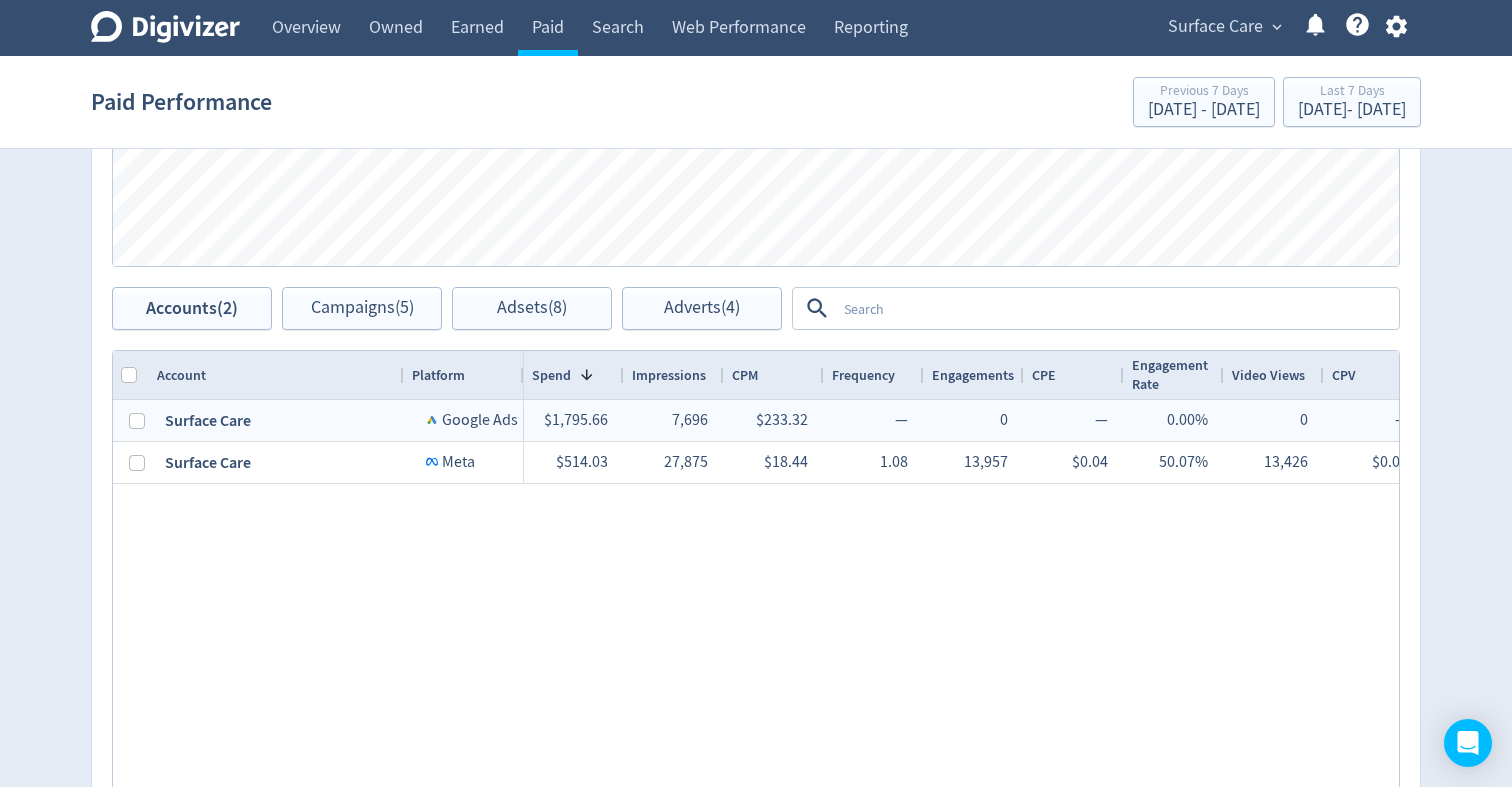 click at bounding box center [623, 375] 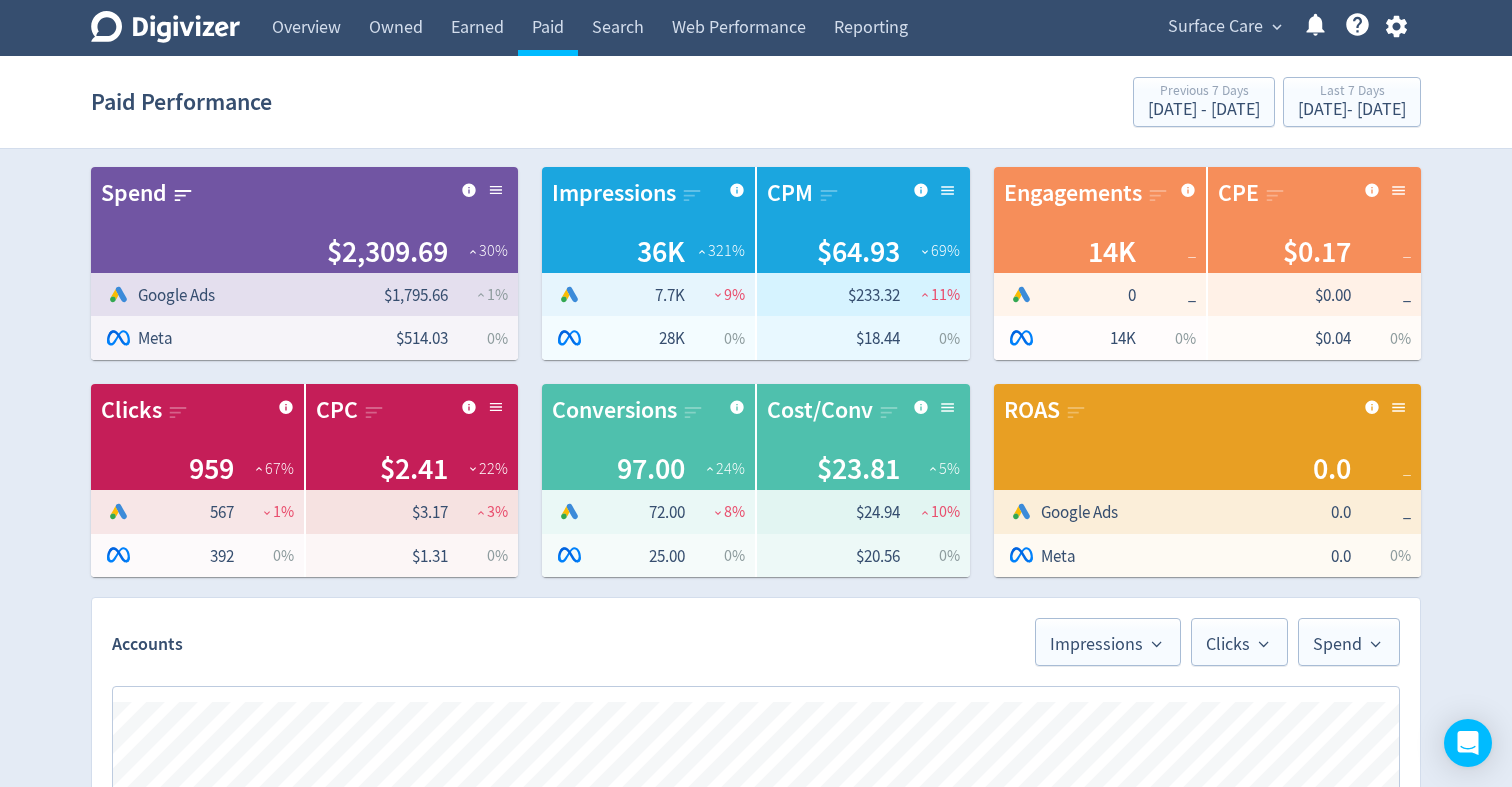 click 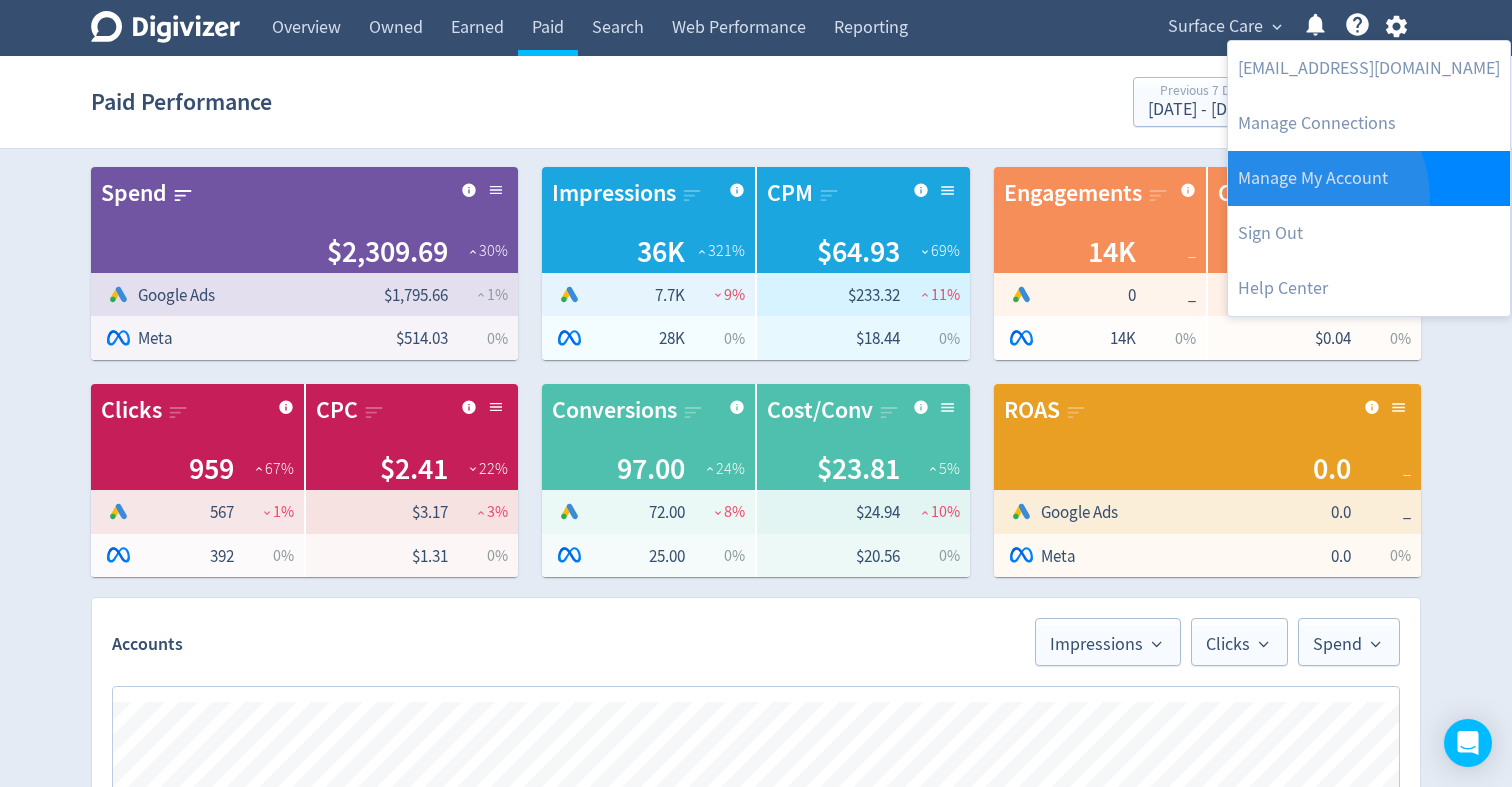 click on "Manage My Account" at bounding box center [1369, 178] 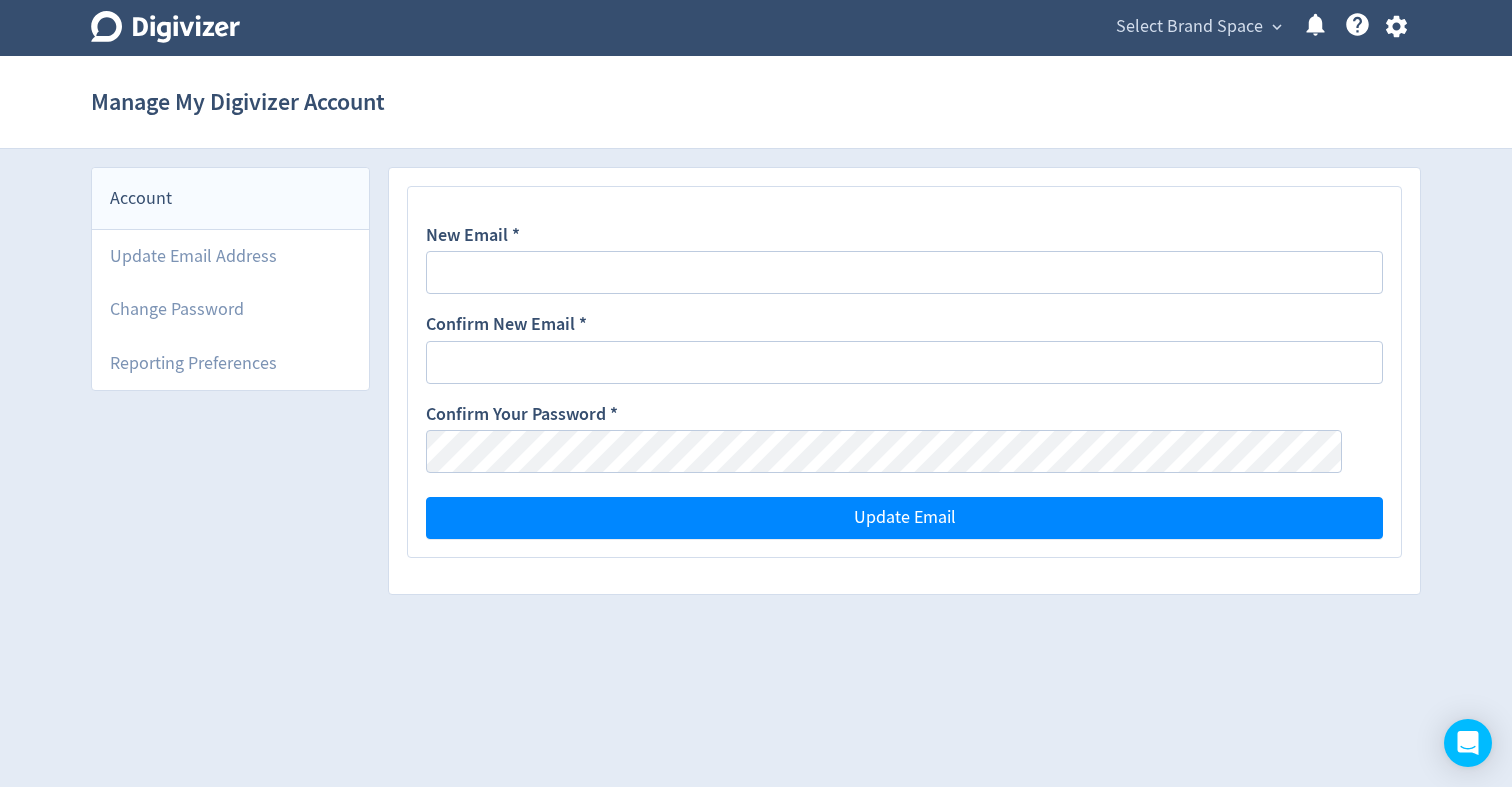 click 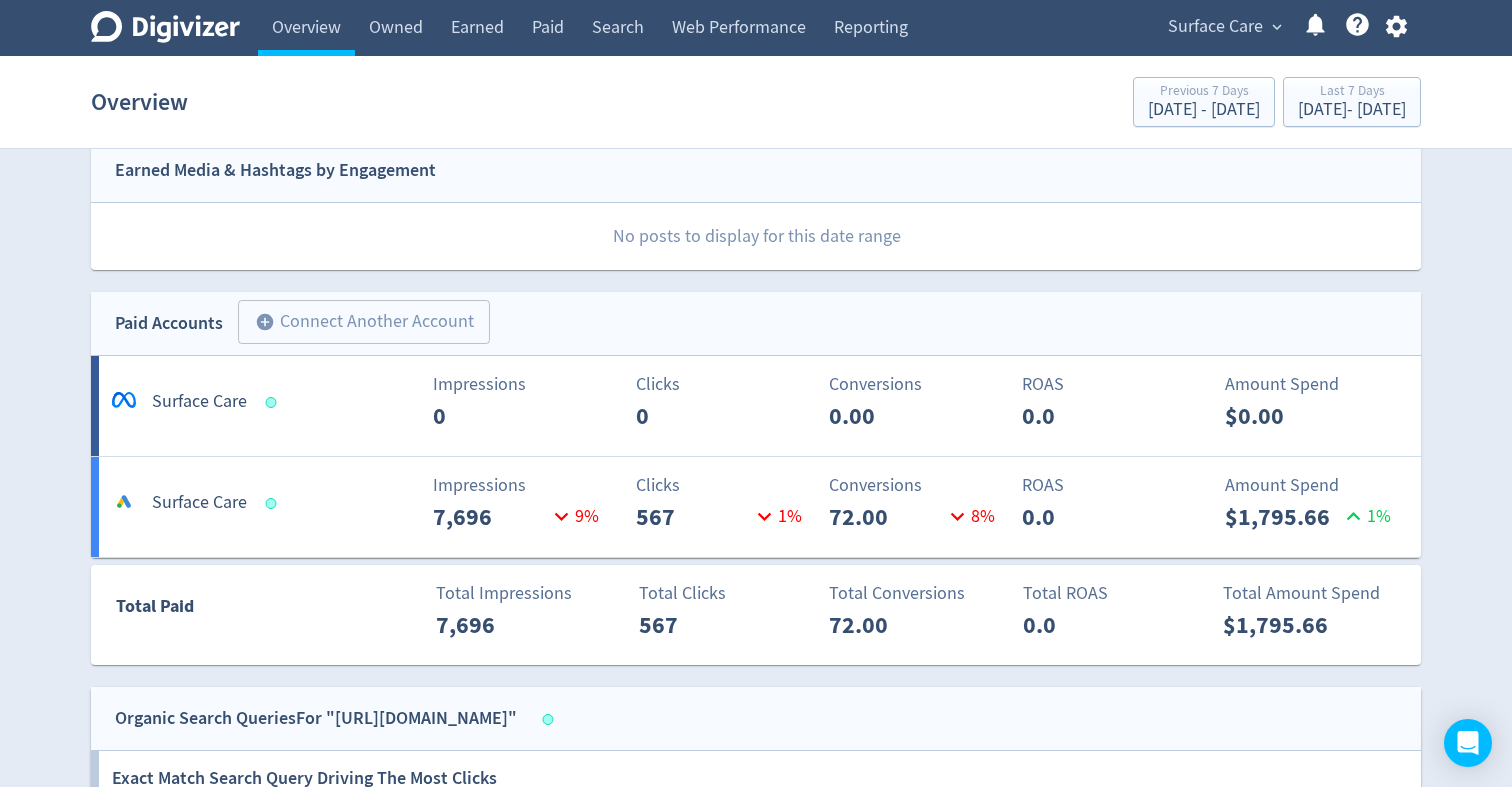 click on "Surface Care Impressions 7,696 9 % Clicks 567 1 % Conversions 72.00 8 % ROAS 0.0 Amount Spend $1,795.66 1 %" at bounding box center (756, 507) 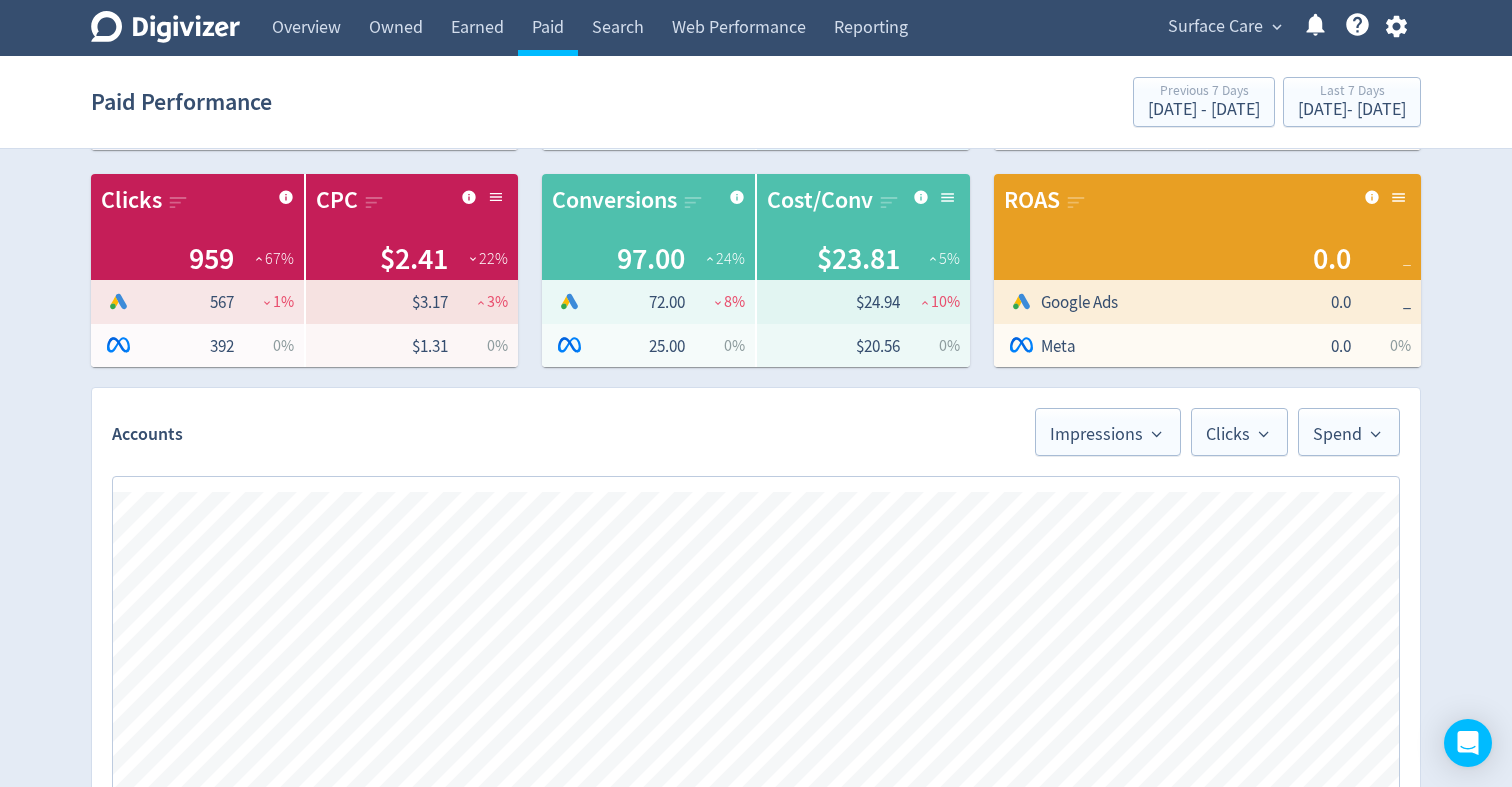 click on "Spend Clicks Impressions Press Space or Enter to toggle visibility Impressions, Legend item 1 of 3 Clicks, Legend item 2 of 3 Spend, Legend item 3 of 3 06/07   Impressions: 5,748" at bounding box center [756, 676] 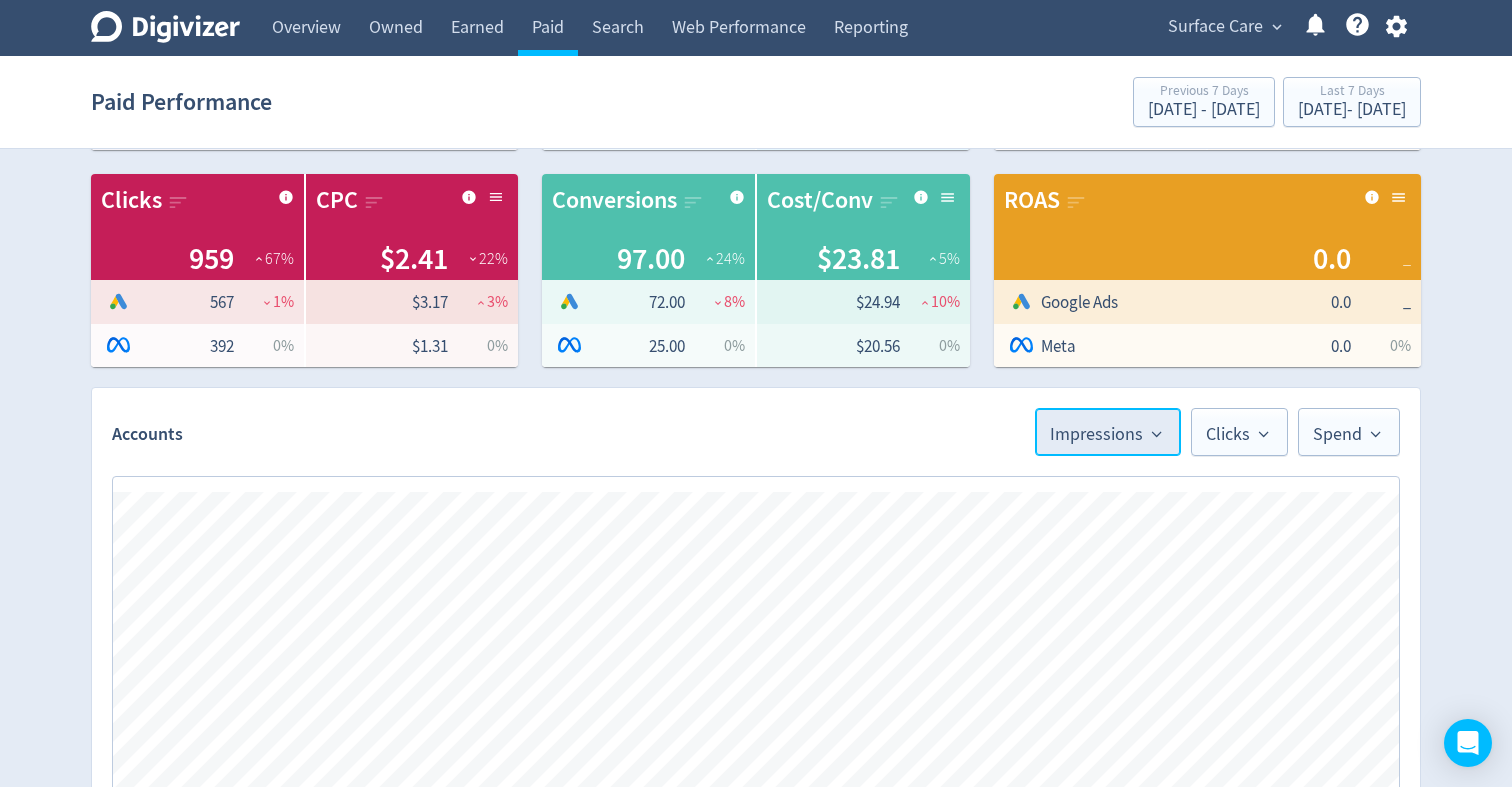 click on "Impressions" at bounding box center [1108, 432] 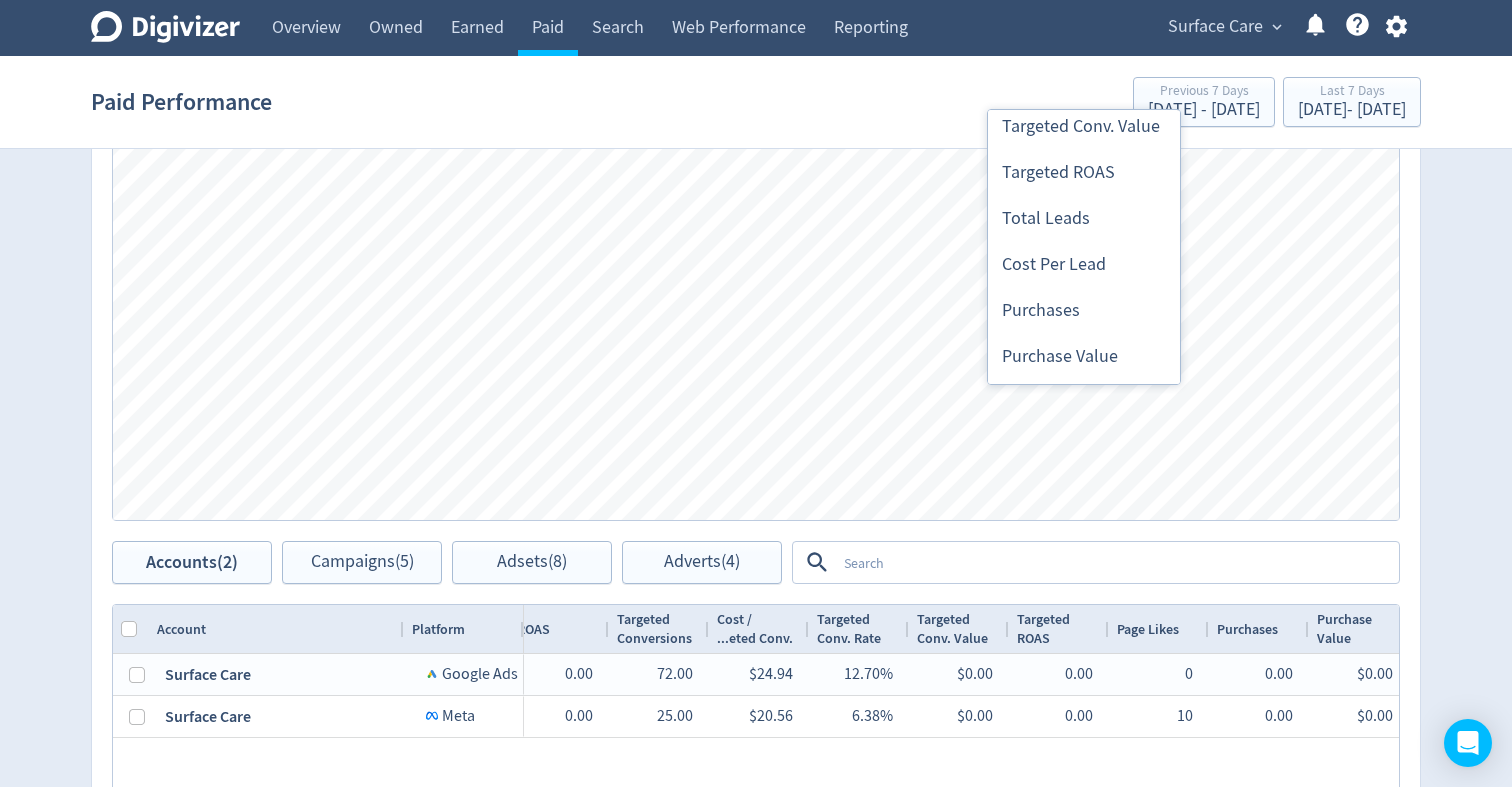click at bounding box center [1097, 562] 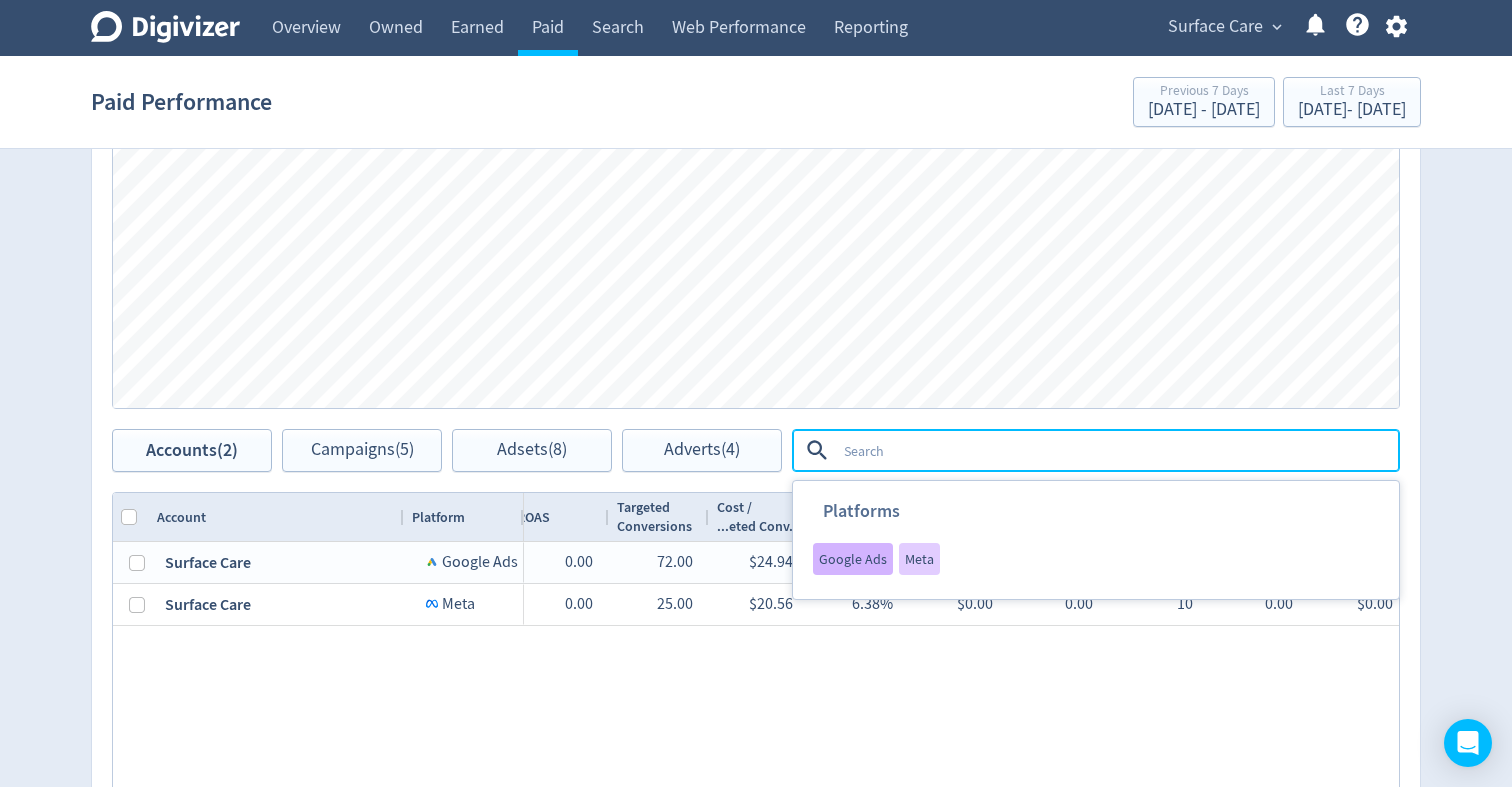 click on "Google Ads" at bounding box center (853, 559) 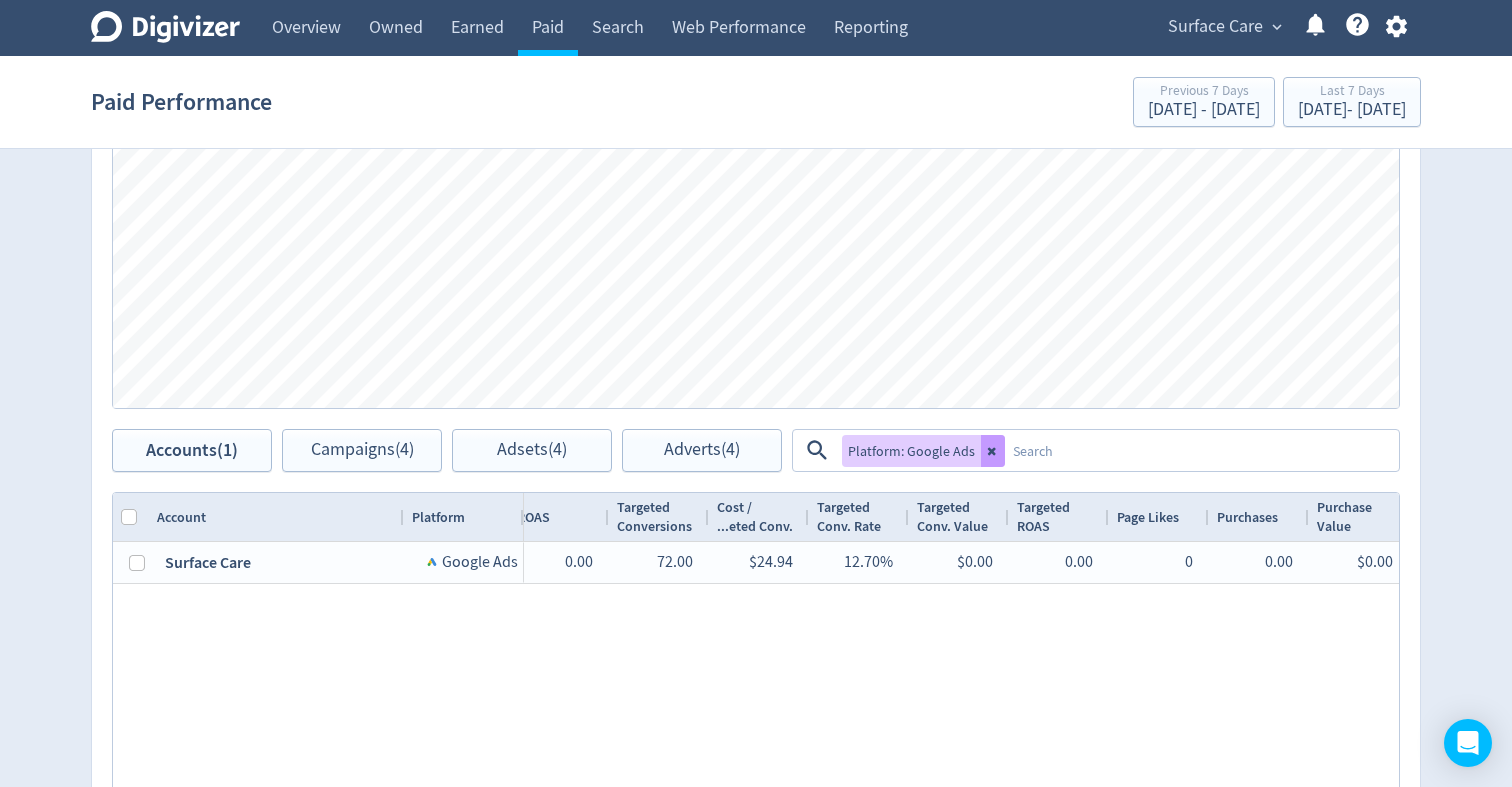 click 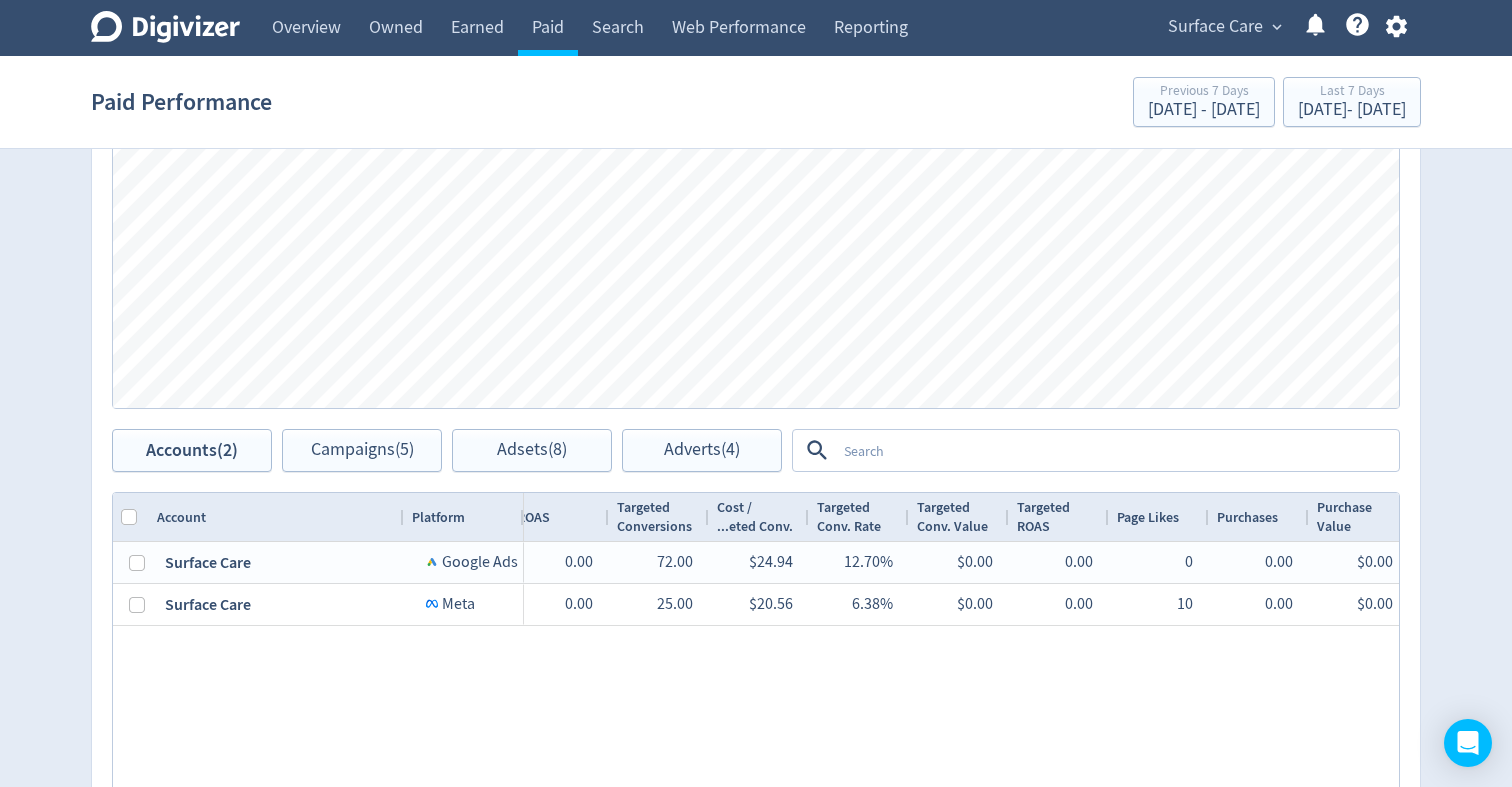 click at bounding box center [1116, 450] 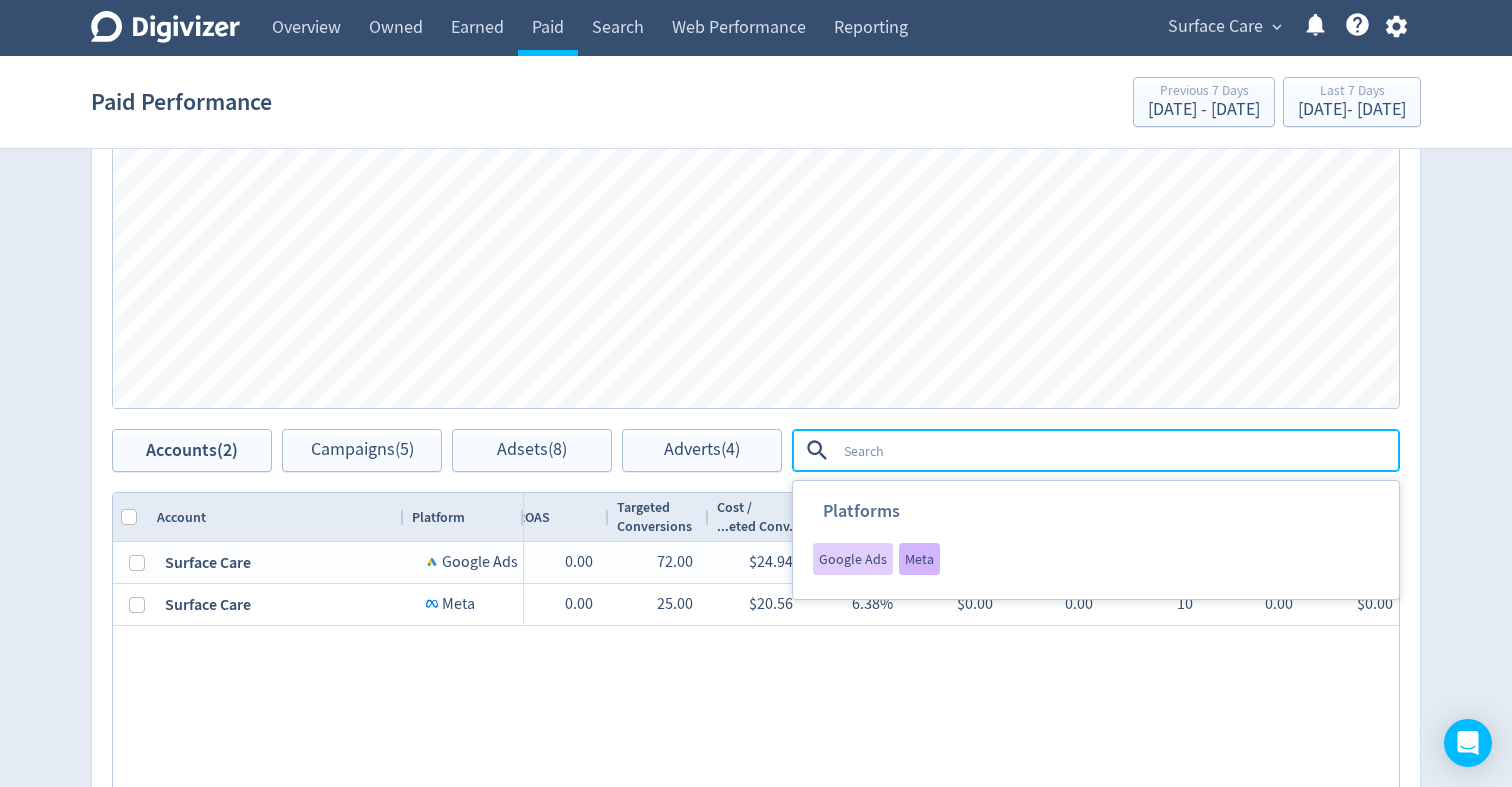 click on "Meta" at bounding box center (919, 559) 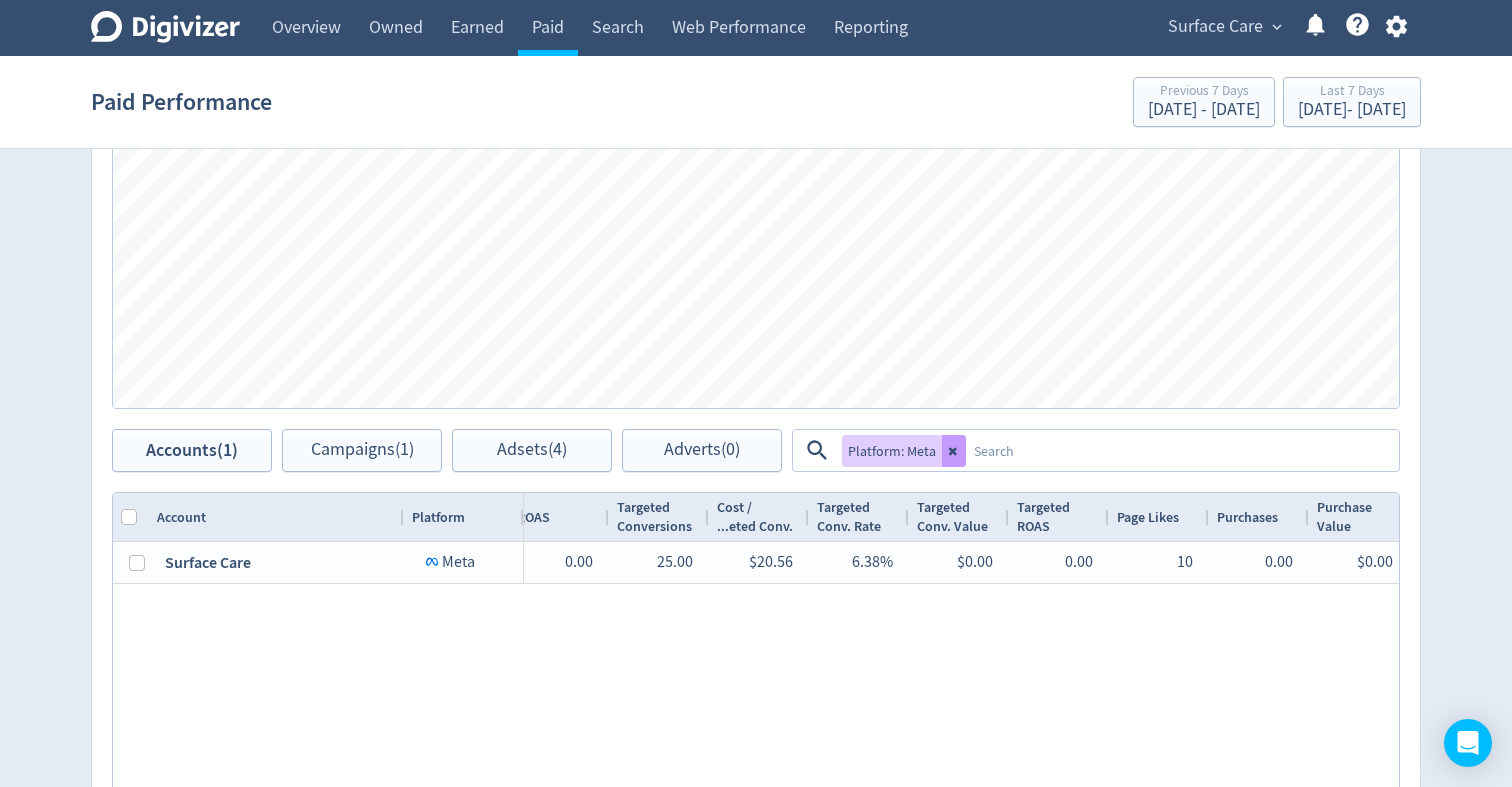 click at bounding box center (954, 451) 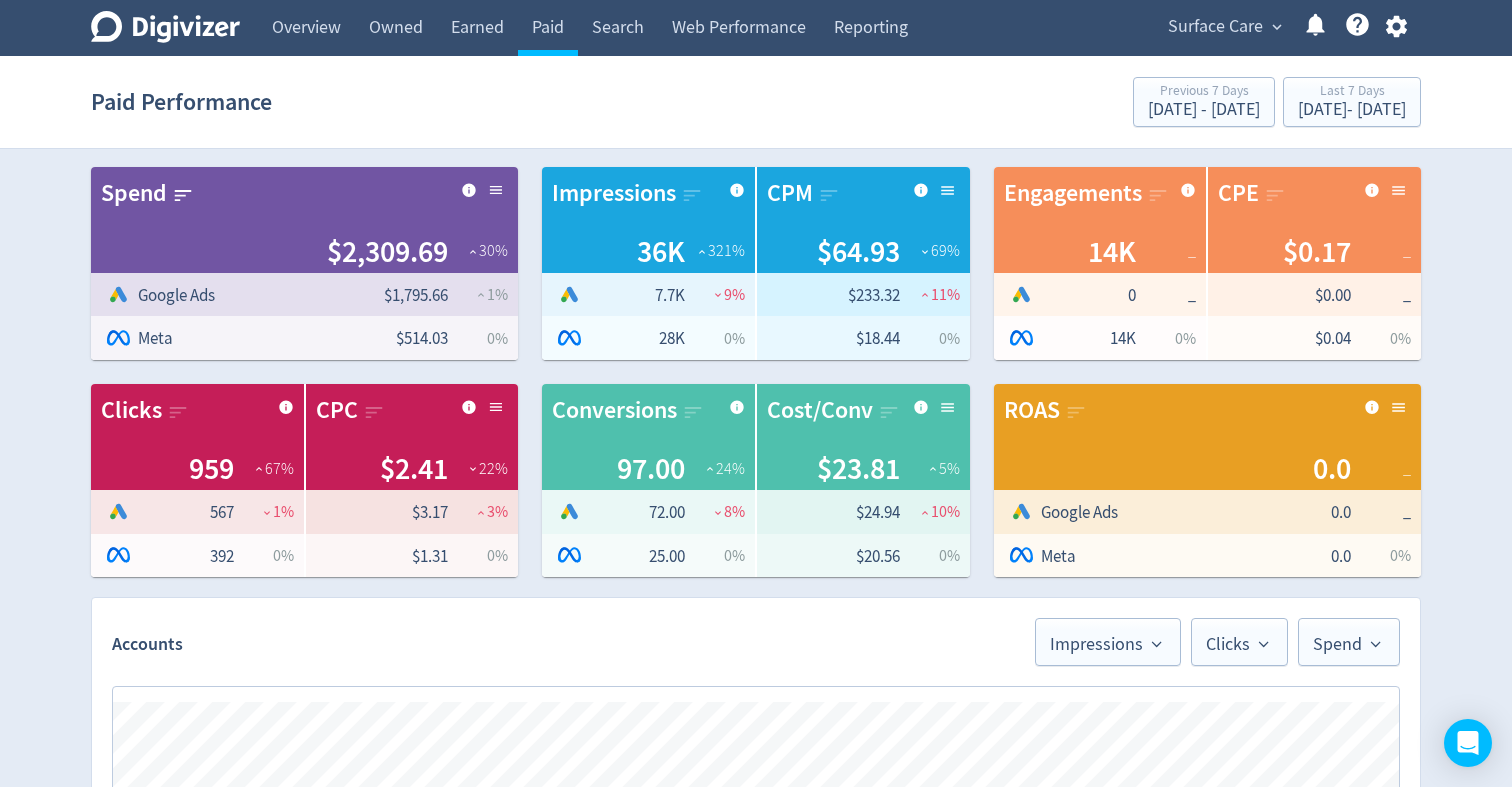 click 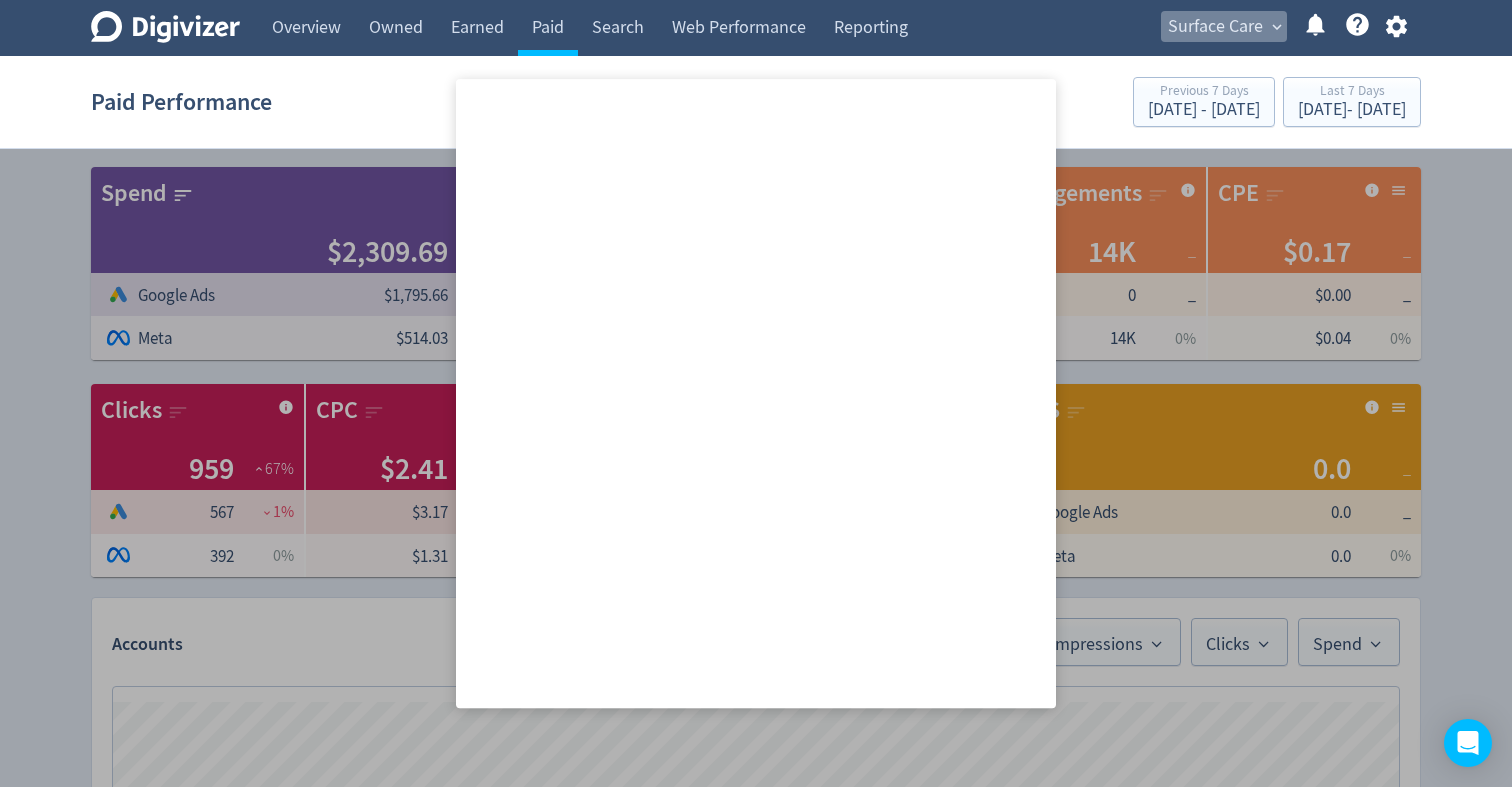 click on "Surface Care" at bounding box center (1215, 27) 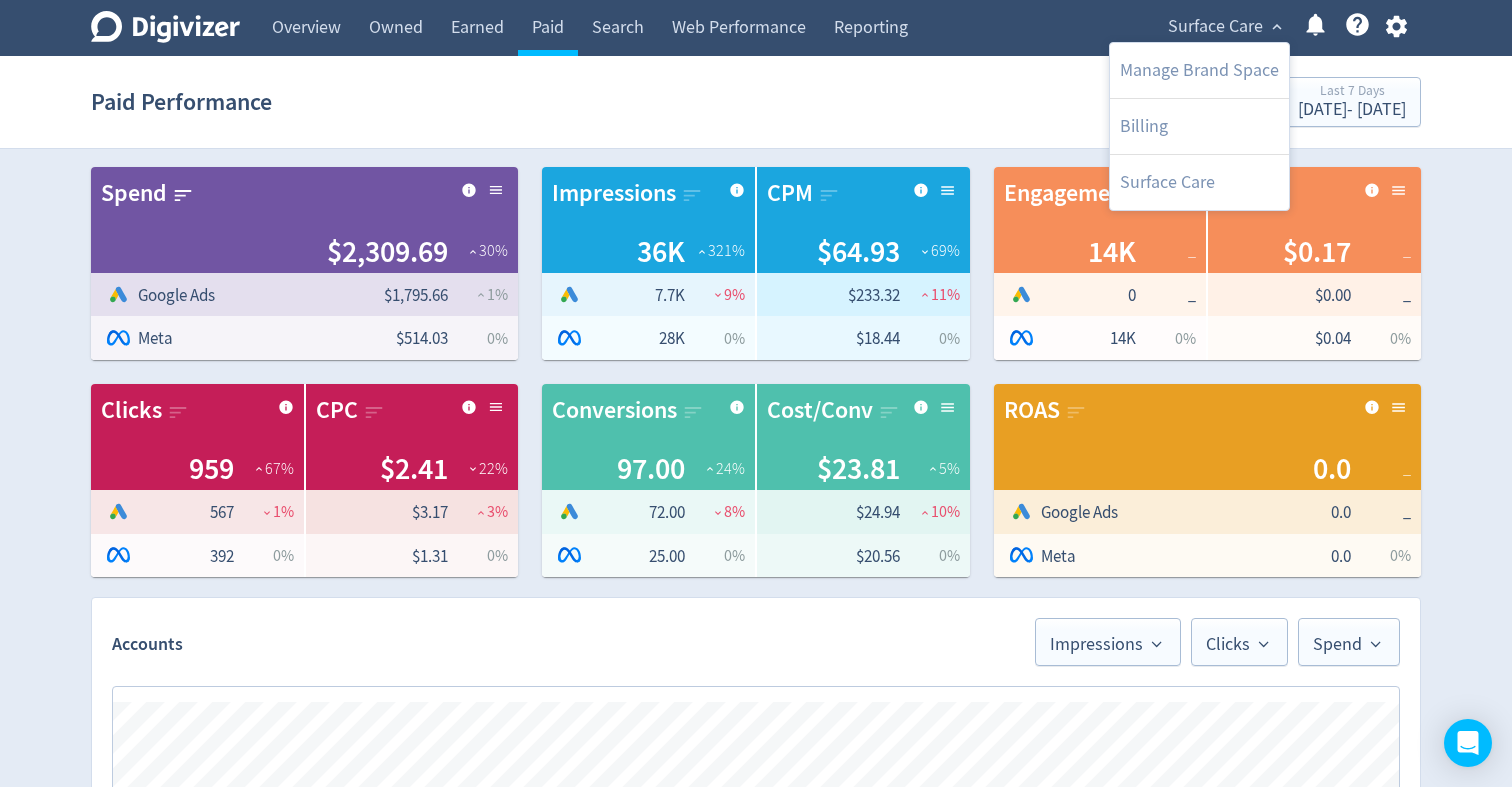 click at bounding box center (756, 393) 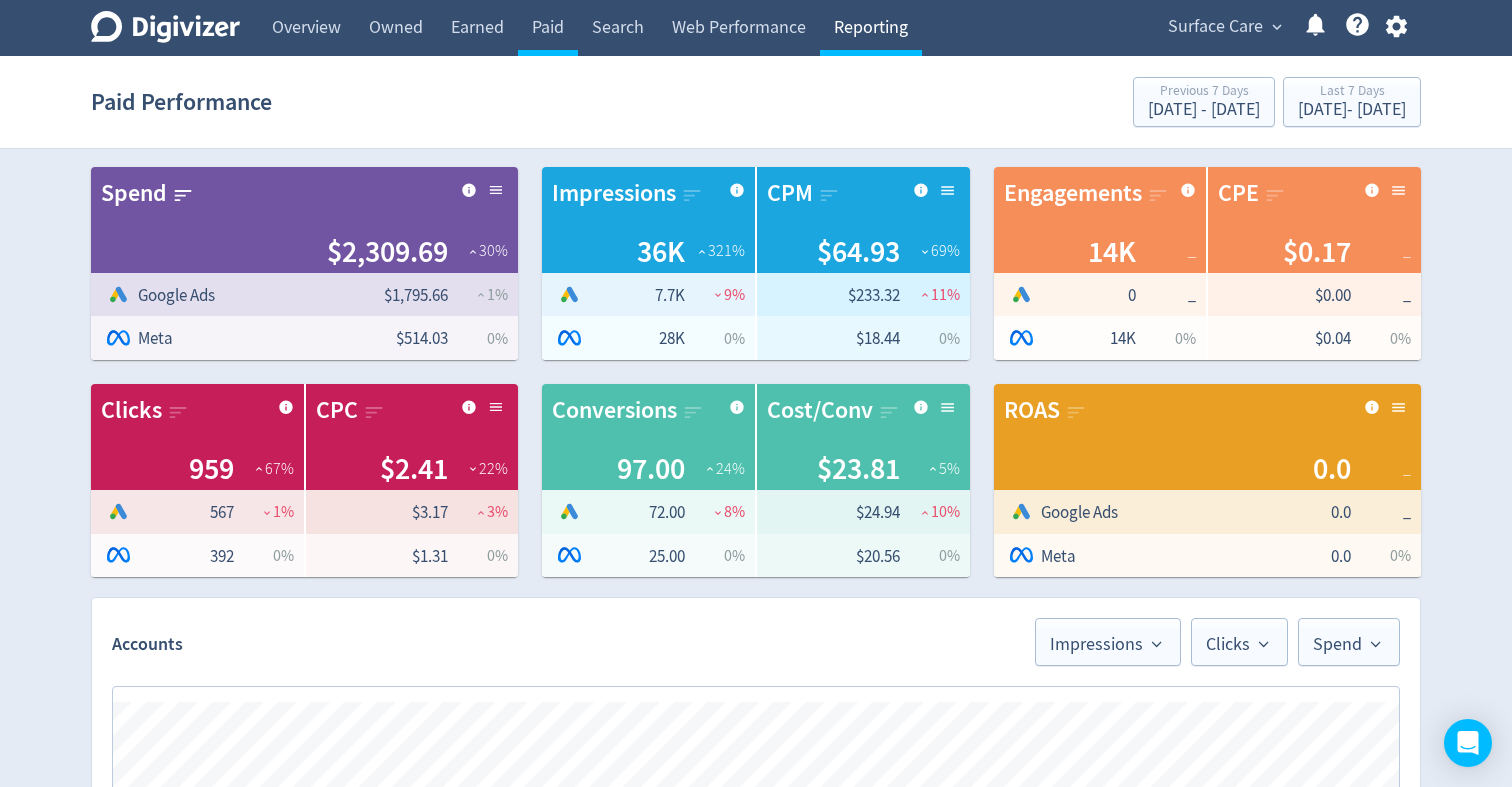 click on "Reporting" at bounding box center (871, 28) 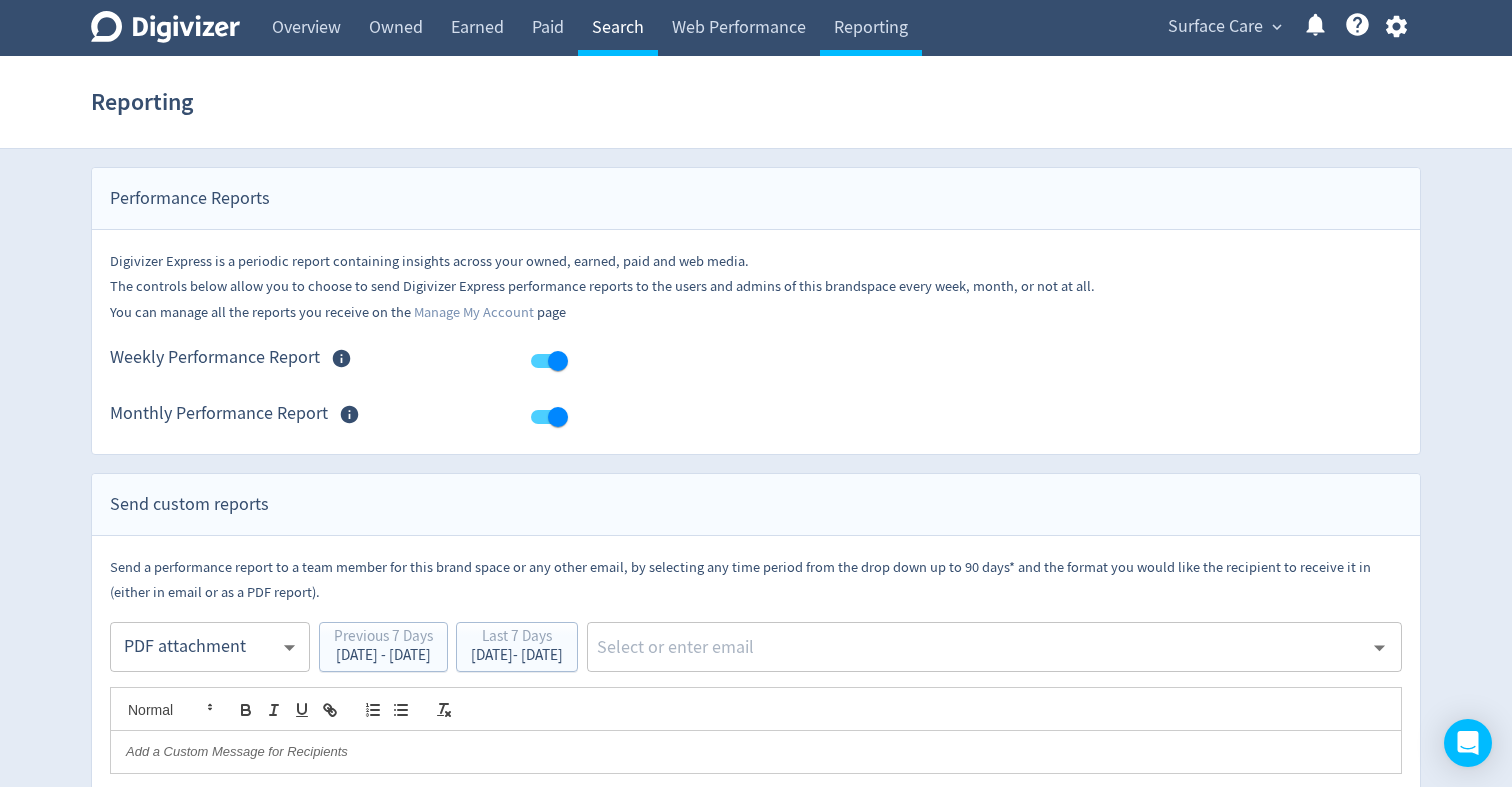 click on "Search" at bounding box center [618, 28] 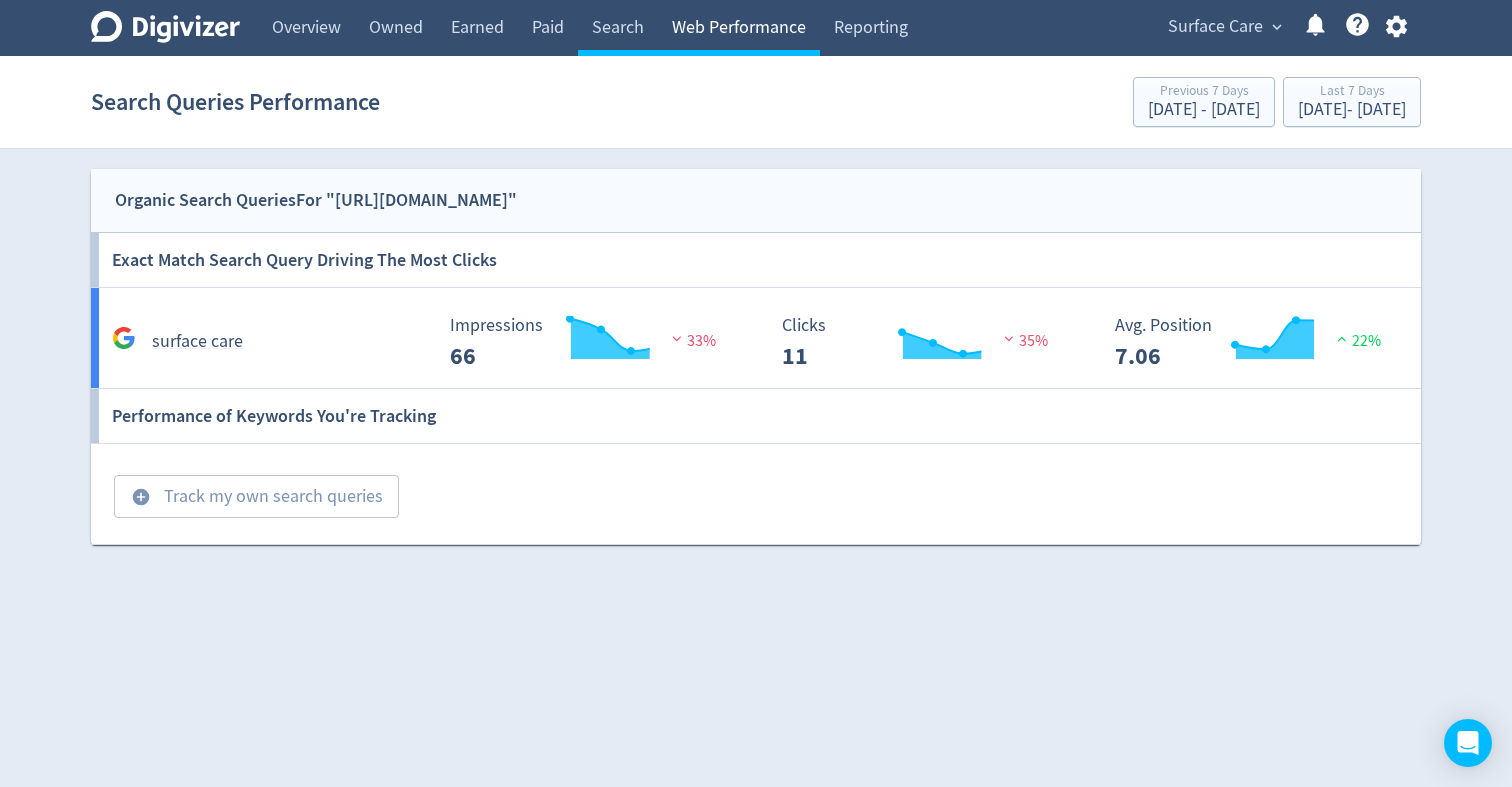 click on "Web Performance" at bounding box center (739, 28) 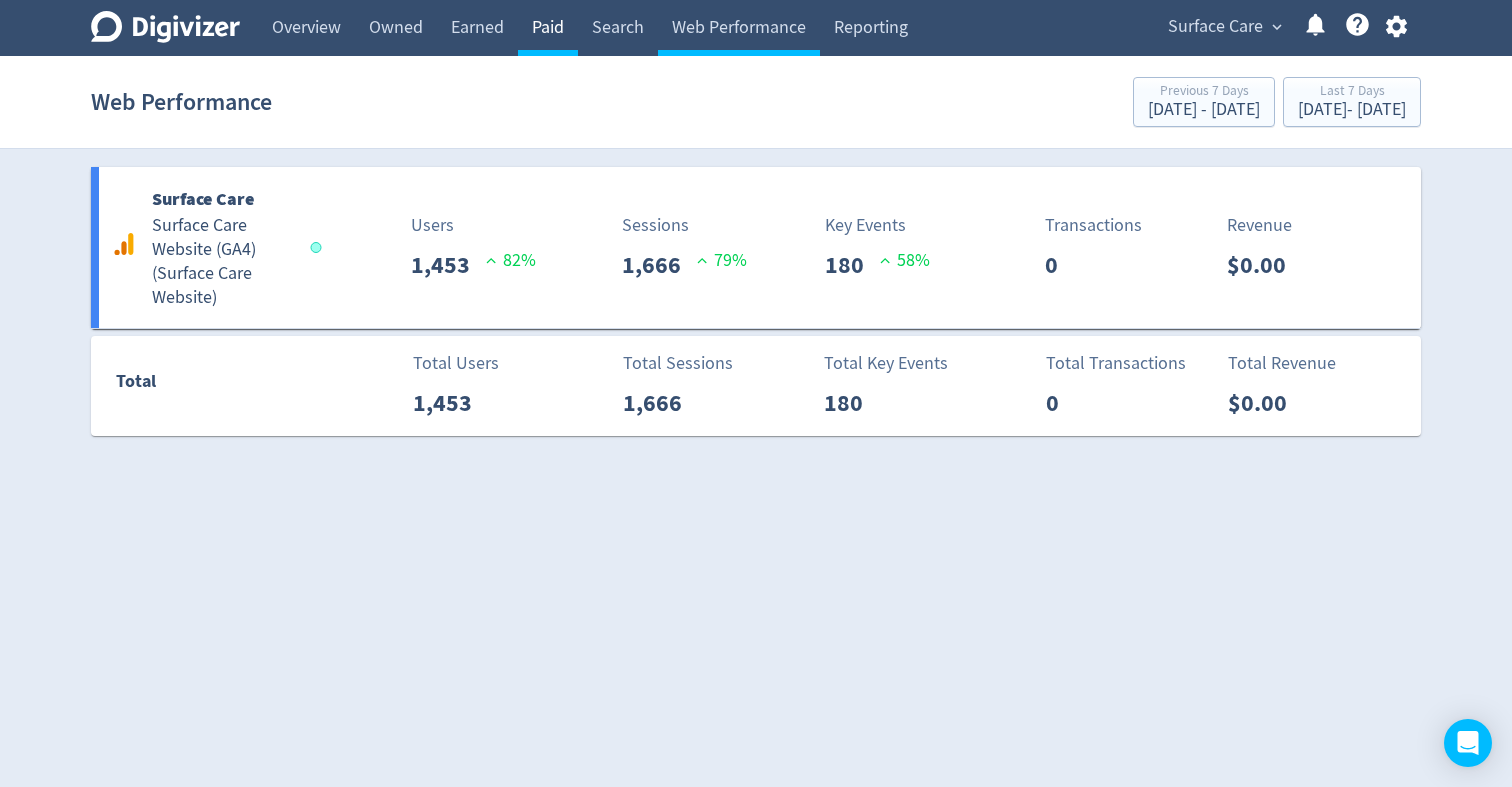 click on "Paid" at bounding box center [548, 28] 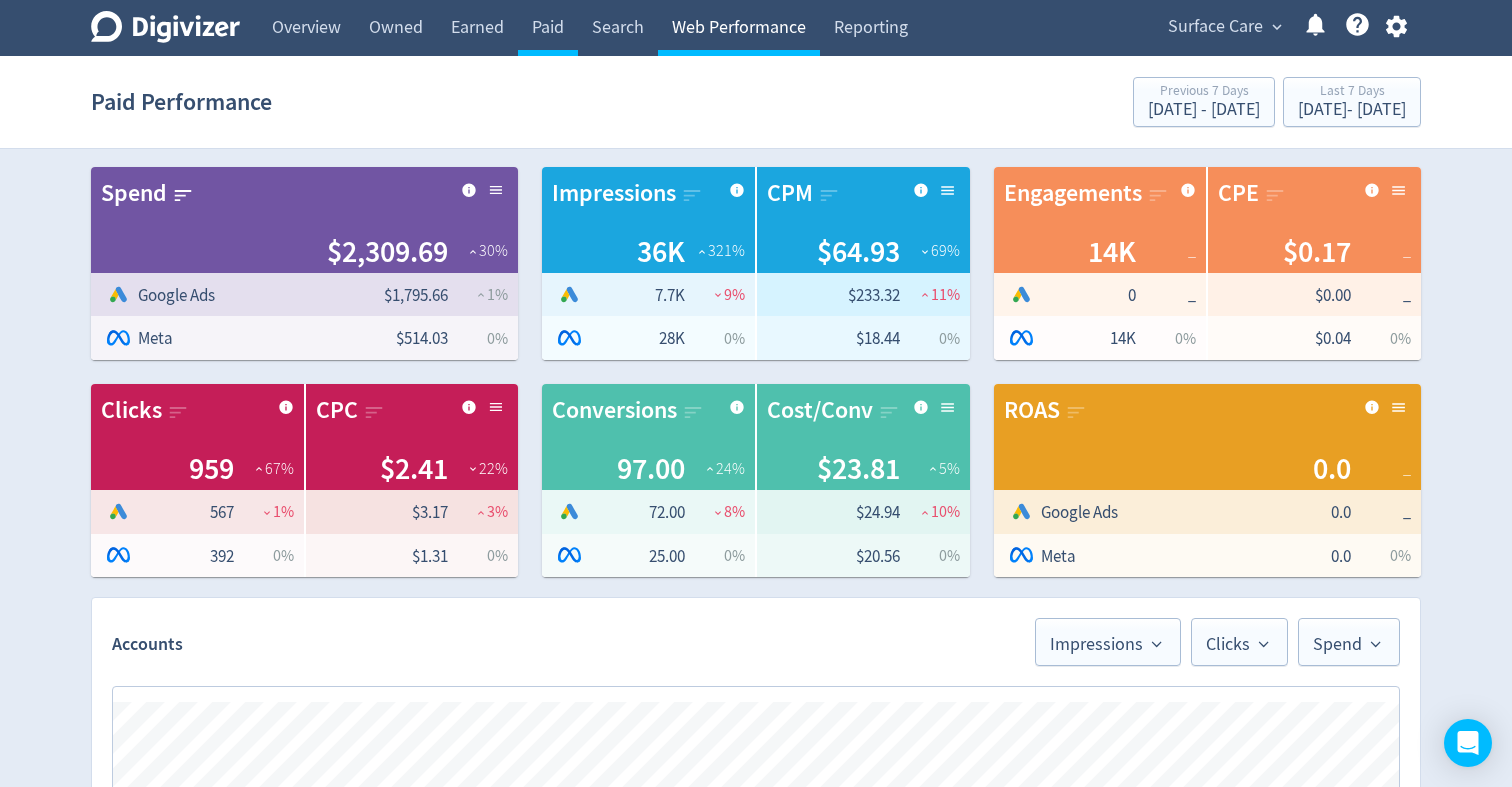 click on "Web Performance" at bounding box center [739, 28] 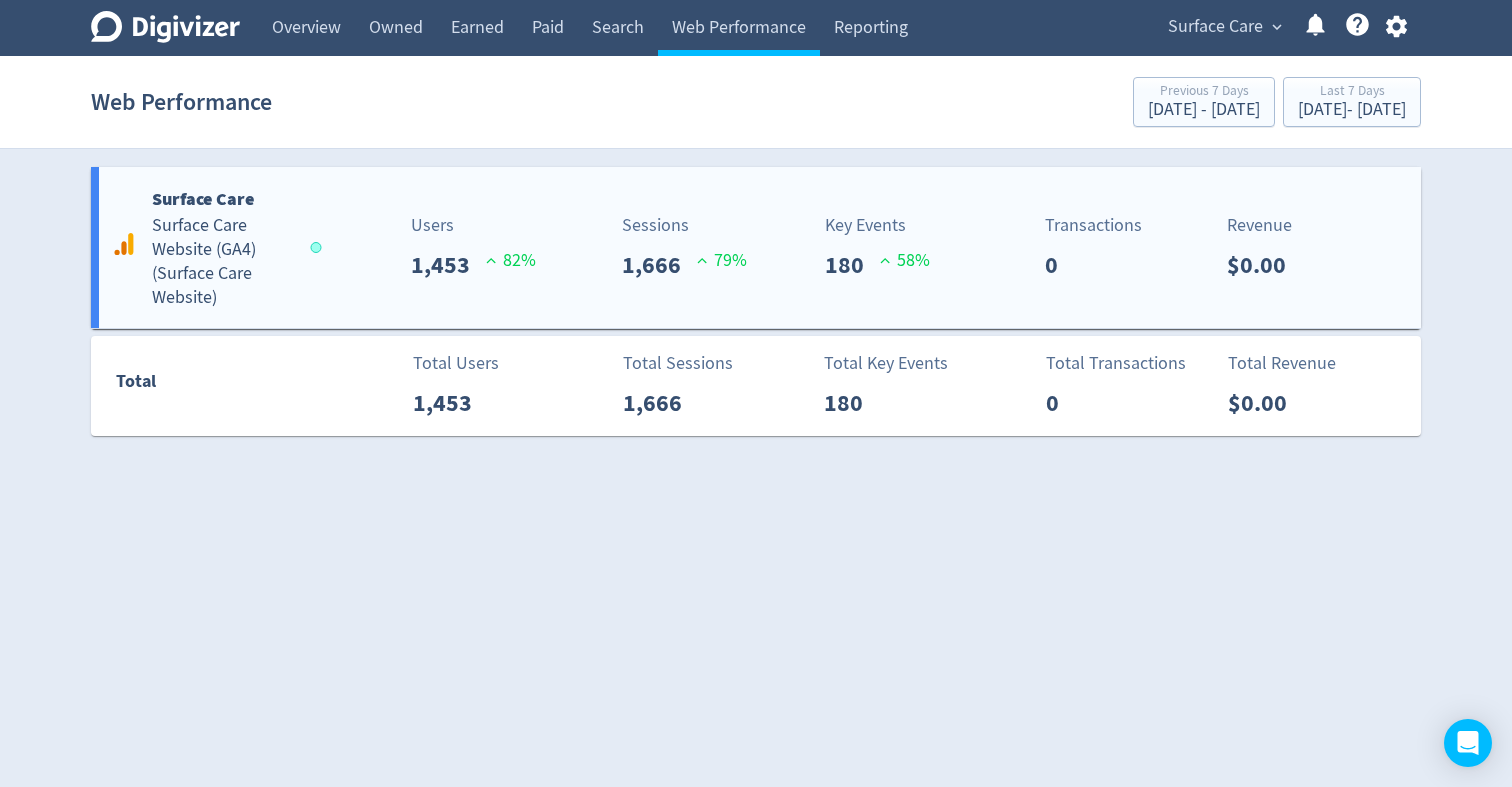 click on "82 %" at bounding box center [511, 265] 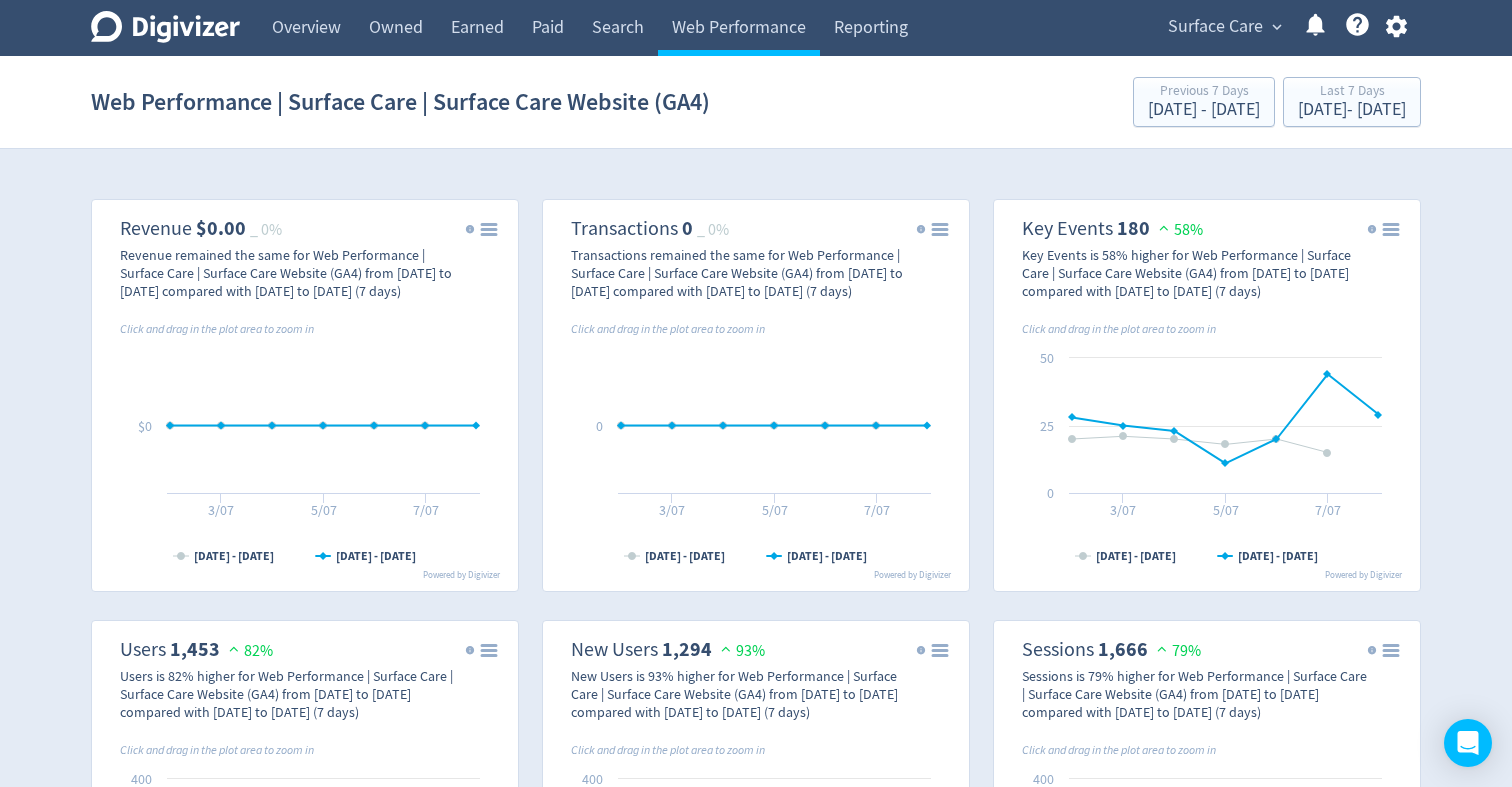 click on "Digivizer Logo [PERSON_NAME] Logo Overview Owned Earned Paid Search Web Performance Reporting Surface Care expand_more Help Center - Searchable support on using Digivizer Overview Owned Earned Paid Search Web Reporting Web Performance | Surface Care | Surface Care Website (GA4) Previous 7 Days [DATE]   -   [DATE] Last 7 Days [DATE]  -   [DATE] Created with Highcharts 10.3.3 Chart context menu [DATE] - [DATE] [DATE] - [DATE] 3/07 5/07 7/07 $0 Powered by Digivizer
Revenue
$0.00
_ 0%
Revenue remained the same for Web Performance | Surface Care | Surface Care Website (GA4) from [DATE]
to [DATE] compared with [DATE] to [DATE] (7 days)     Click and drag in the plot area to zoom in [DATE]
26/06
Revenue: $0.00
02/07
Revenue: $0.00 Created with Highcharts 10.3.3 Chart context menu [DATE] - [DATE] [DATE] - [DATE] 3/07 5/07 0 0" at bounding box center [756, 1457] 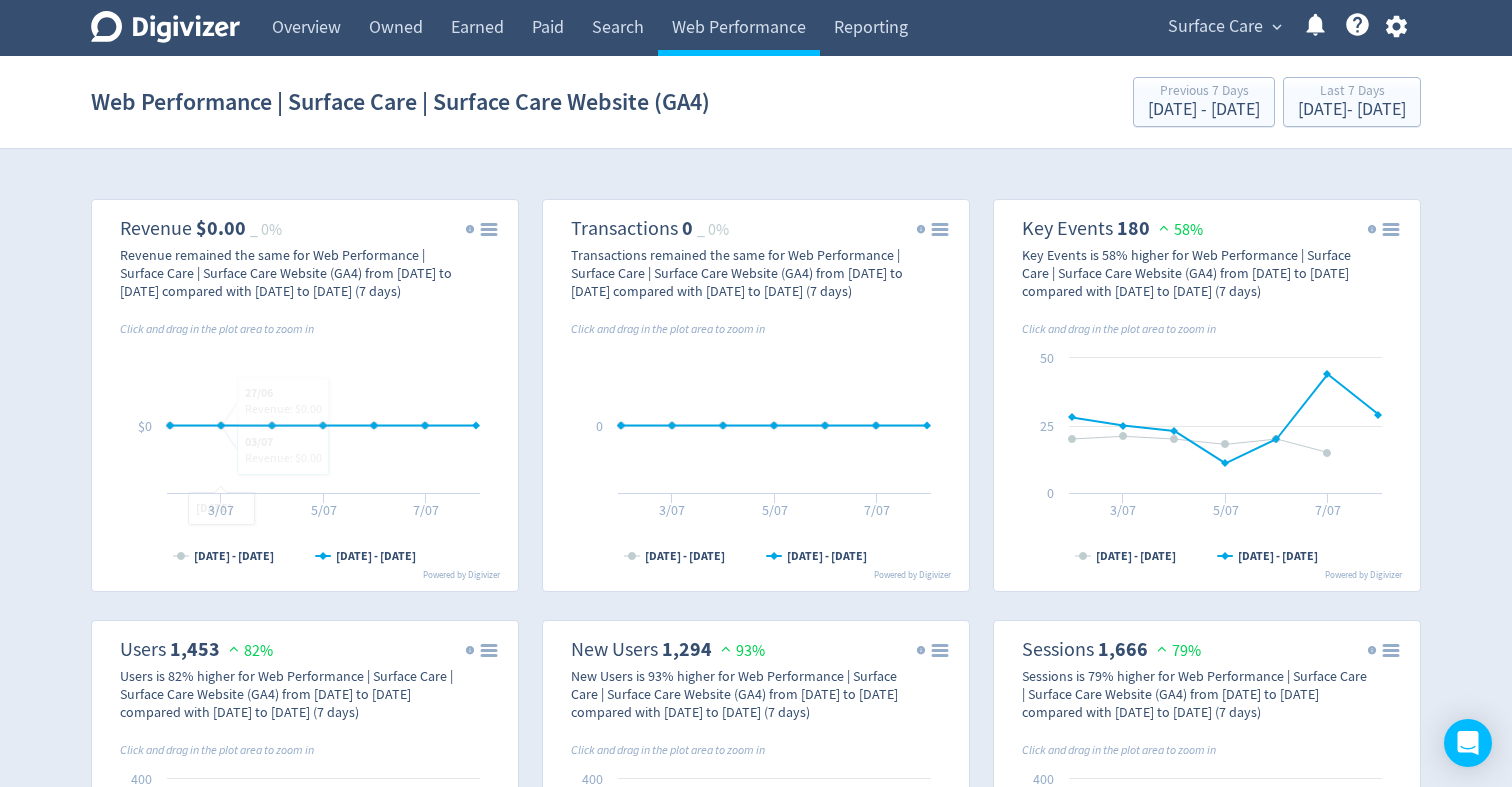 click 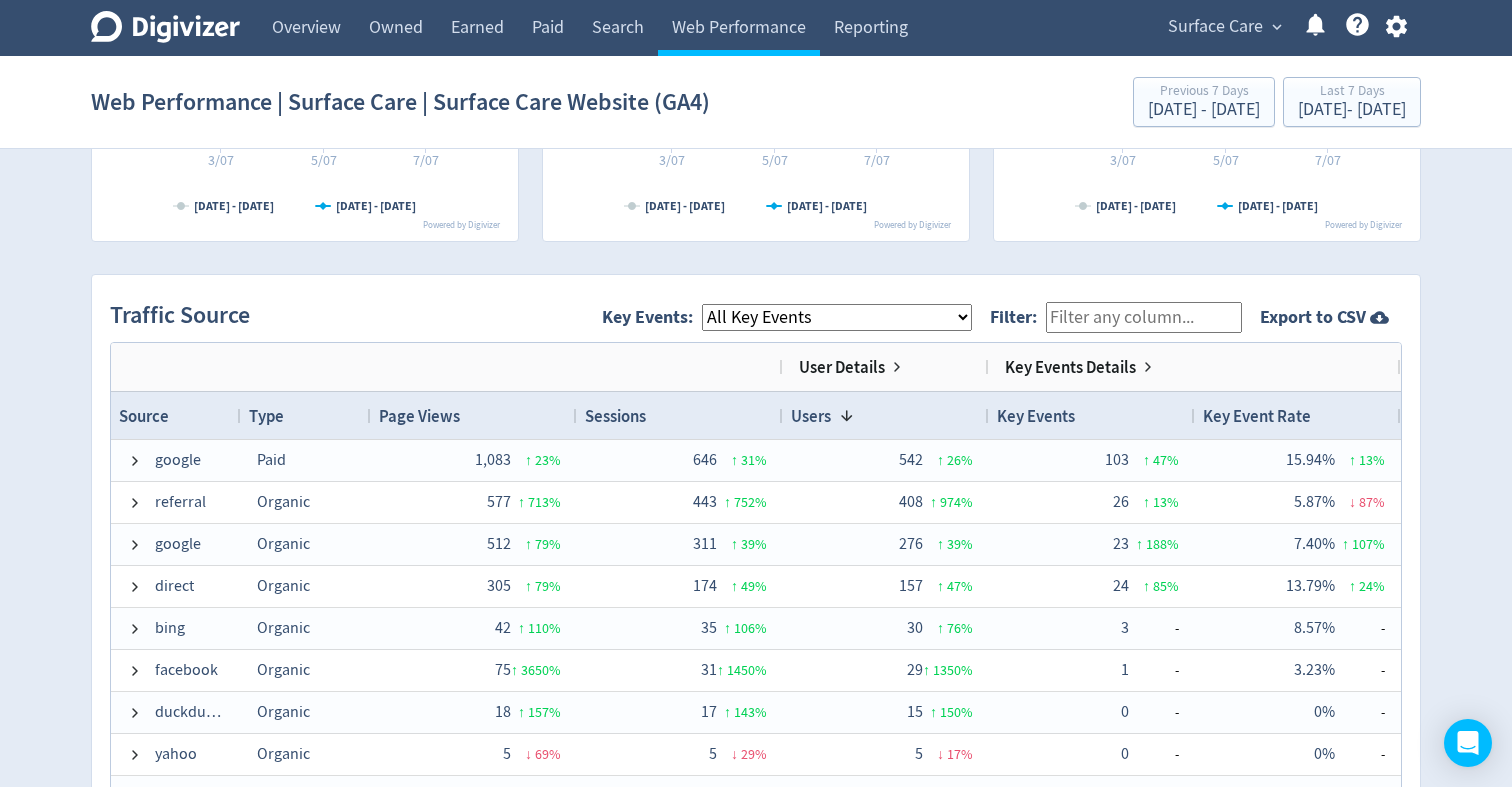 scroll, scrollTop: 1246, scrollLeft: 0, axis: vertical 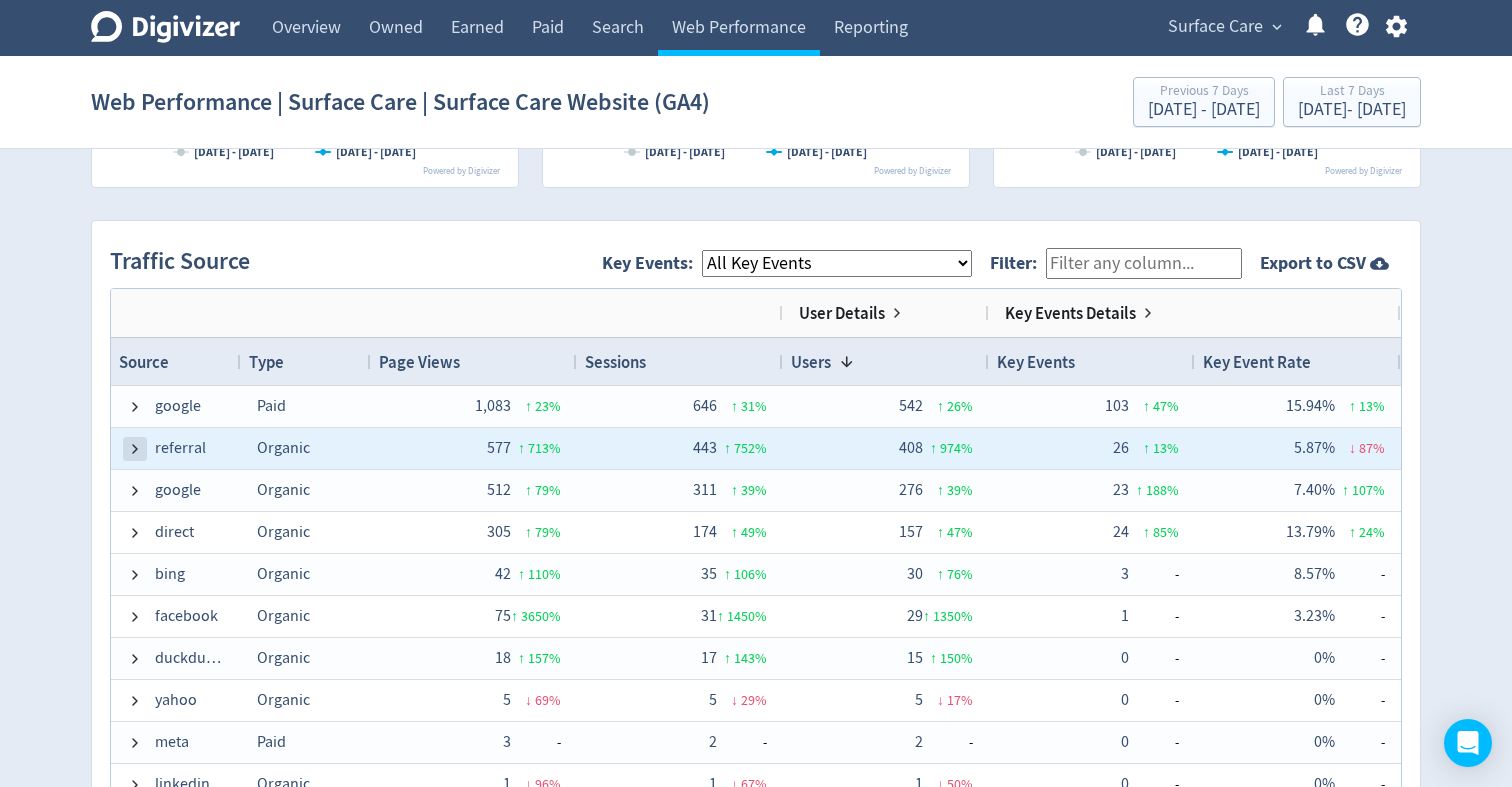 click at bounding box center [135, 449] 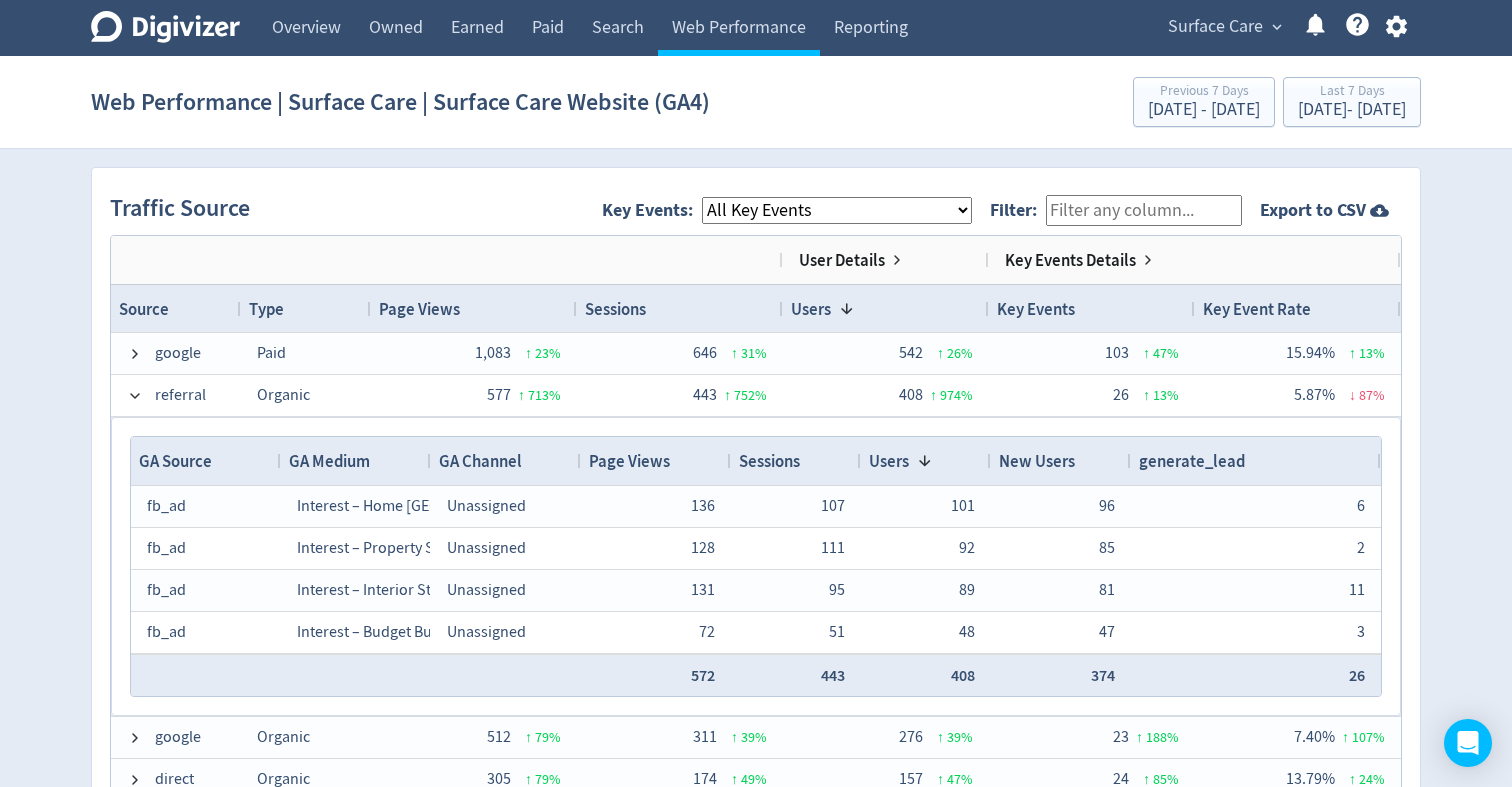 scroll, scrollTop: 1306, scrollLeft: 0, axis: vertical 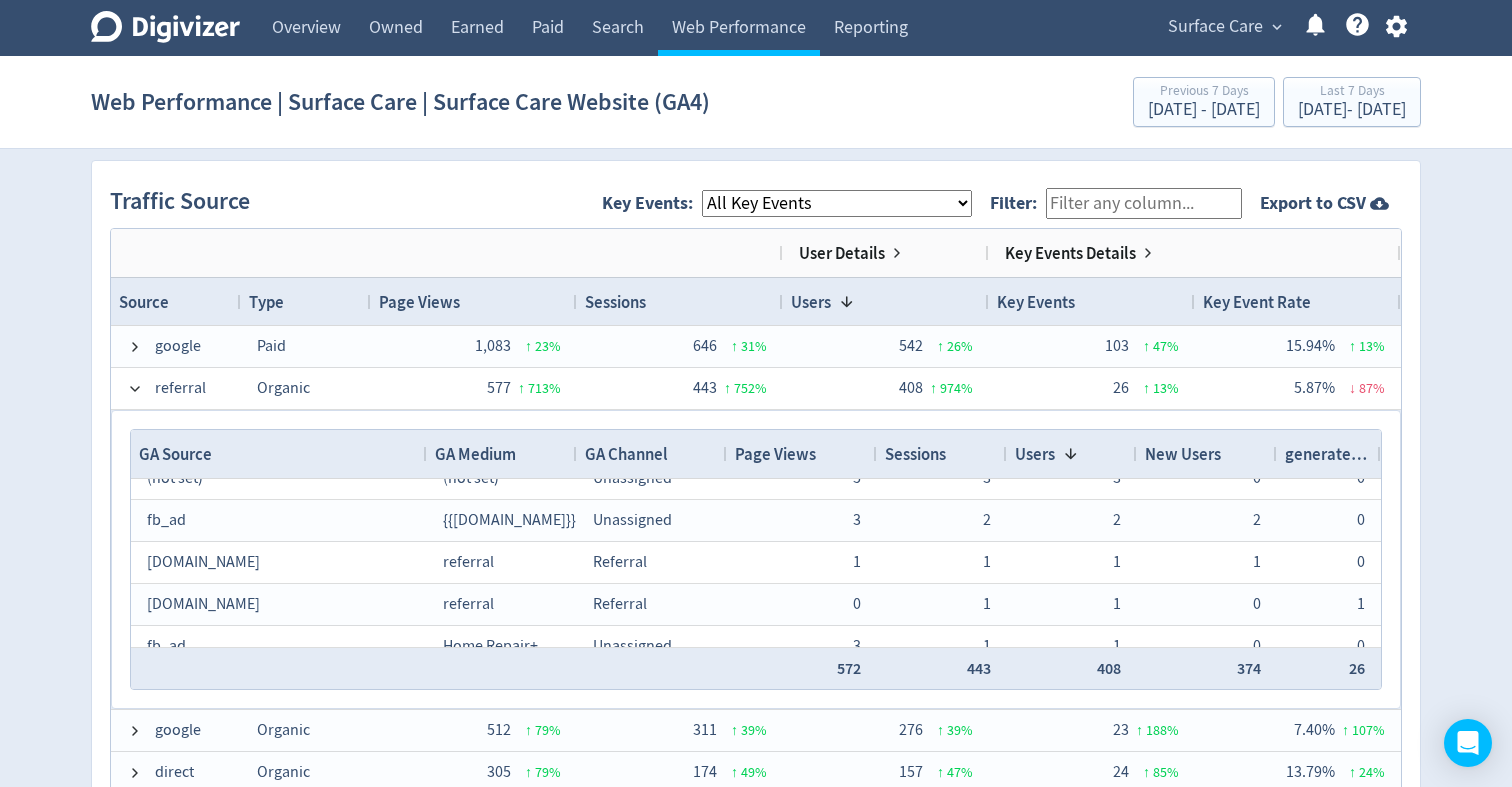 drag, startPoint x: 278, startPoint y: 449, endPoint x: 423, endPoint y: 463, distance: 145.6743 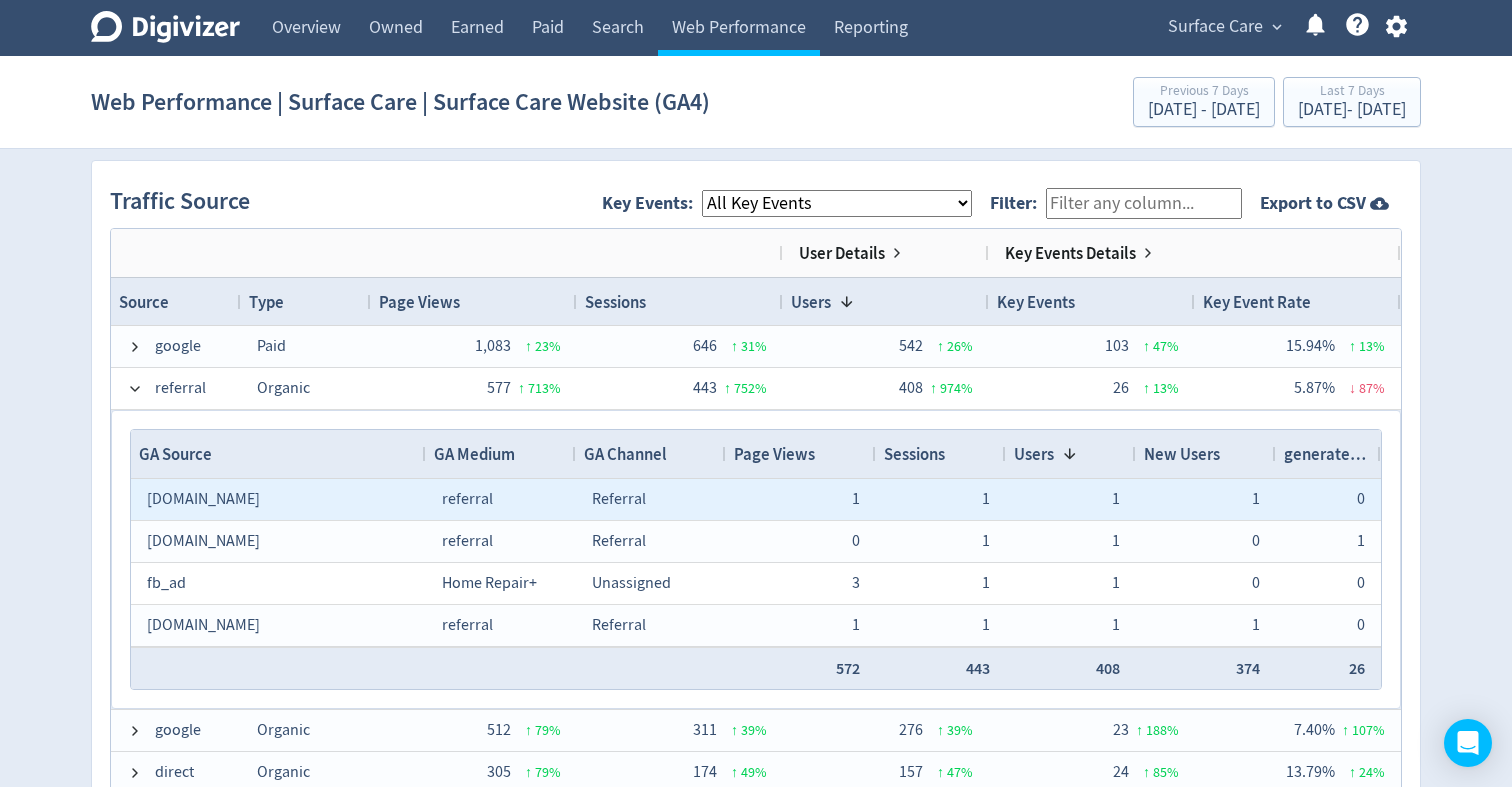 drag, startPoint x: 357, startPoint y: 499, endPoint x: 140, endPoint y: 498, distance: 217.0023 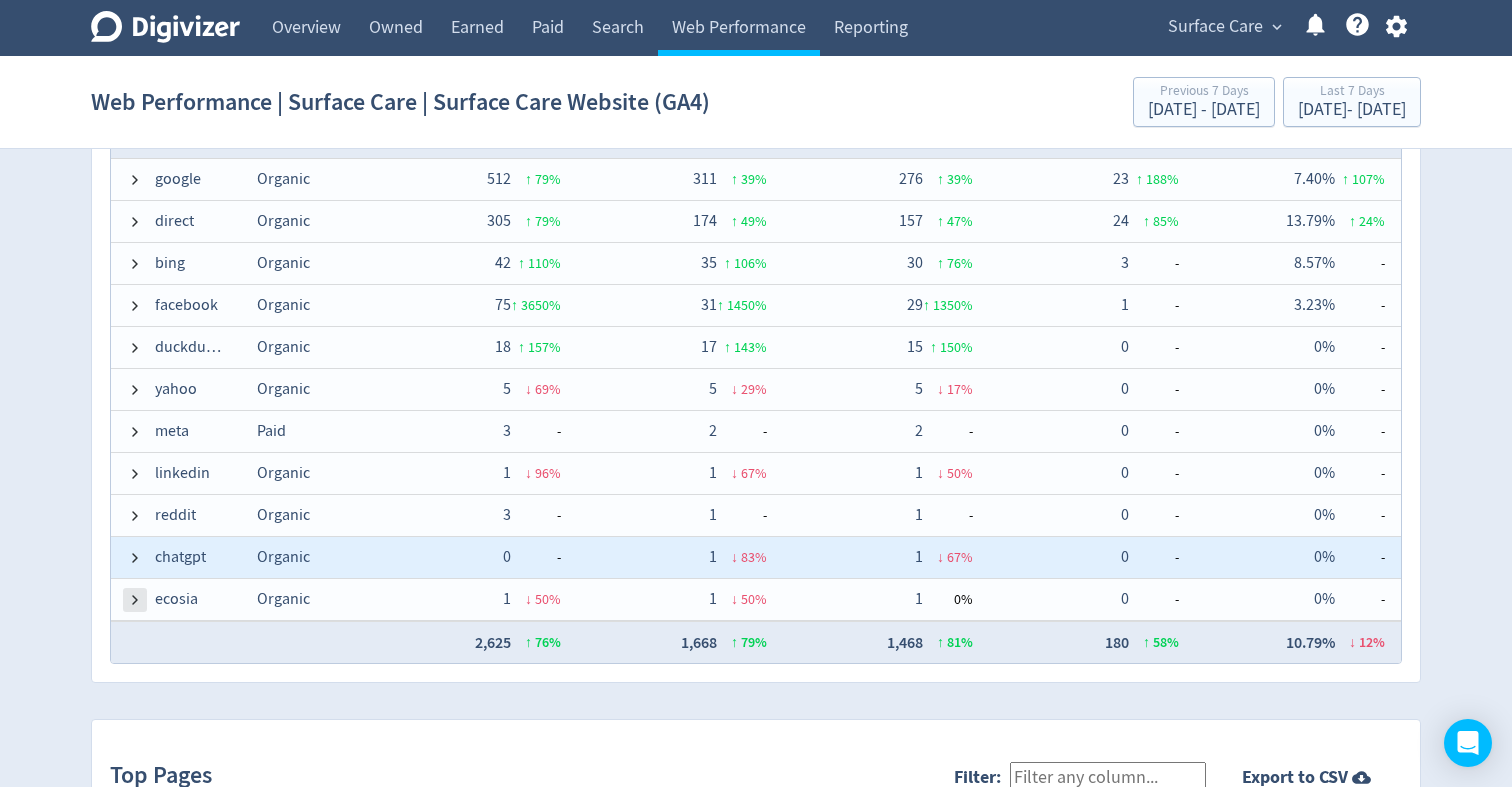 click at bounding box center [135, 600] 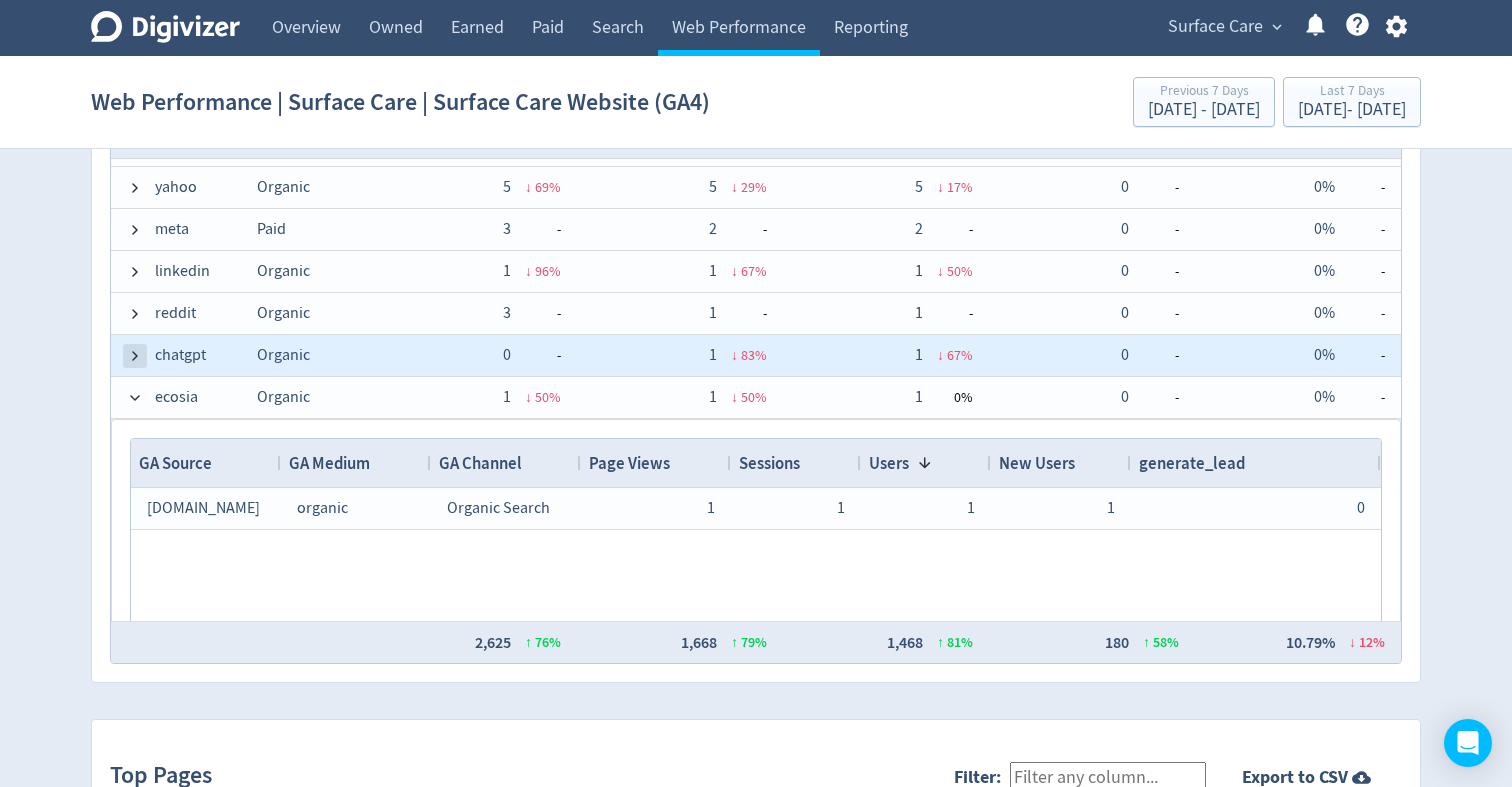 click at bounding box center [135, 356] 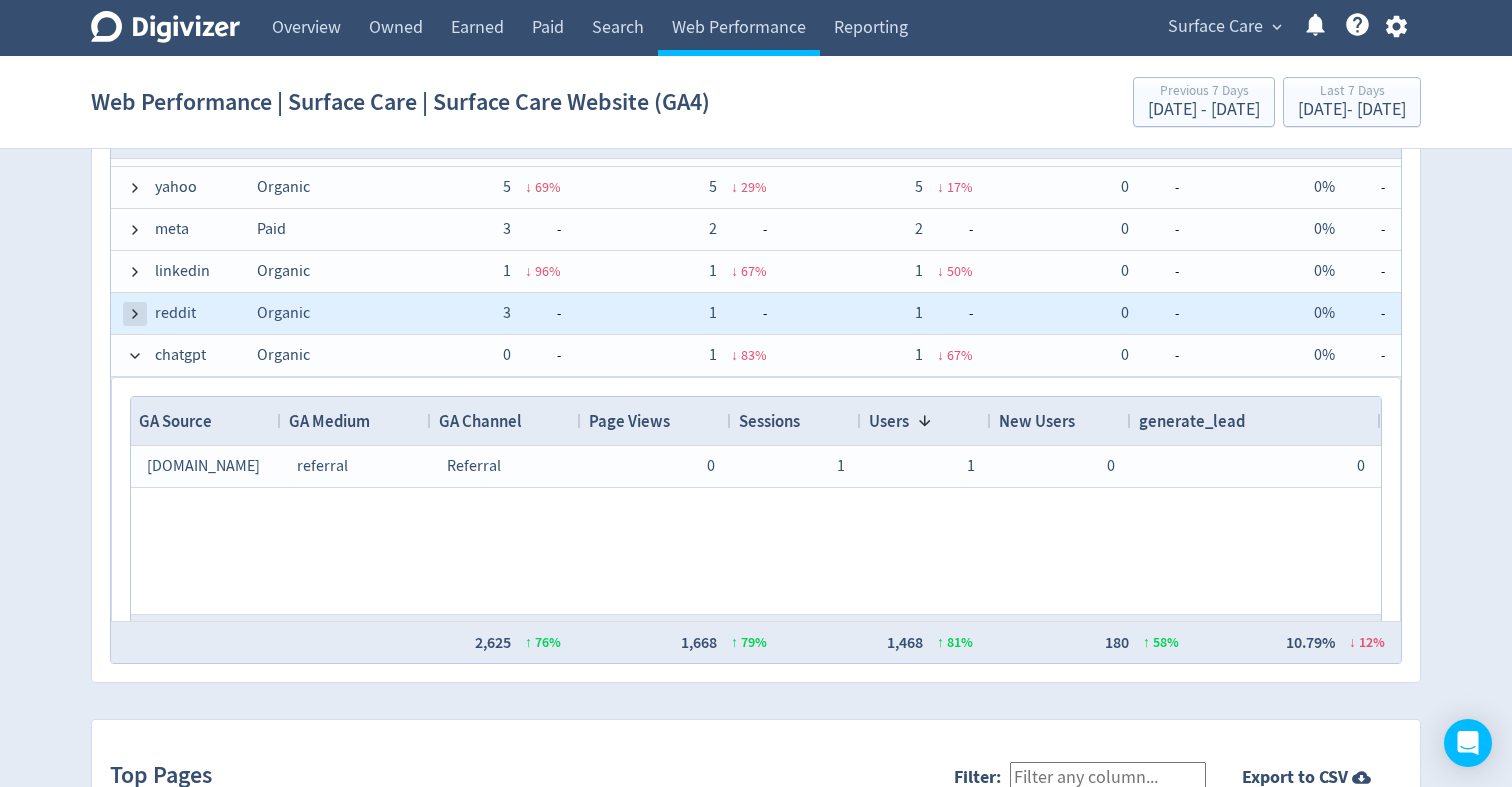 click at bounding box center (135, 314) 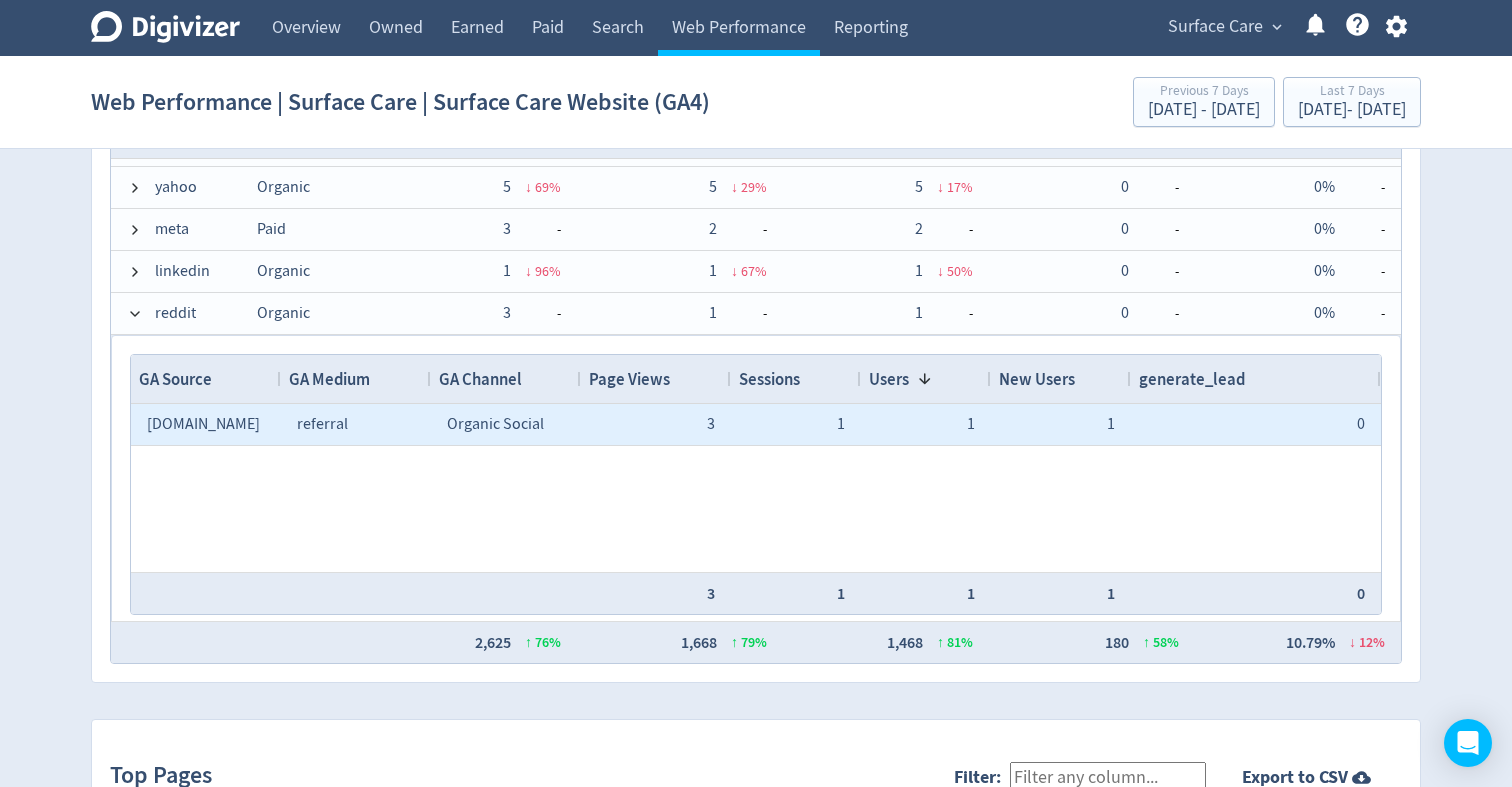 drag, startPoint x: 508, startPoint y: 428, endPoint x: 264, endPoint y: 437, distance: 244.16592 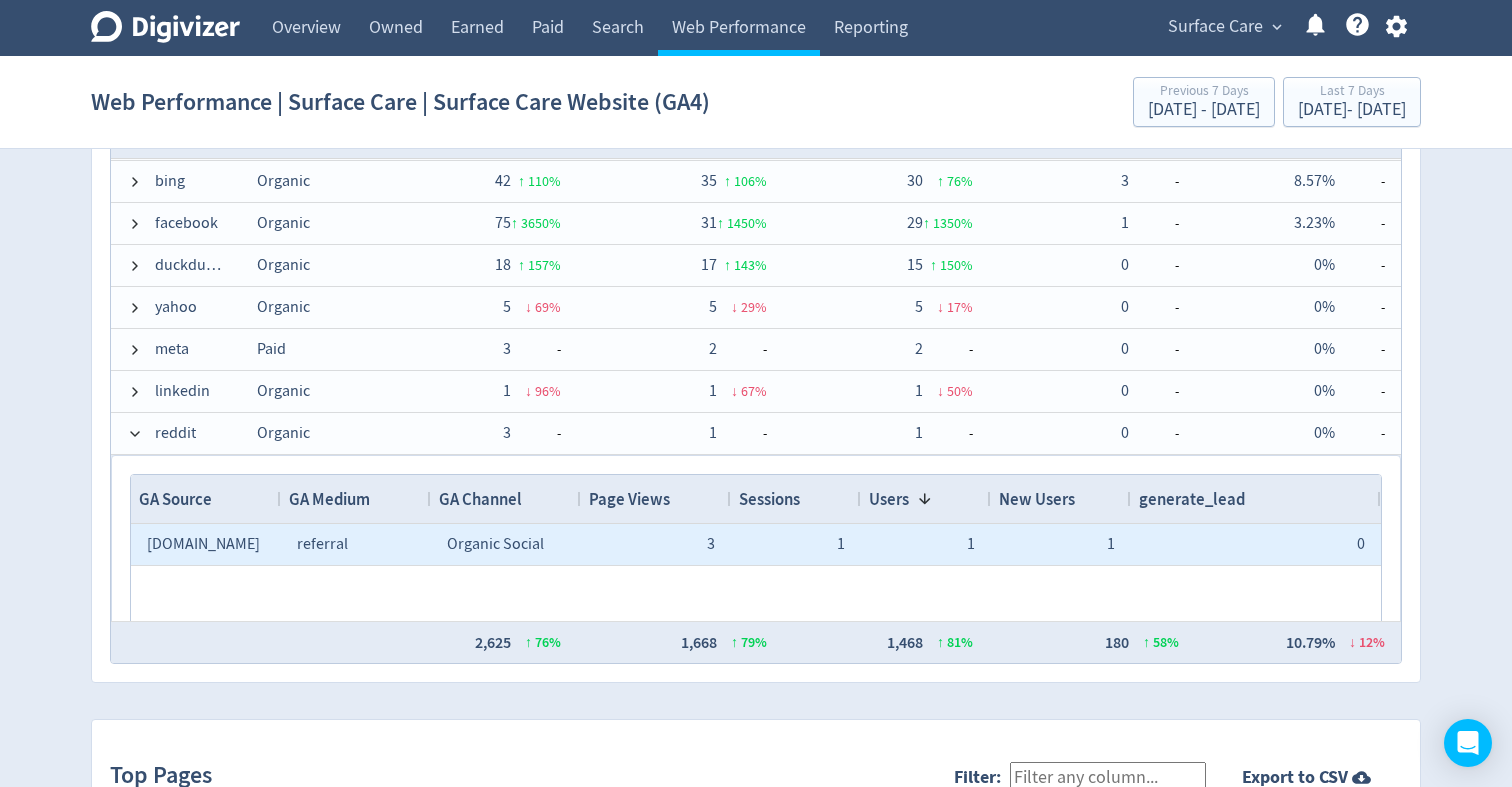 drag, startPoint x: 446, startPoint y: 539, endPoint x: 551, endPoint y: 547, distance: 105.30432 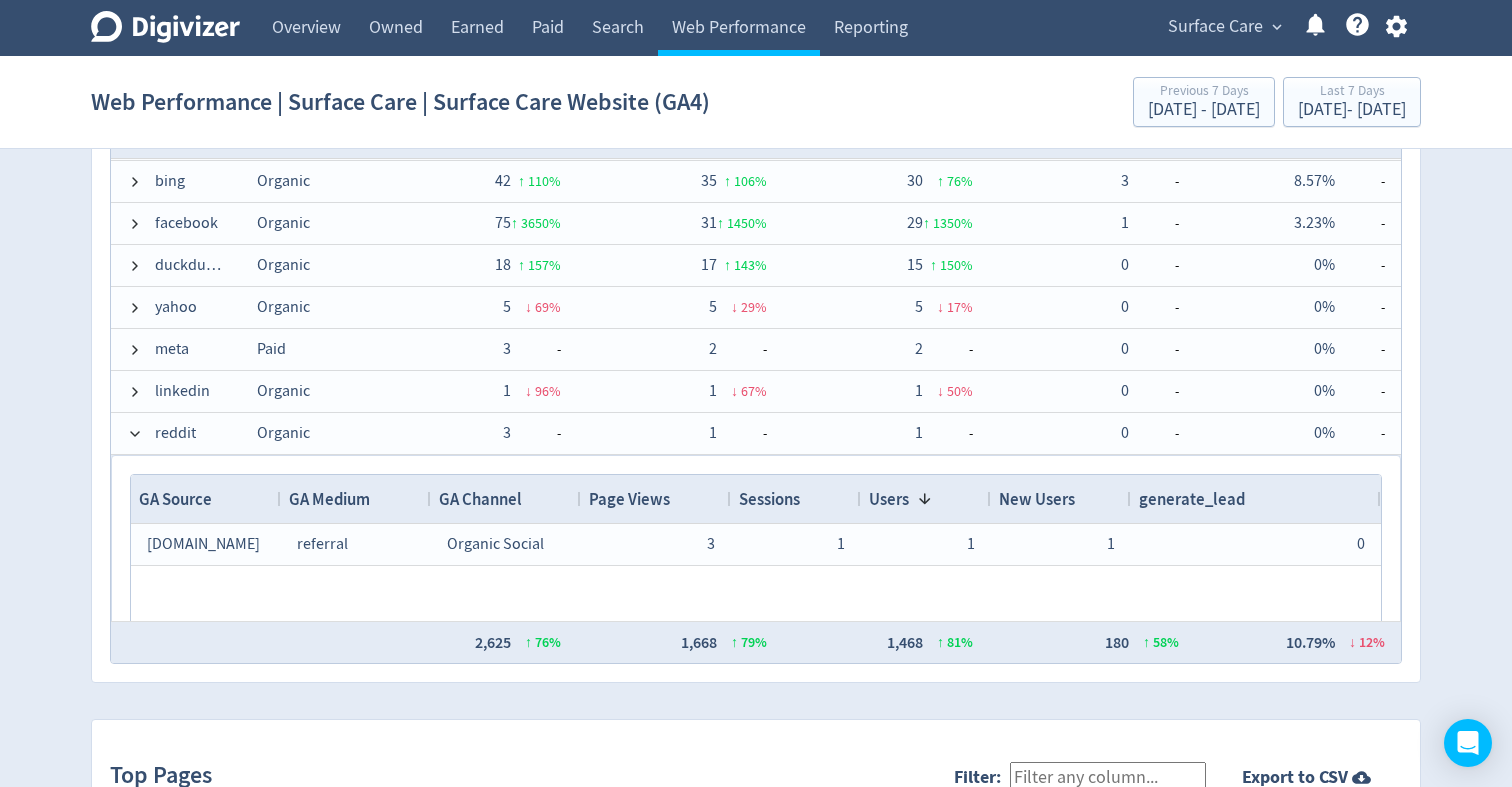 scroll, scrollTop: 1083, scrollLeft: 0, axis: vertical 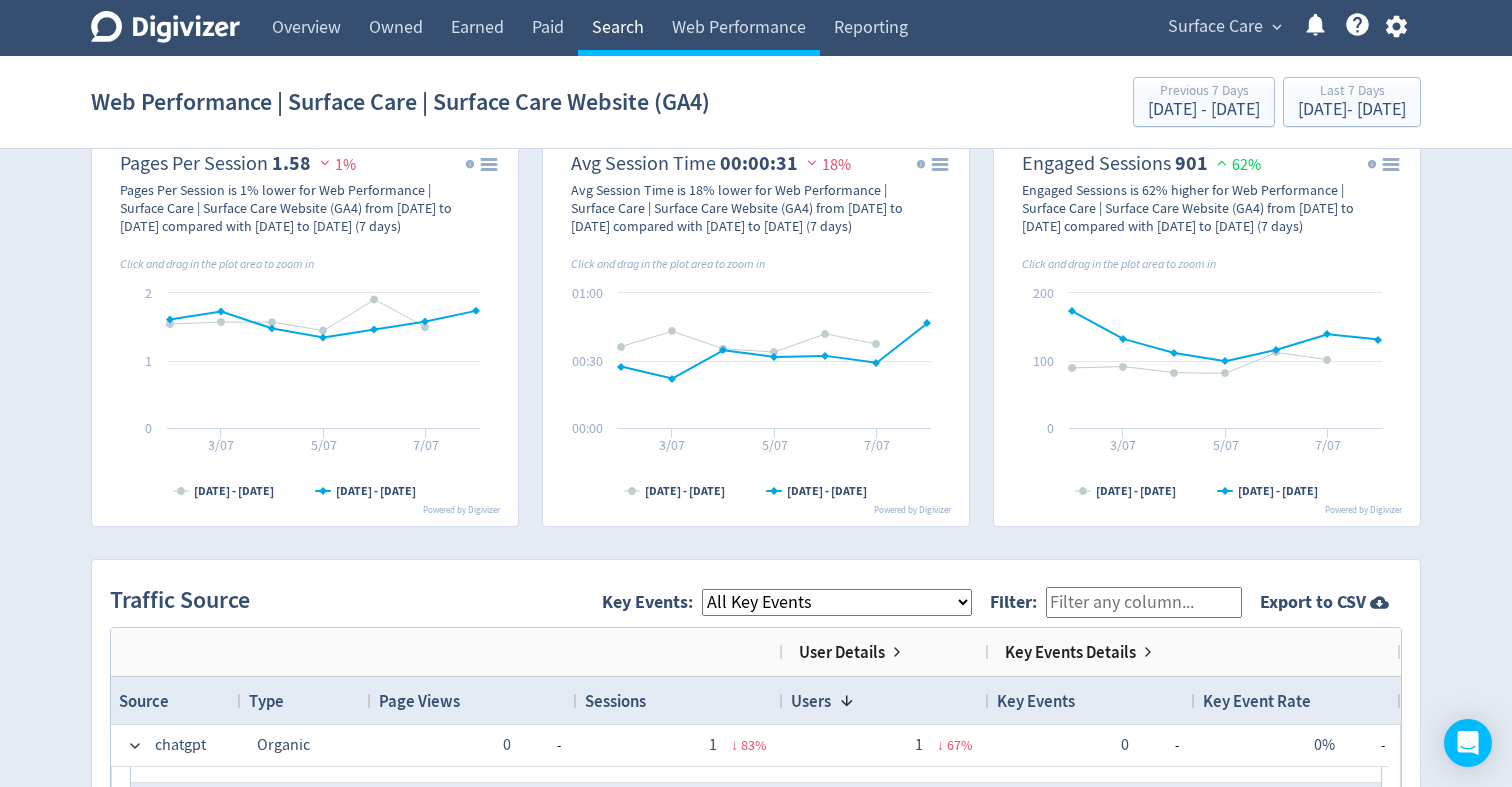 click on "Search" at bounding box center [618, 28] 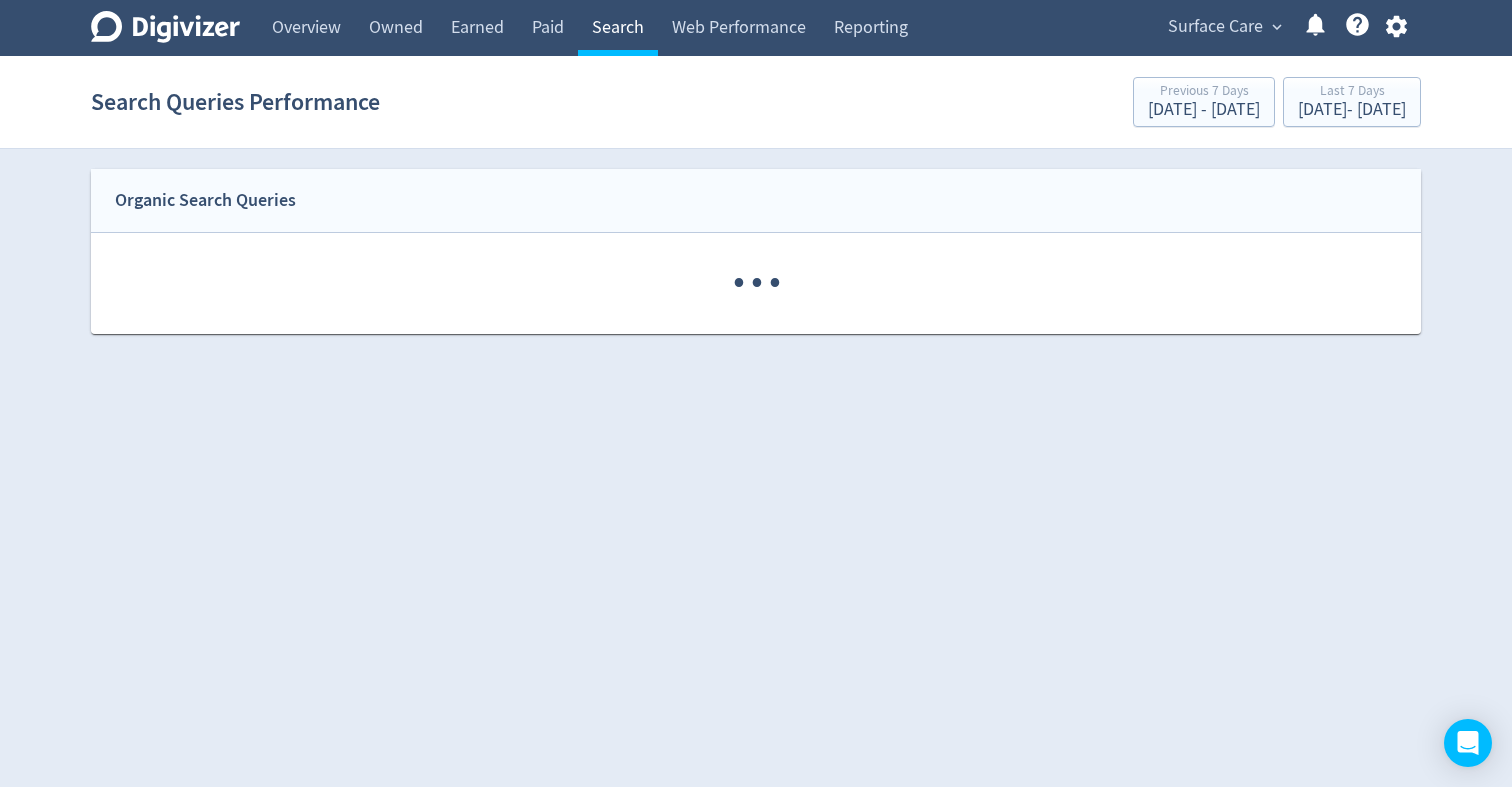 scroll, scrollTop: 0, scrollLeft: 0, axis: both 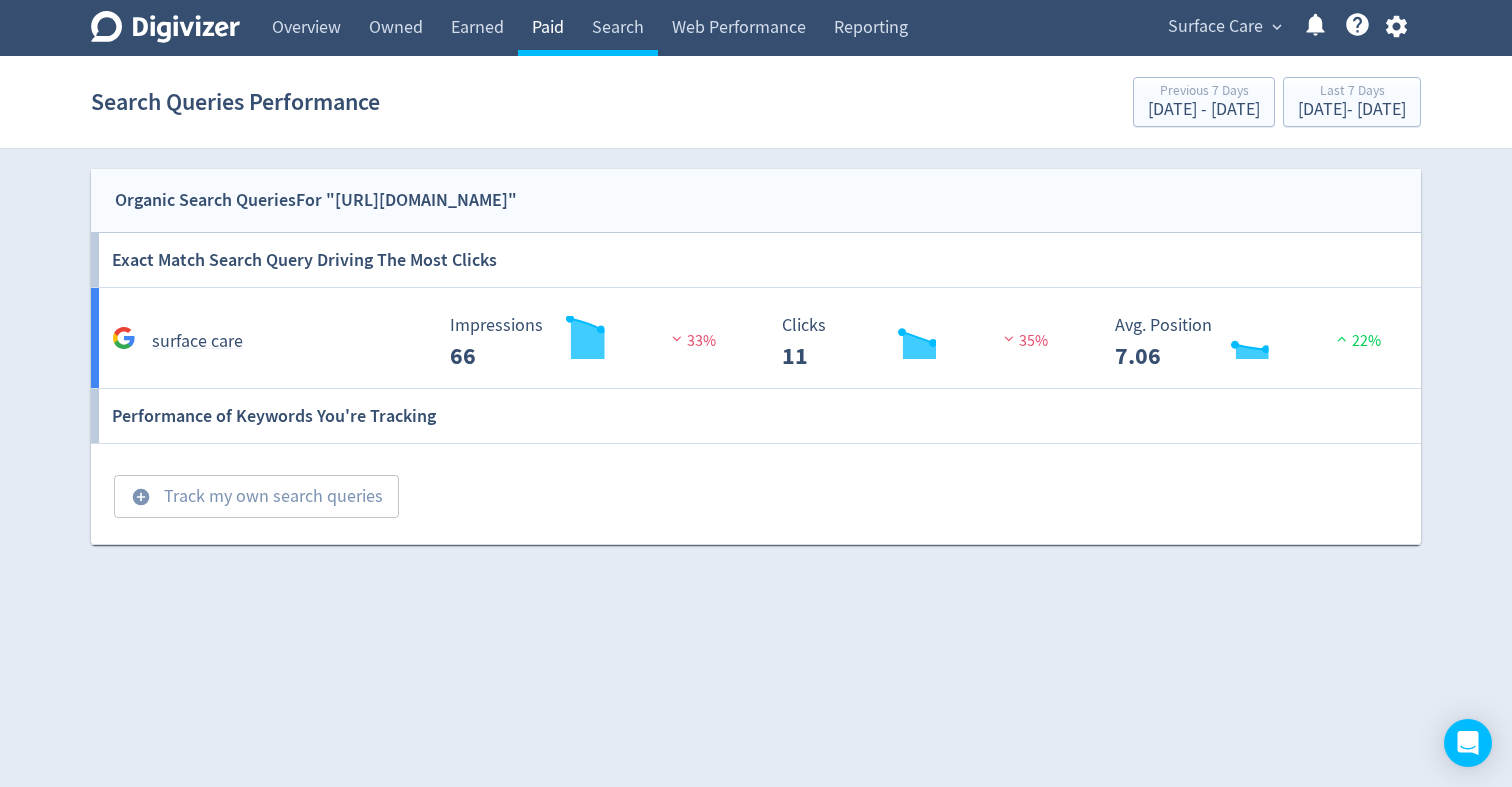 click on "Paid" at bounding box center (548, 28) 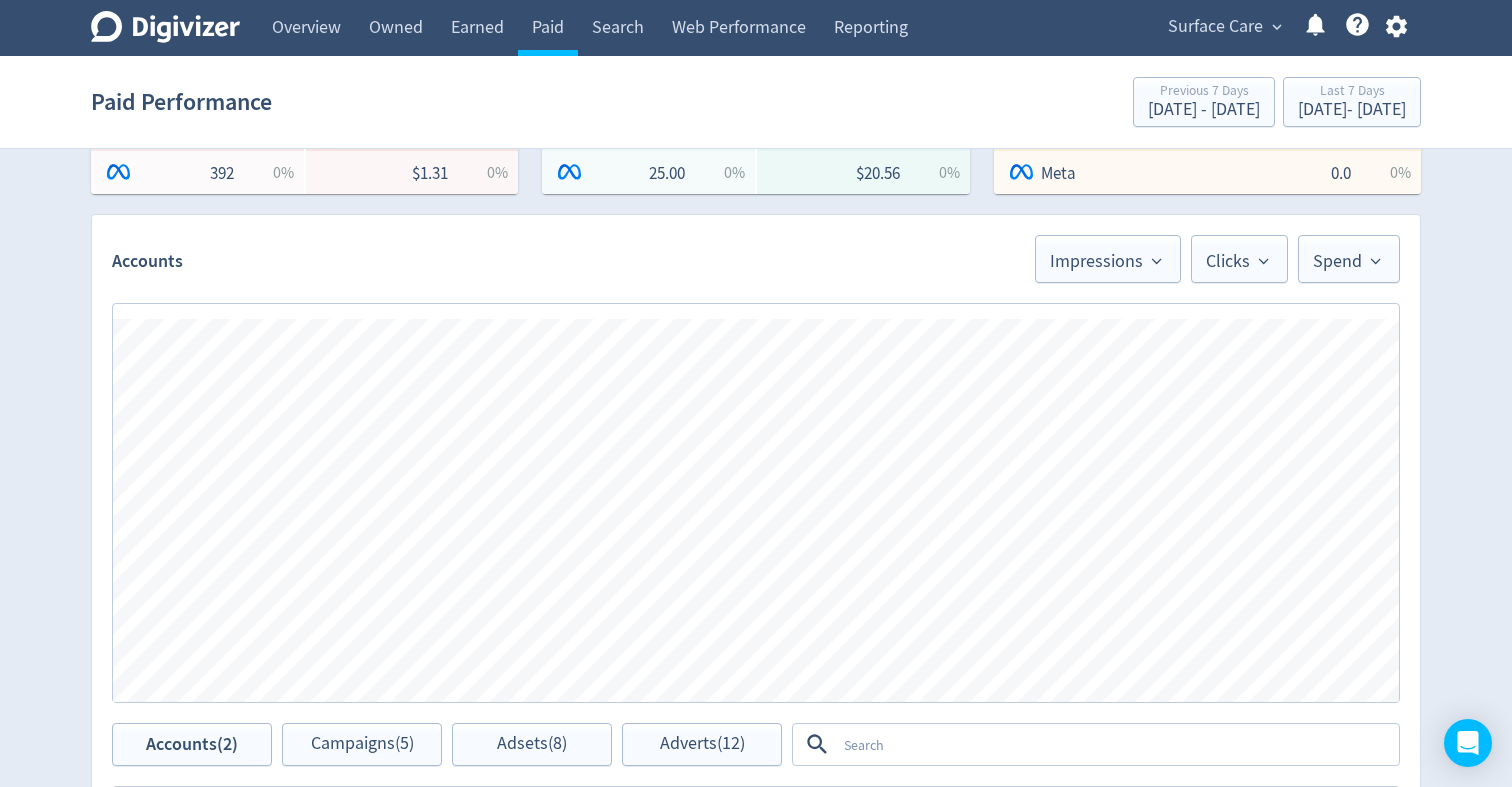 scroll, scrollTop: 447, scrollLeft: 0, axis: vertical 